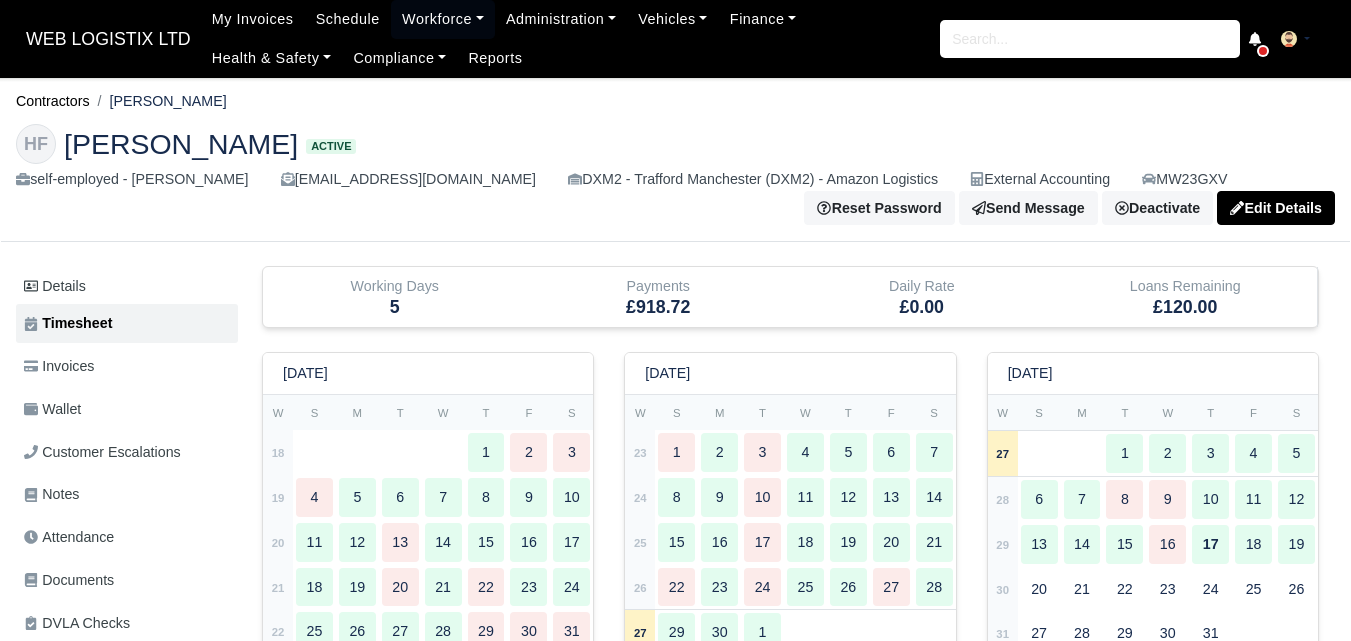 scroll, scrollTop: 0, scrollLeft: 0, axis: both 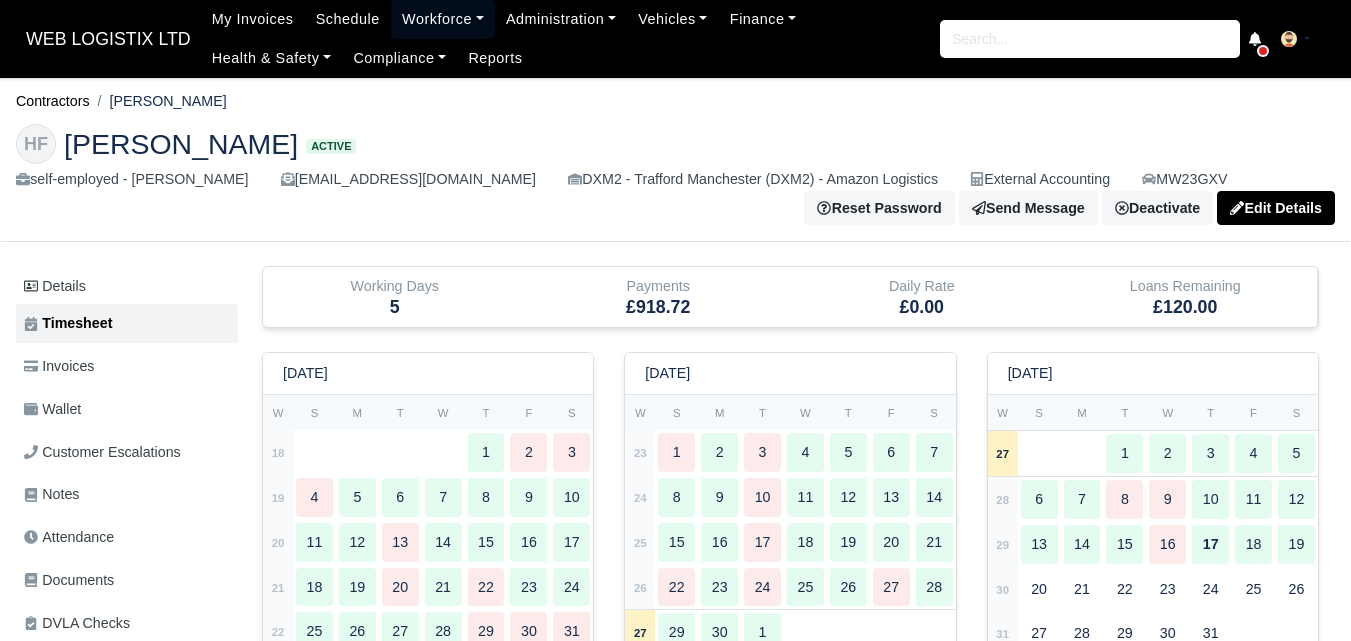 click on "Workforce" at bounding box center [443, 19] 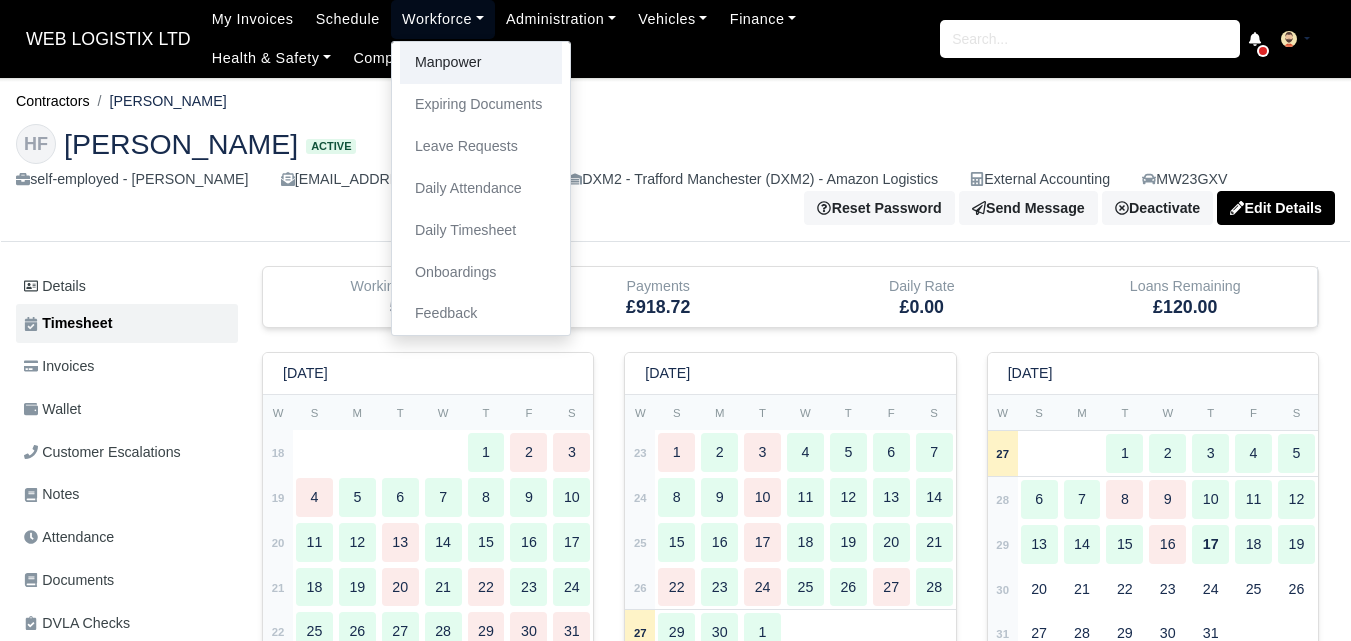 click on "Manpower" at bounding box center [481, 63] 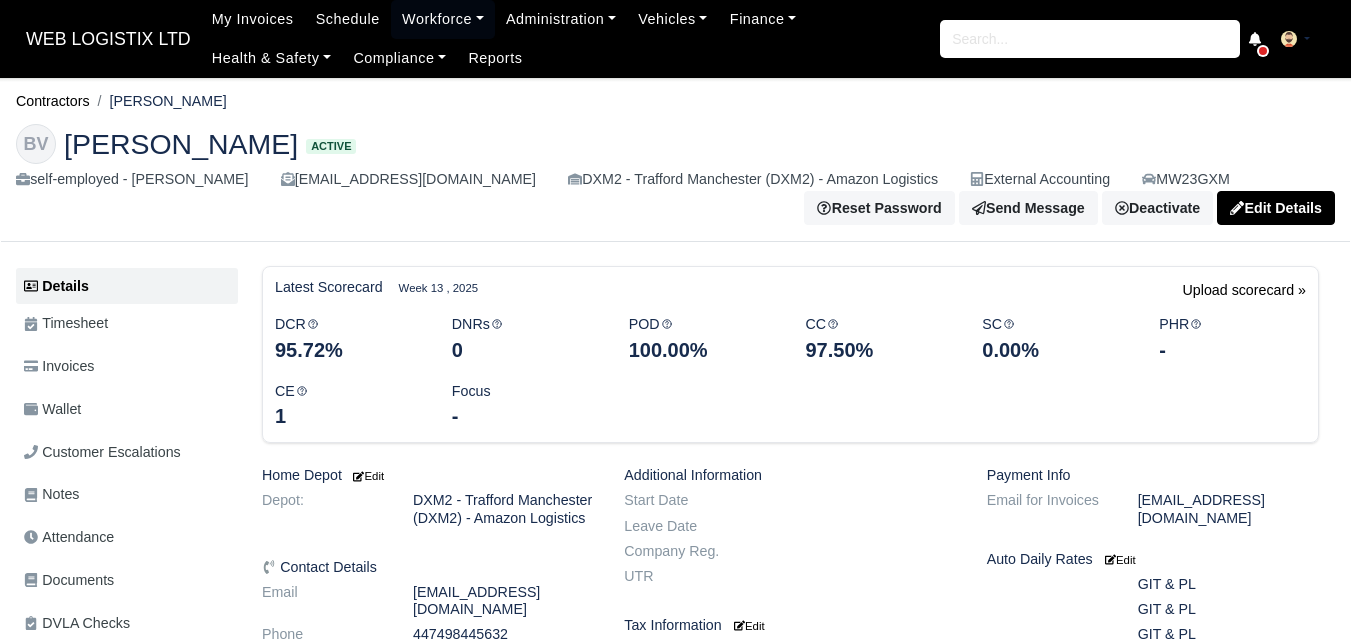 scroll, scrollTop: 0, scrollLeft: 0, axis: both 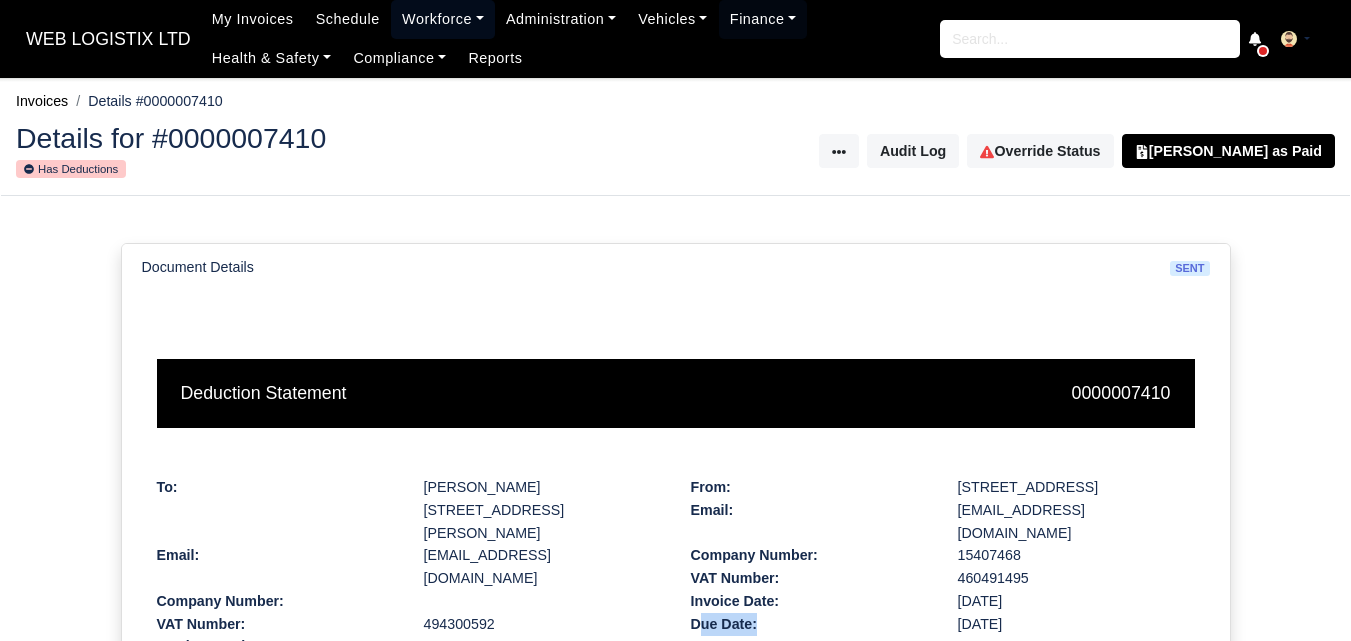 click on "Workforce" at bounding box center (443, 19) 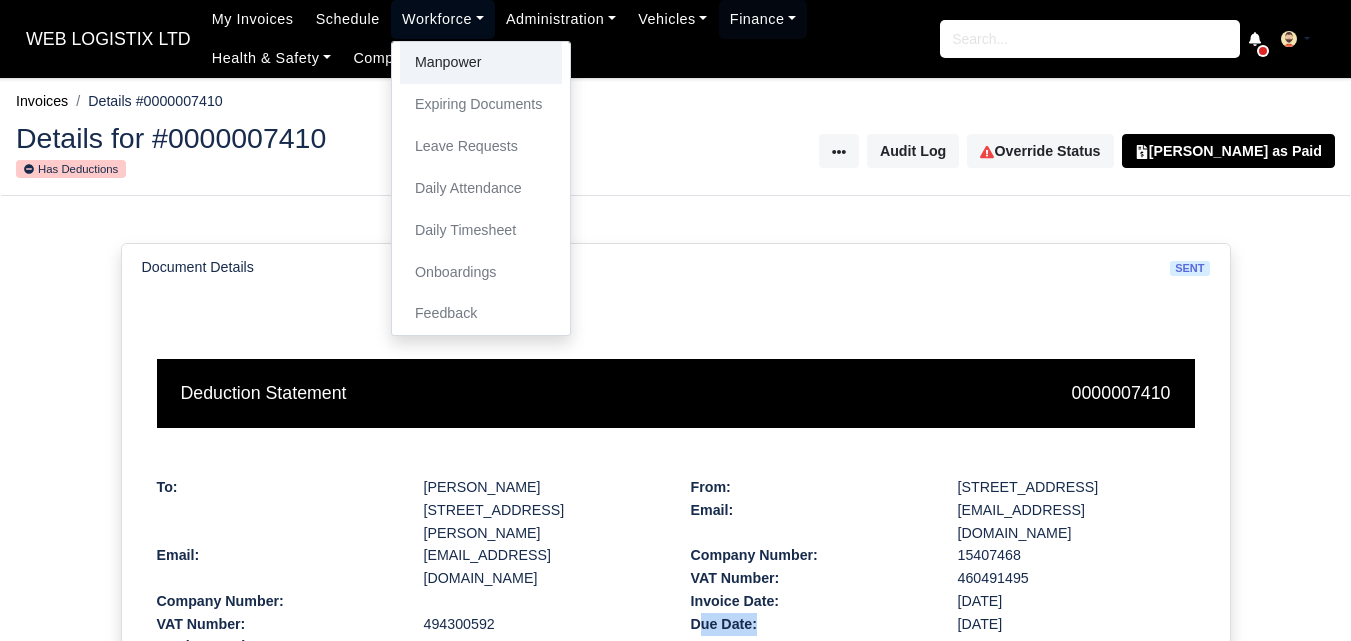 click on "Manpower" at bounding box center (481, 63) 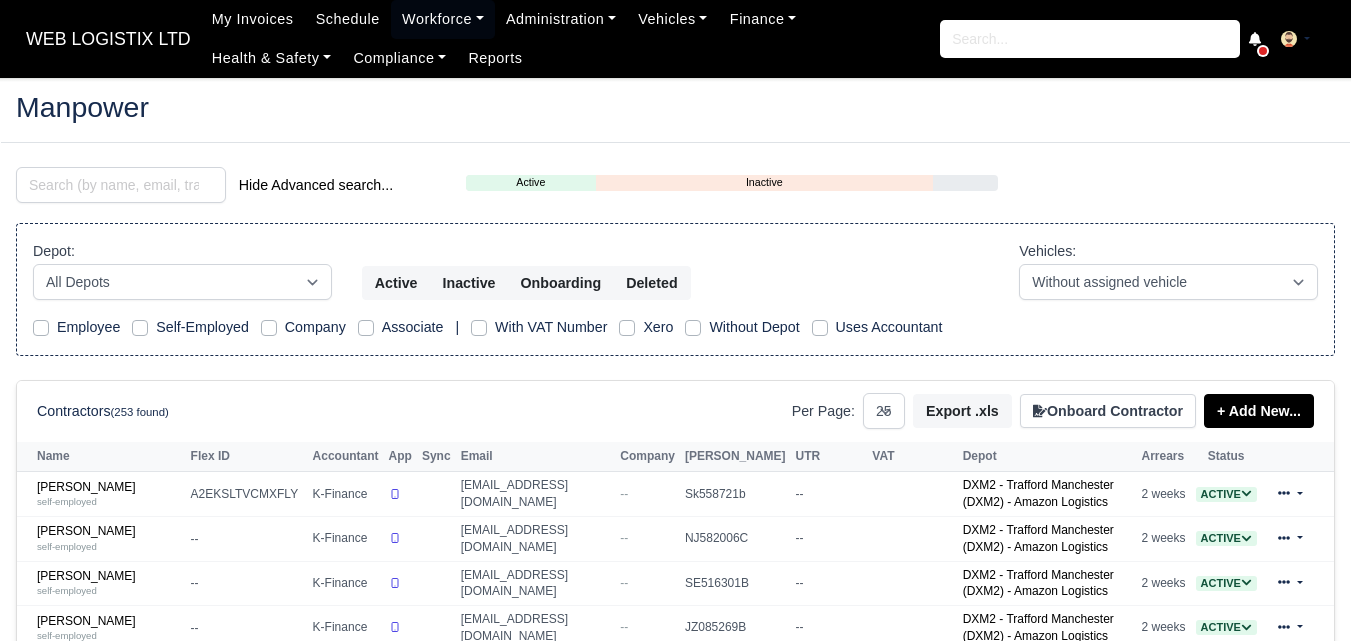 select on "25" 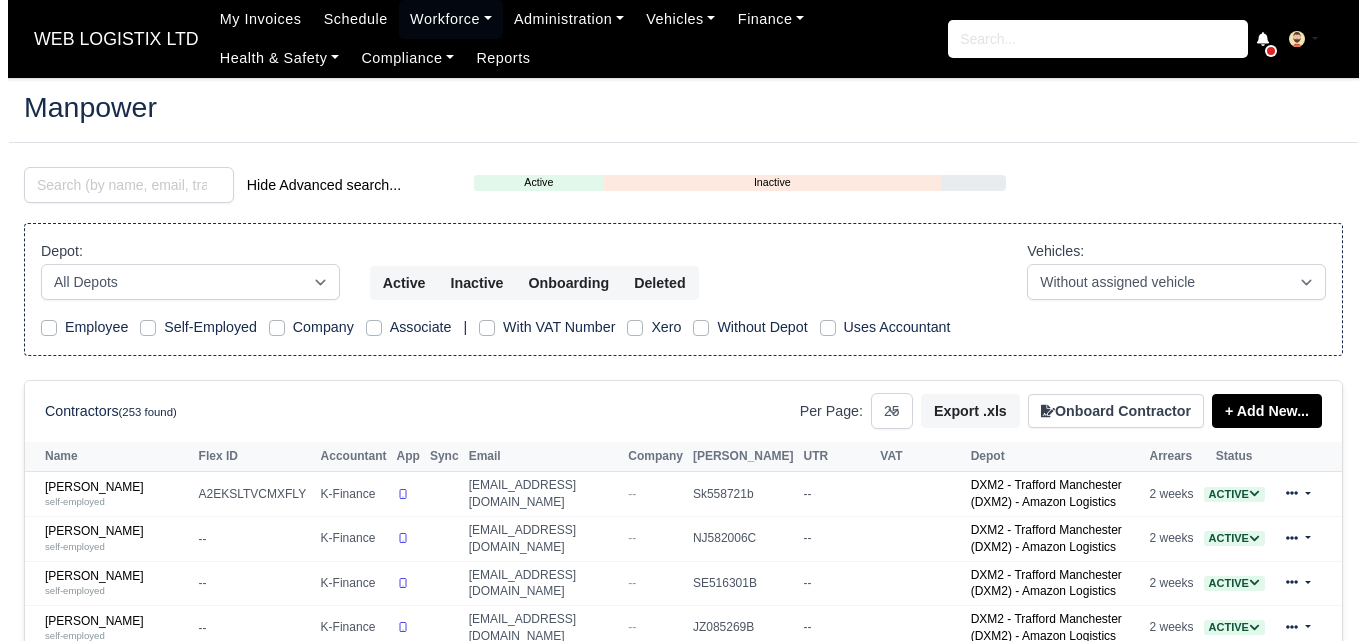scroll, scrollTop: 0, scrollLeft: 0, axis: both 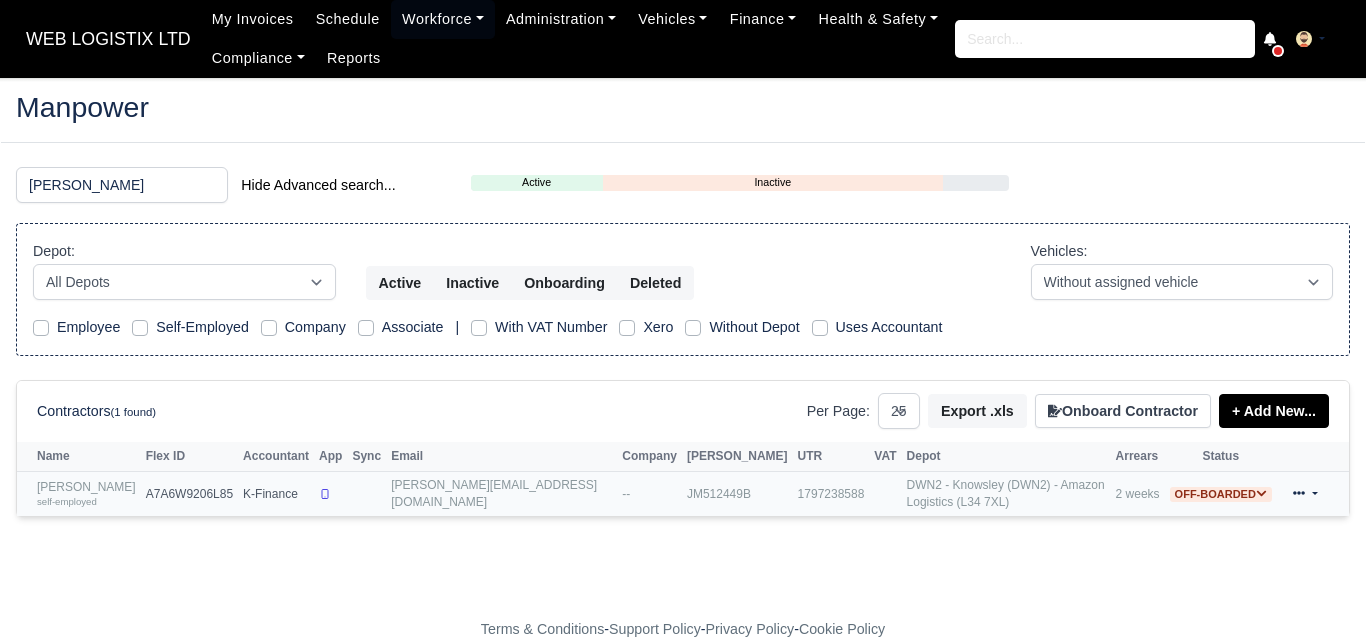 type on "ramon" 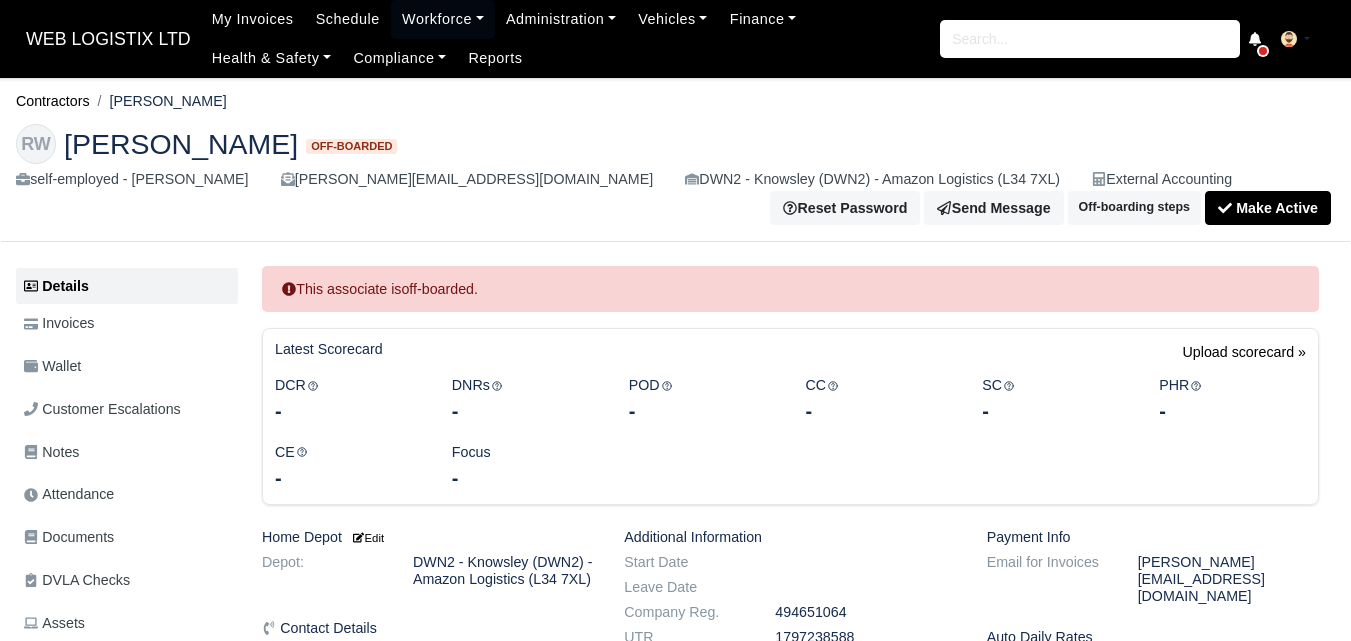 scroll, scrollTop: 0, scrollLeft: 0, axis: both 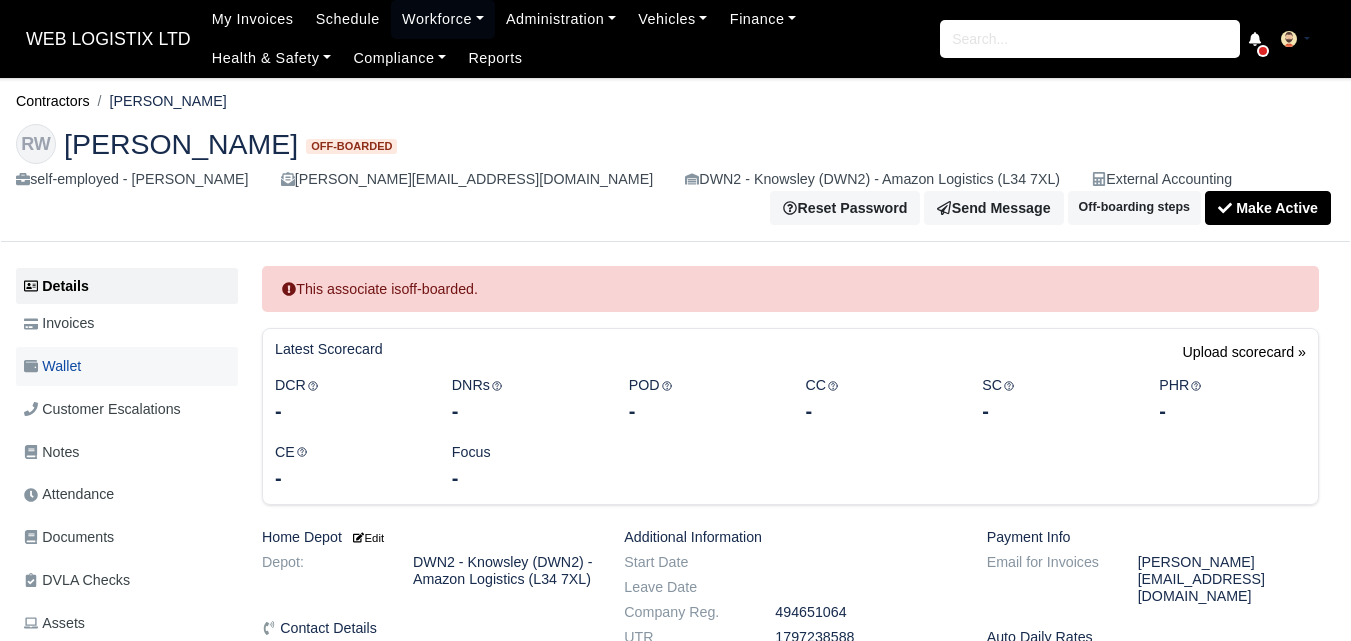 click on "Wallet" at bounding box center [52, 366] 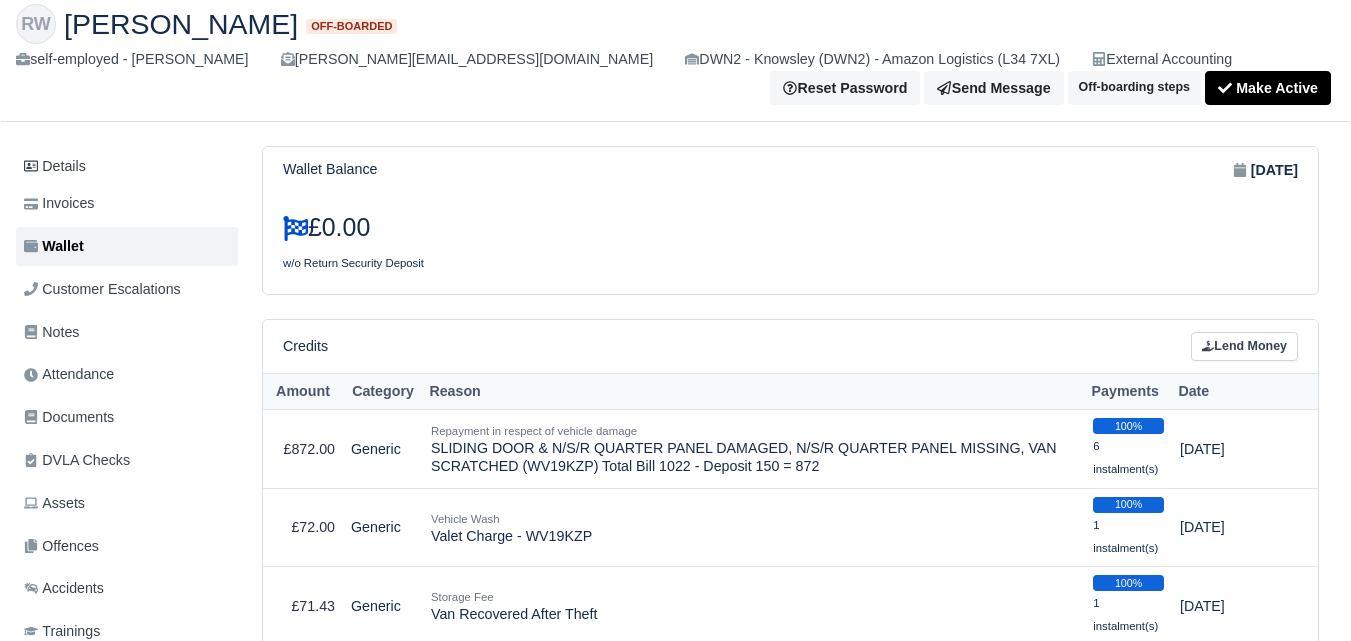 scroll, scrollTop: 167, scrollLeft: 0, axis: vertical 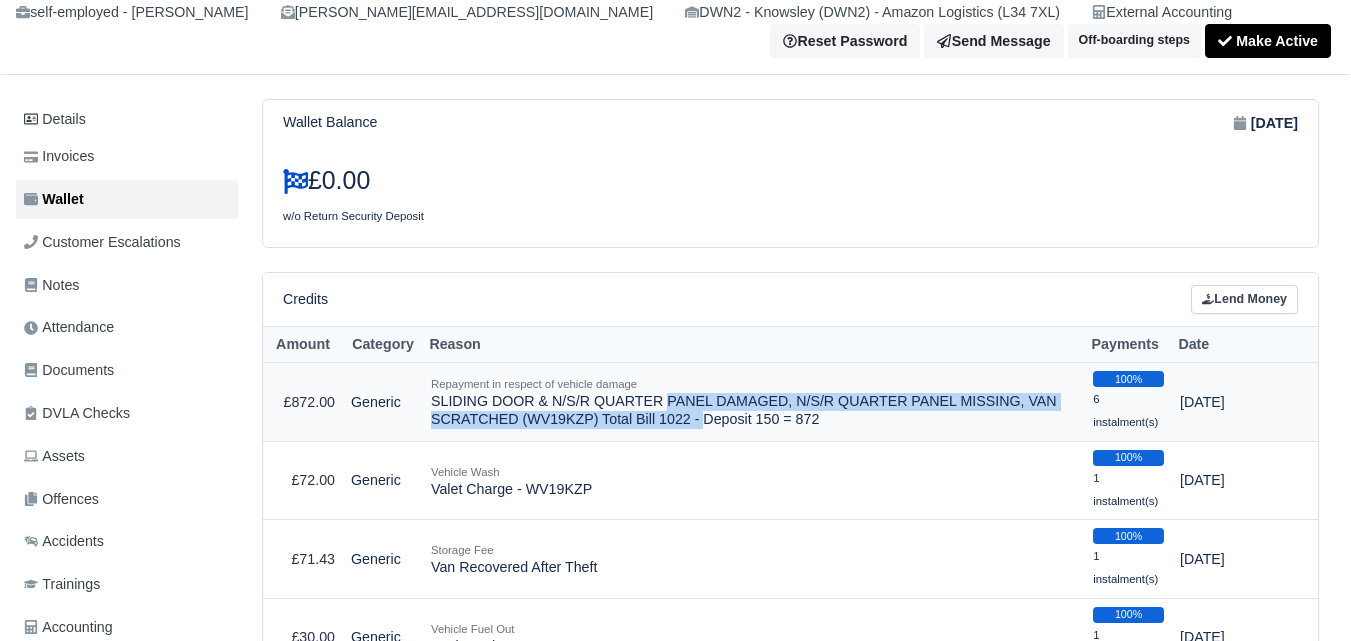 drag, startPoint x: 434, startPoint y: 403, endPoint x: 505, endPoint y: 421, distance: 73.24616 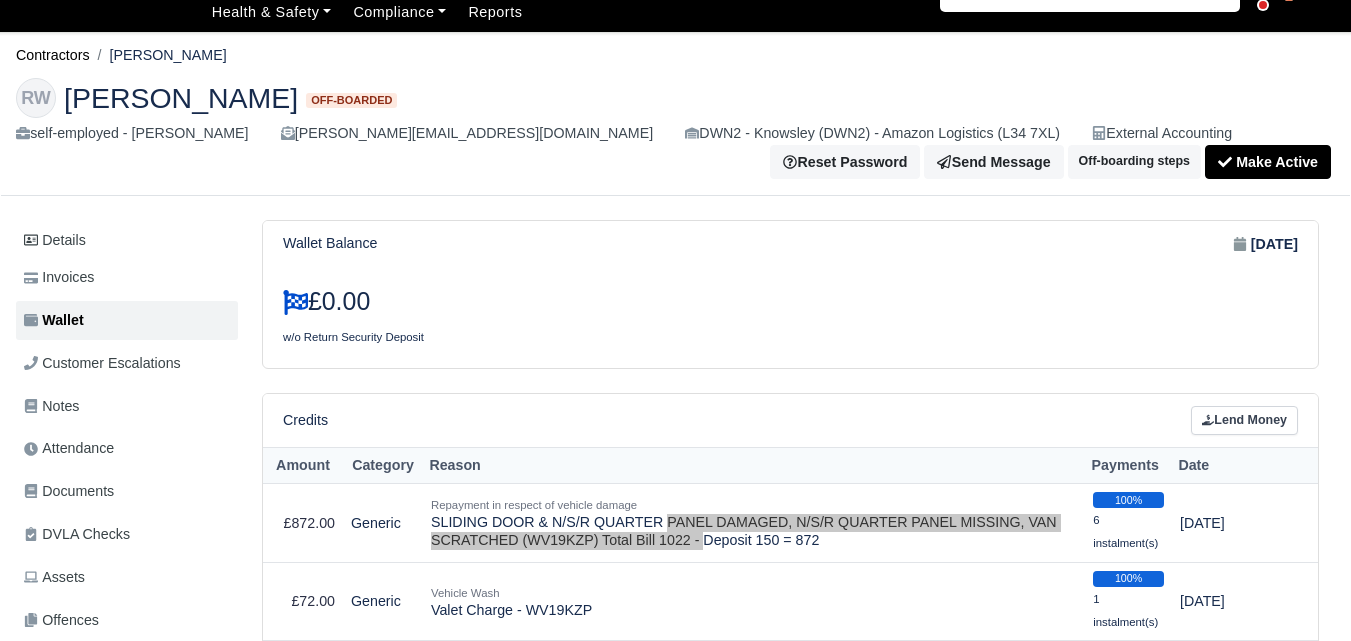 scroll, scrollTop: 0, scrollLeft: 0, axis: both 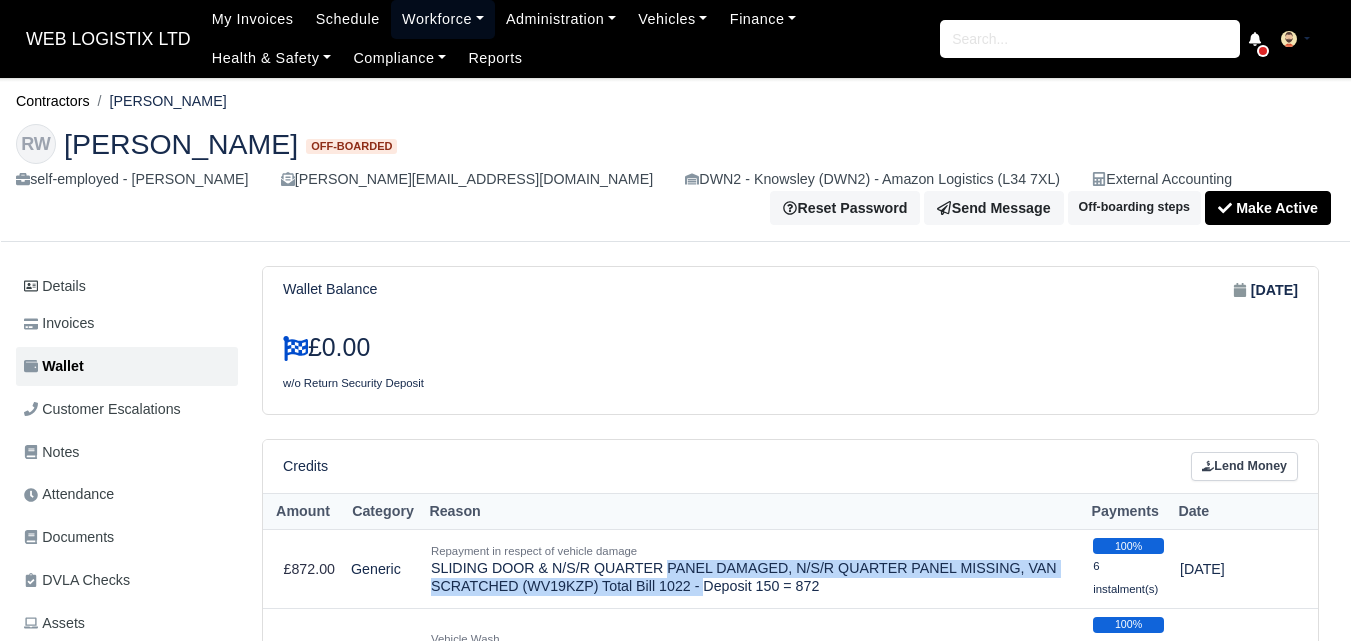 click on "Workforce" at bounding box center (443, 19) 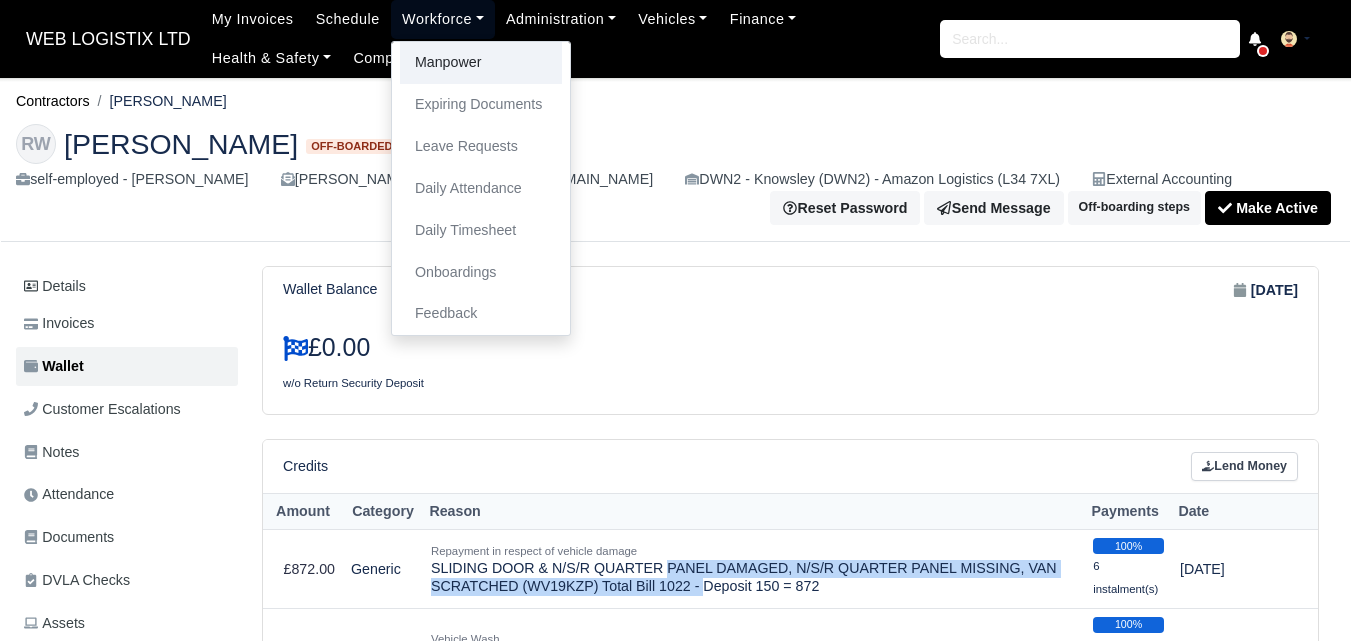 click on "Manpower" at bounding box center (481, 63) 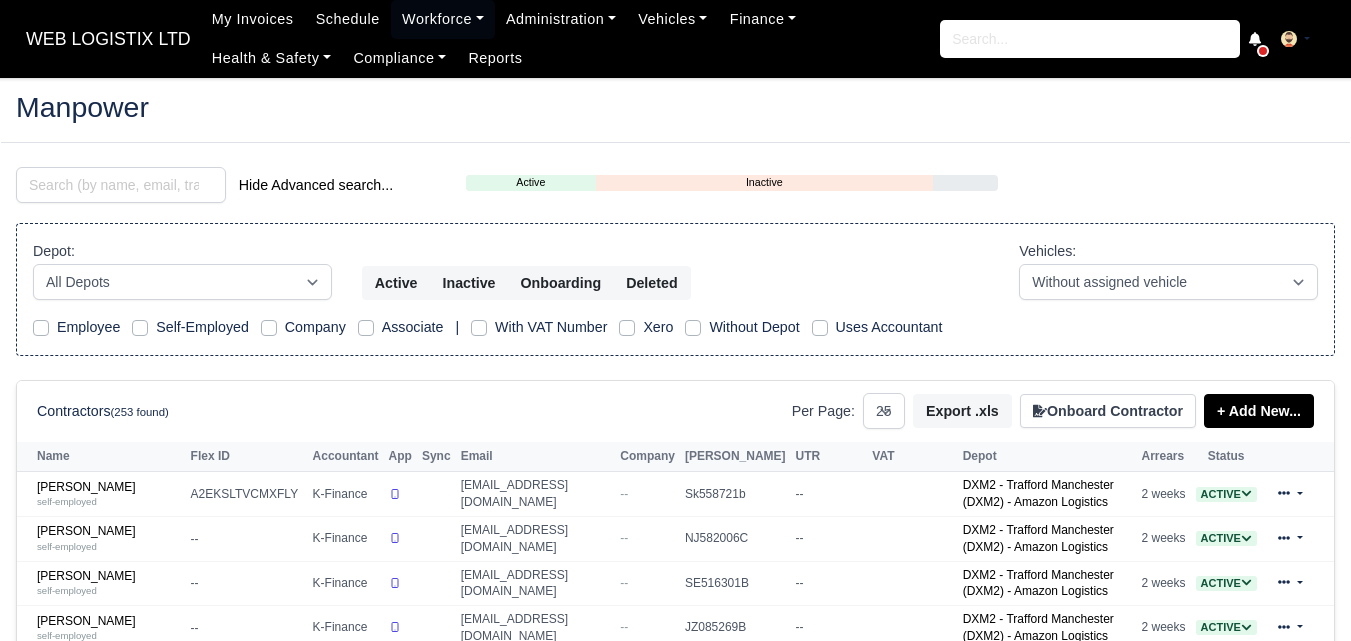 select on "25" 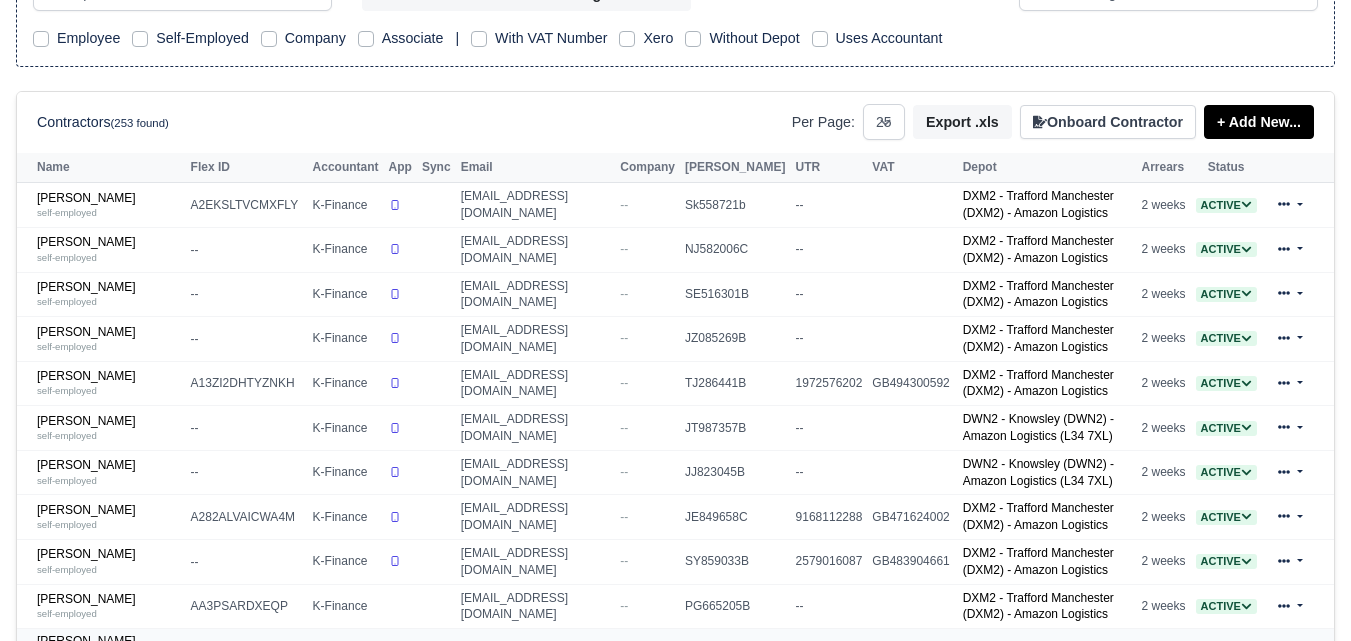 scroll, scrollTop: 333, scrollLeft: 0, axis: vertical 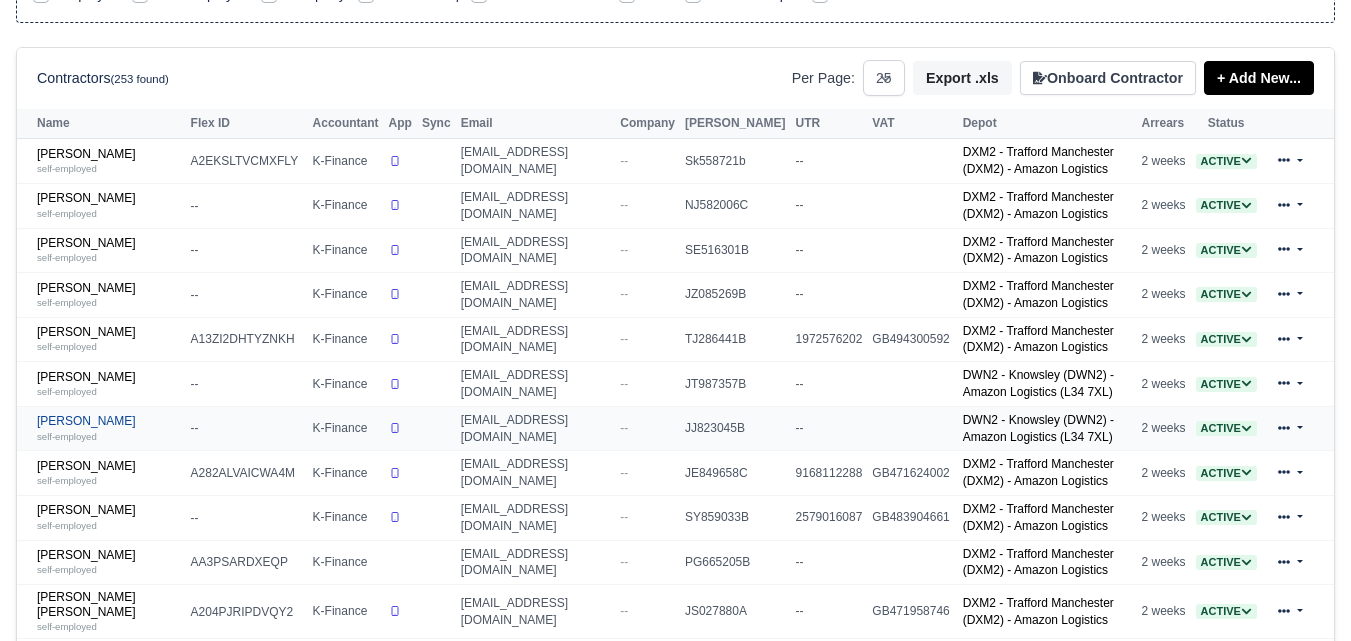 click on "self-employed" at bounding box center (109, 436) 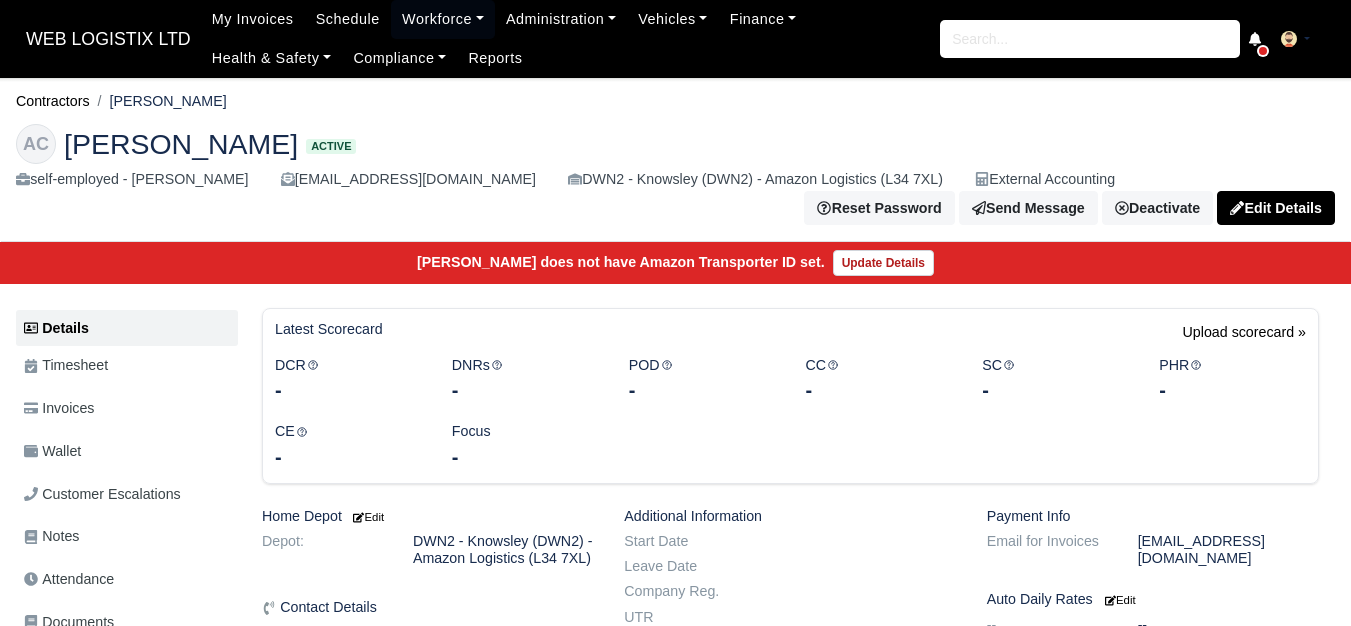 scroll, scrollTop: 0, scrollLeft: 0, axis: both 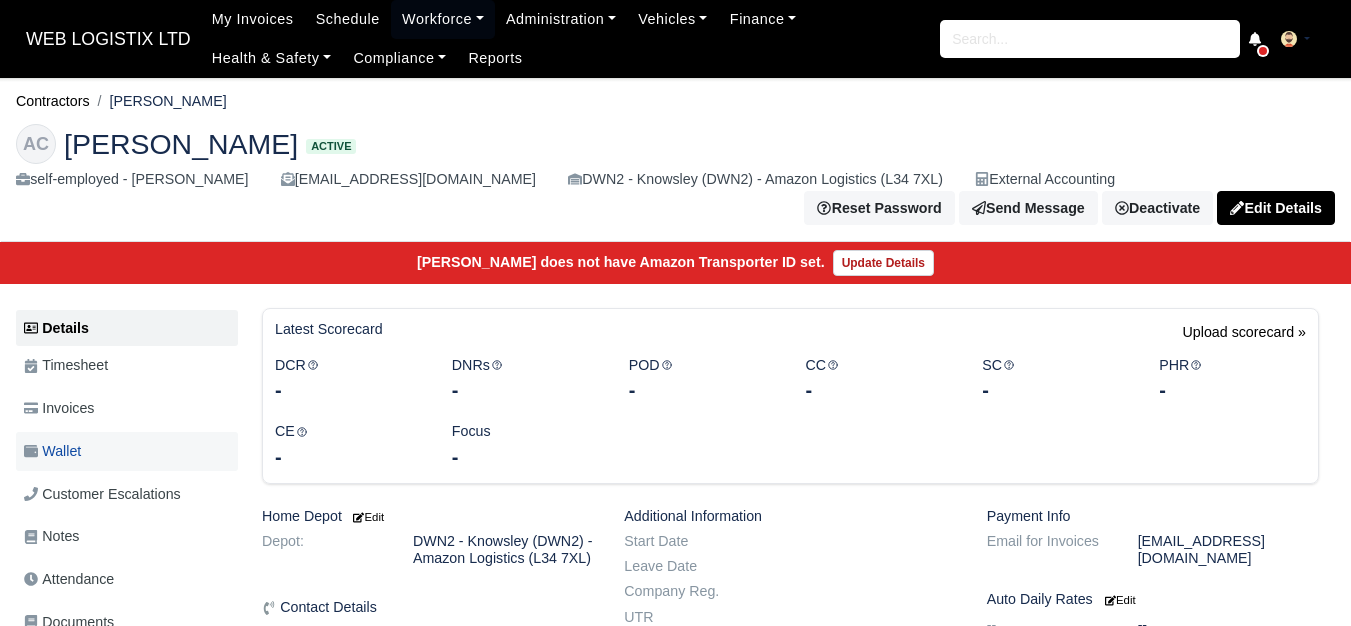click on "Wallet" at bounding box center [52, 451] 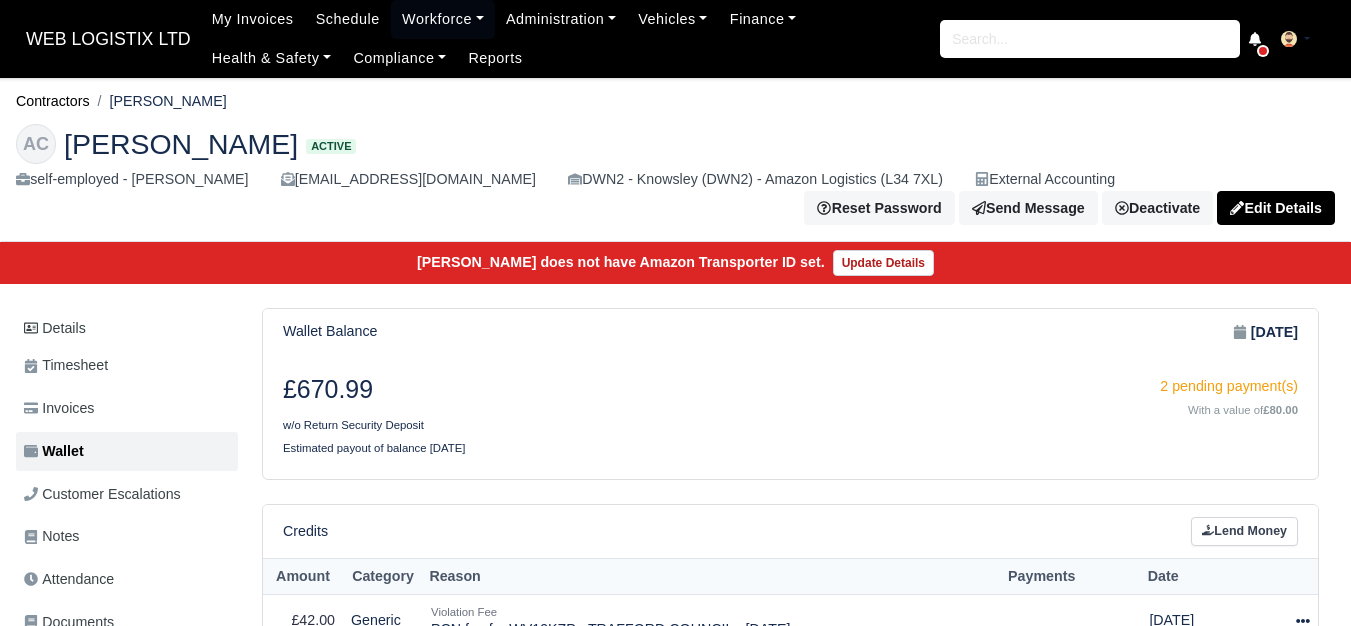 scroll, scrollTop: 348, scrollLeft: 0, axis: vertical 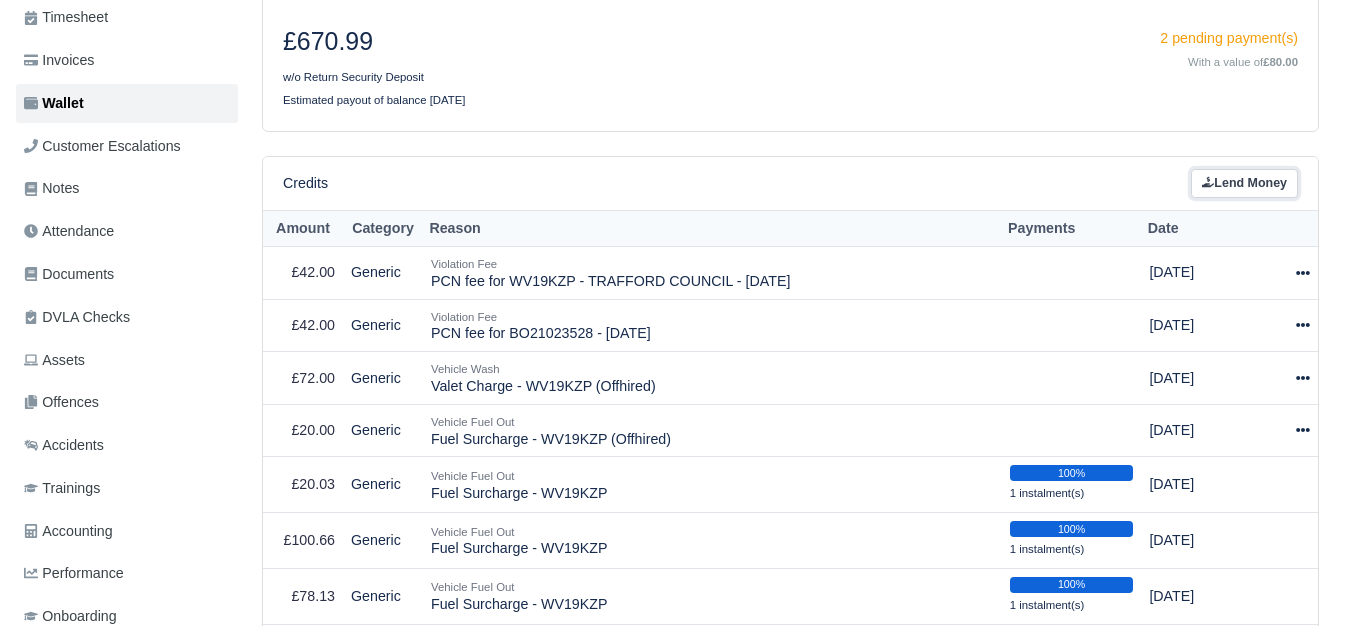click on "Lend Money" at bounding box center [1244, 183] 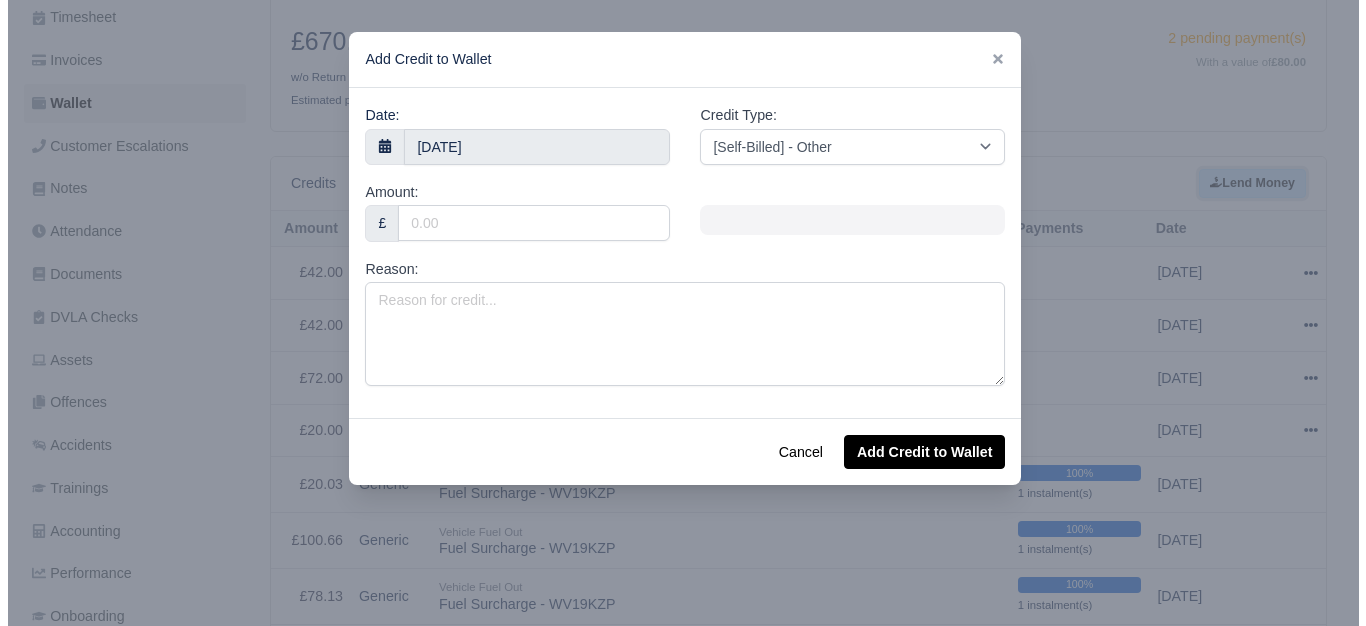 scroll, scrollTop: 333, scrollLeft: 0, axis: vertical 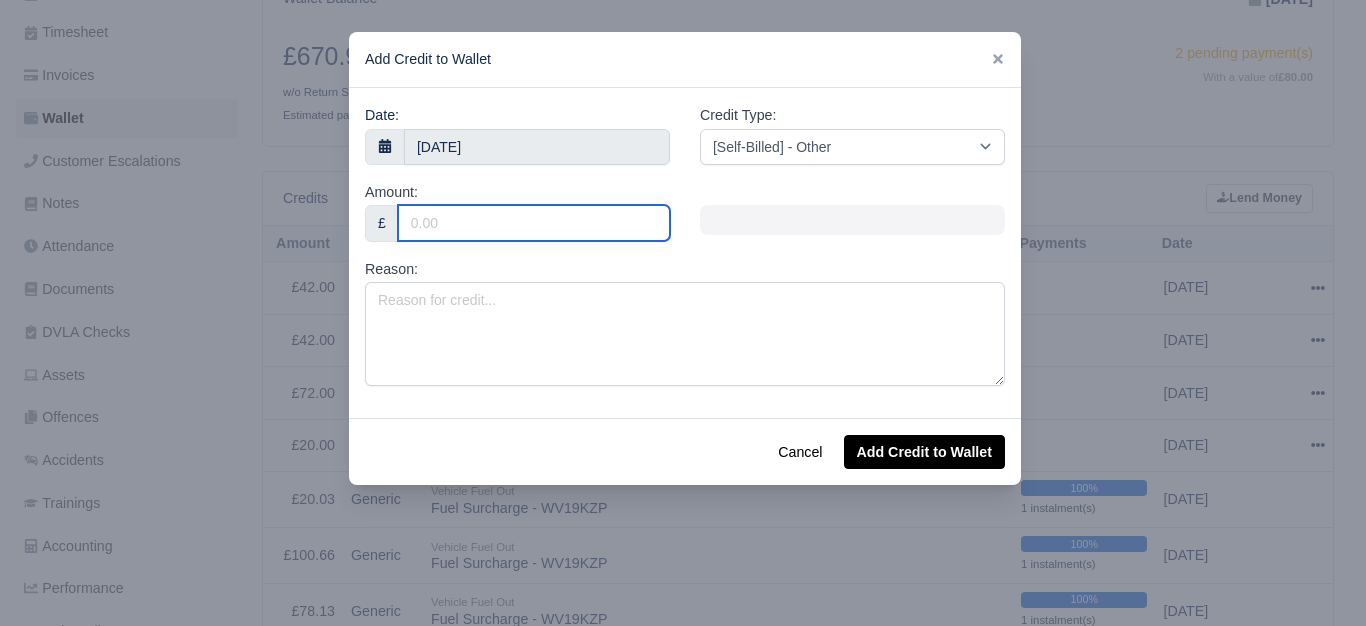 click on "Amount:" at bounding box center [534, 223] 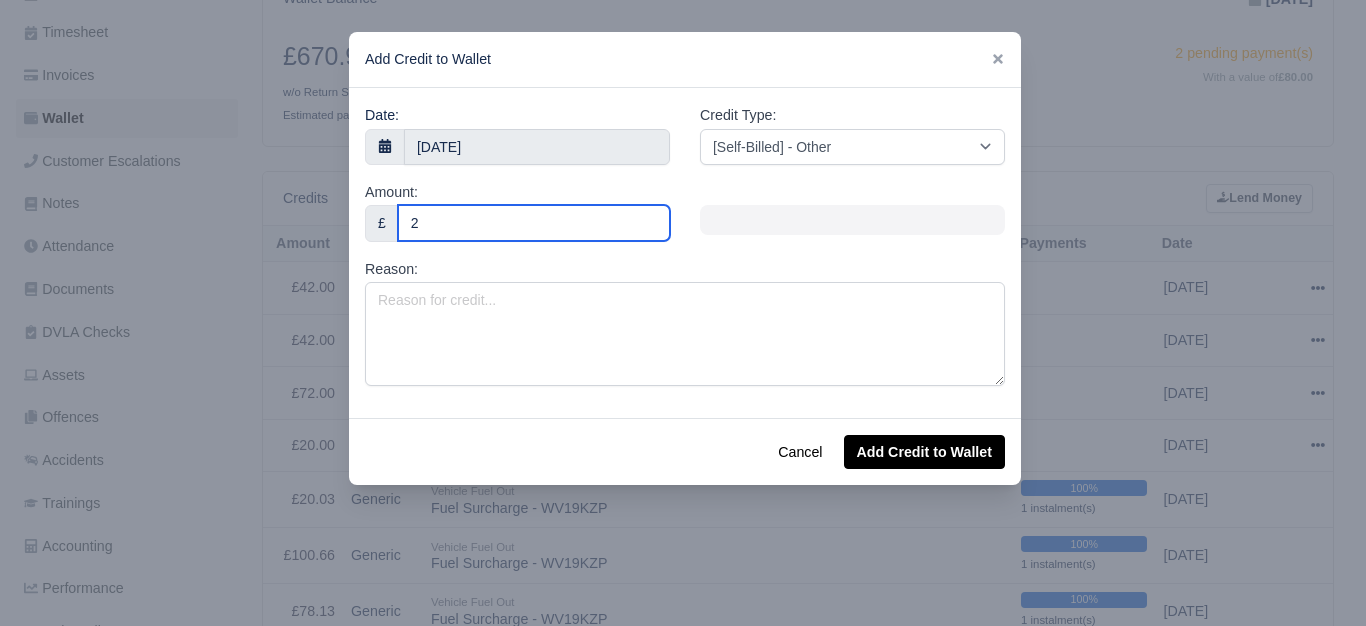 type 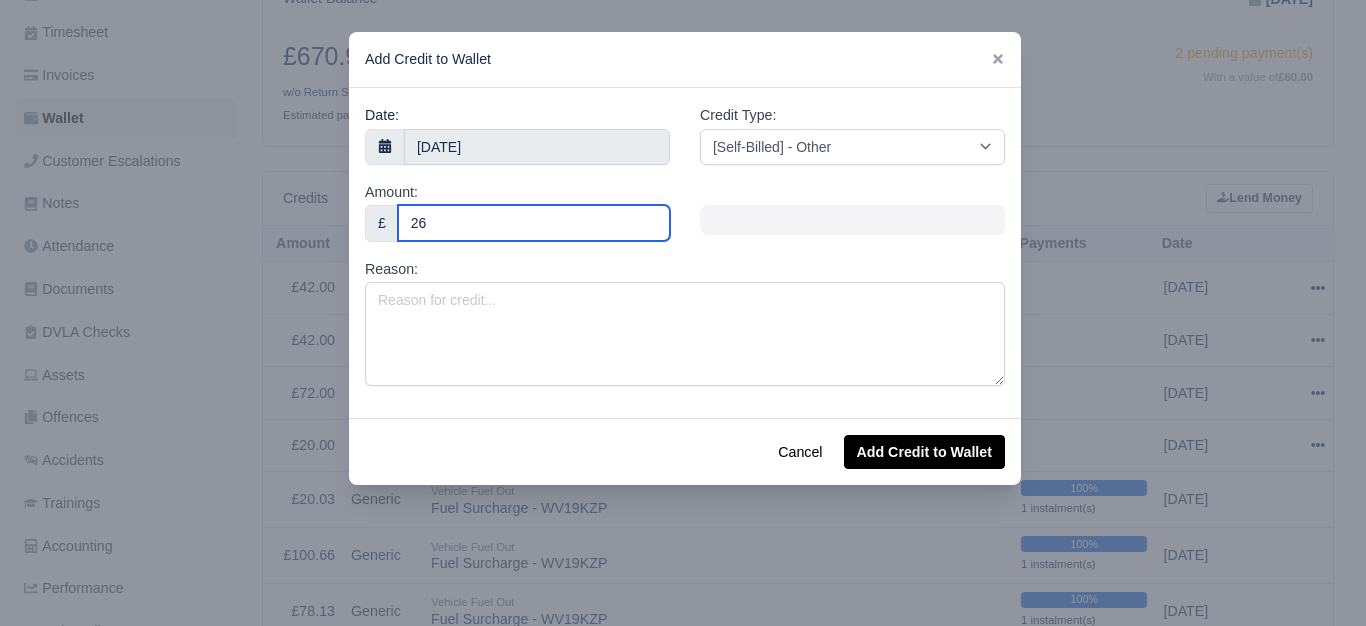type on "267" 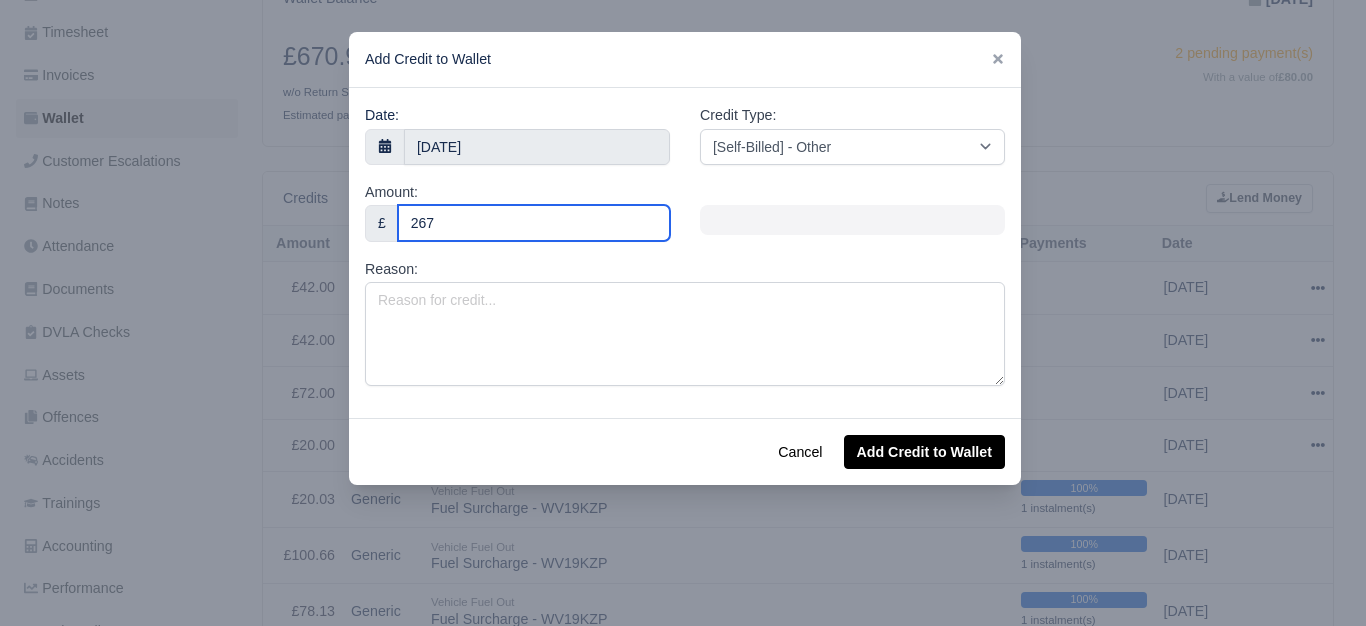 type 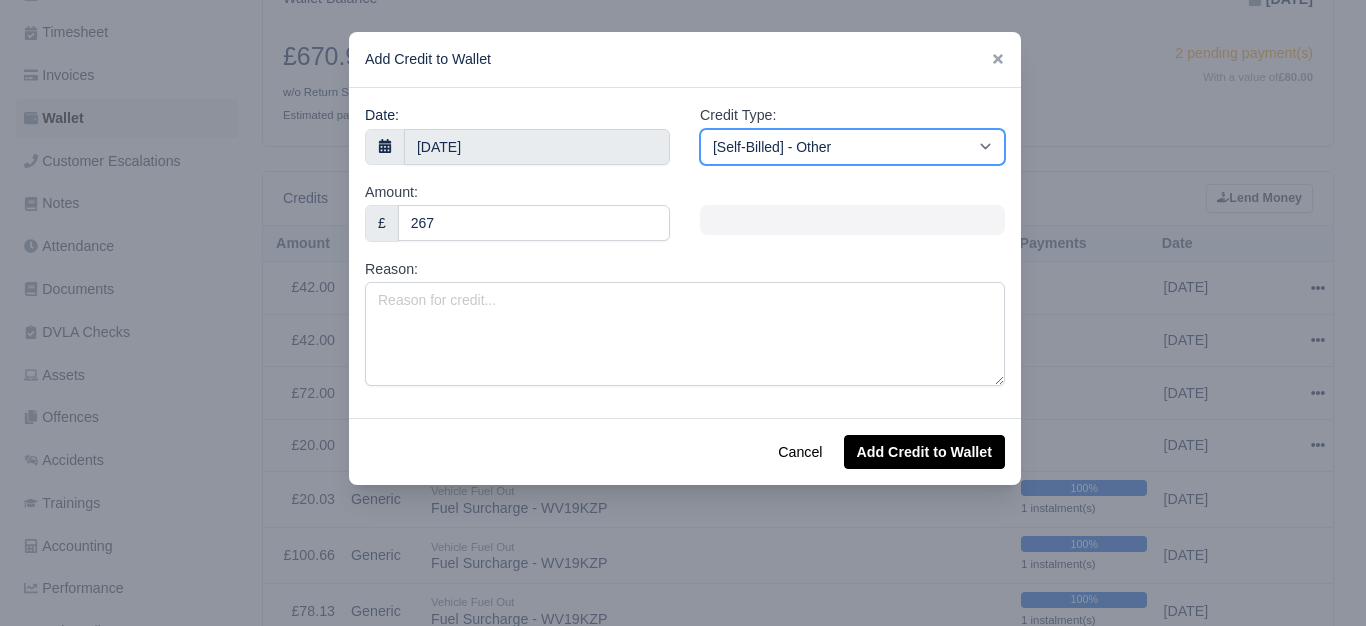 click on "[Self-Billed] - Other
[Self-Billed] - Negative Invoice
[Self-Billed] - Keychain
[Self-Billed] - Background Check
[Self-Billed] - Fuel Advance Payment
[Self-Billed] - Prepayment for Upcoming Work
[Rental] - Other
[Rental] - Vehicle Wash
[Rental] - Repayment in respect of vehicle damage
[Rental] - Vehicle Recovery Charge
[Rental] - Vehicle Pound Recovery
[Rental] - Vehicle Key Replacement
[Rental] - Vehicle Fuel Out
[Rental] - Van Fuel out/Adblue/Keychain/Van Wash/Sticker
[Rental] - Security Deposit to a maximum of £500
[Rental] - Advance payment in respect of rental vehicle deposit
[Rental] - Vehicle Violation
[Rental] - Violation Fee" at bounding box center (852, 147) 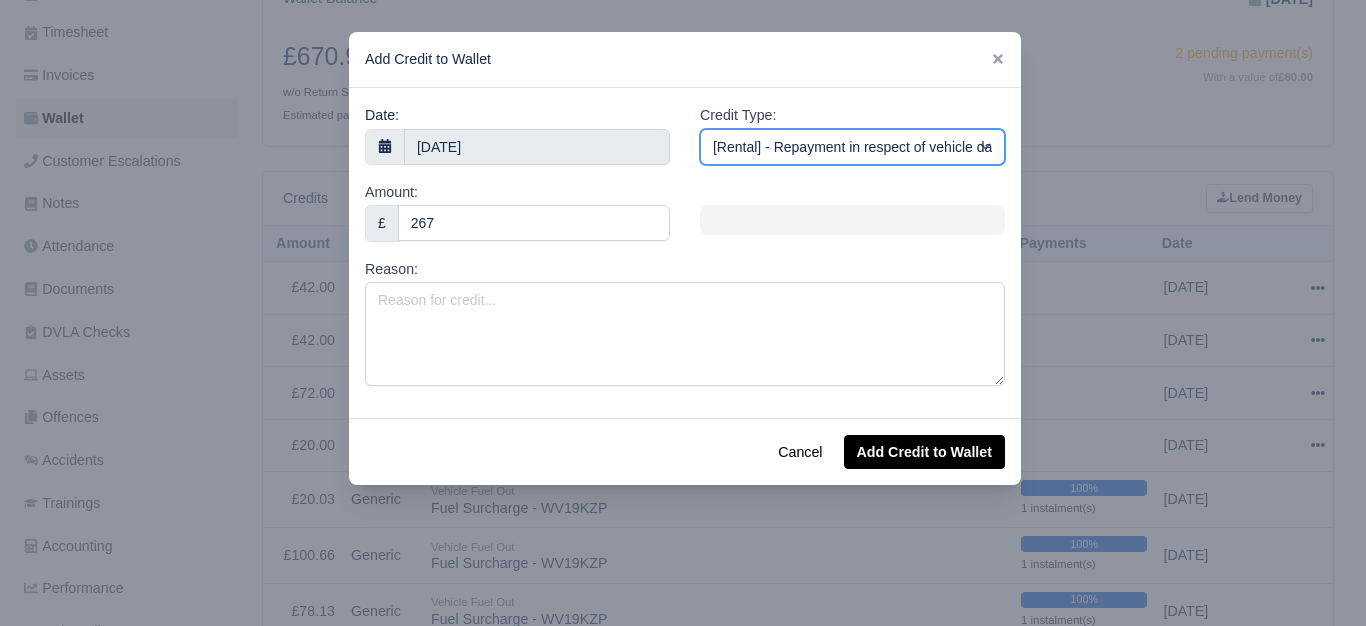 click on "[Self-Billed] - Other
[Self-Billed] - Negative Invoice
[Self-Billed] - Keychain
[Self-Billed] - Background Check
[Self-Billed] - Fuel Advance Payment
[Self-Billed] - Prepayment for Upcoming Work
[Rental] - Other
[Rental] - Vehicle Wash
[Rental] - Repayment in respect of vehicle damage
[Rental] - Vehicle Recovery Charge
[Rental] - Vehicle Pound Recovery
[Rental] - Vehicle Key Replacement
[Rental] - Vehicle Fuel Out
[Rental] - Van Fuel out/Adblue/Keychain/Van Wash/Sticker
[Rental] - Security Deposit to a maximum of £500
[Rental] - Advance payment in respect of rental vehicle deposit
[Rental] - Vehicle Violation
[Rental] - Violation Fee" at bounding box center (852, 147) 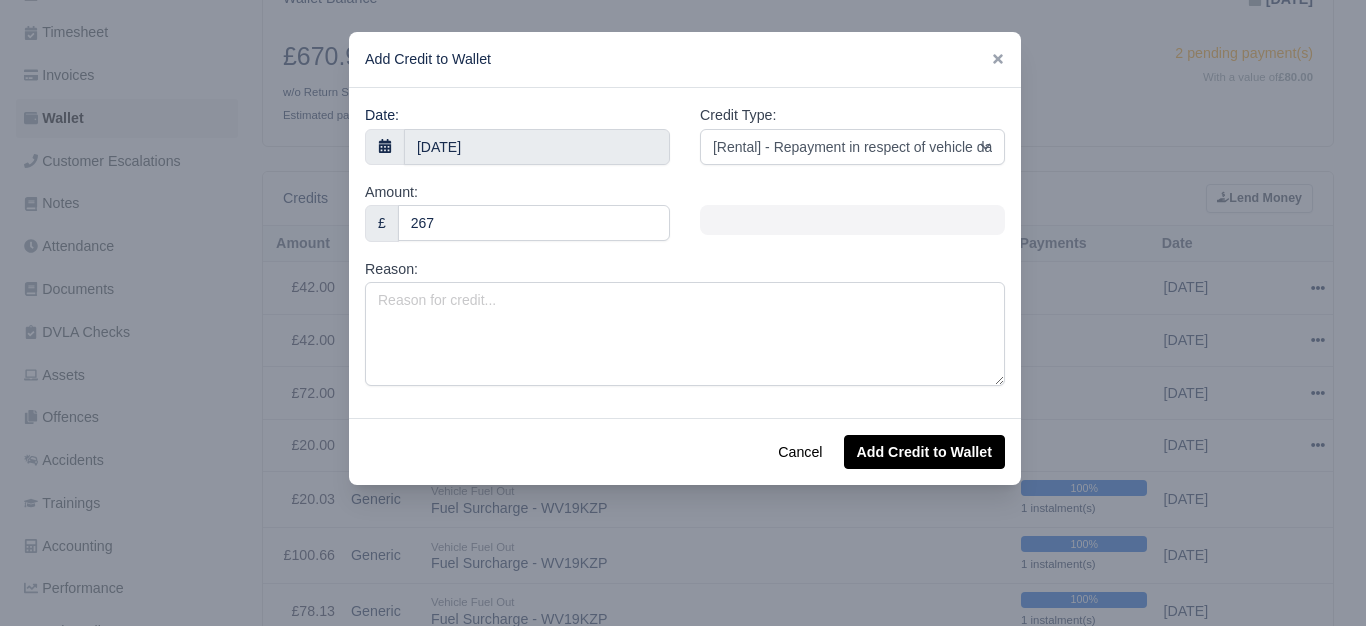 click on "Reason:" at bounding box center (685, 322) 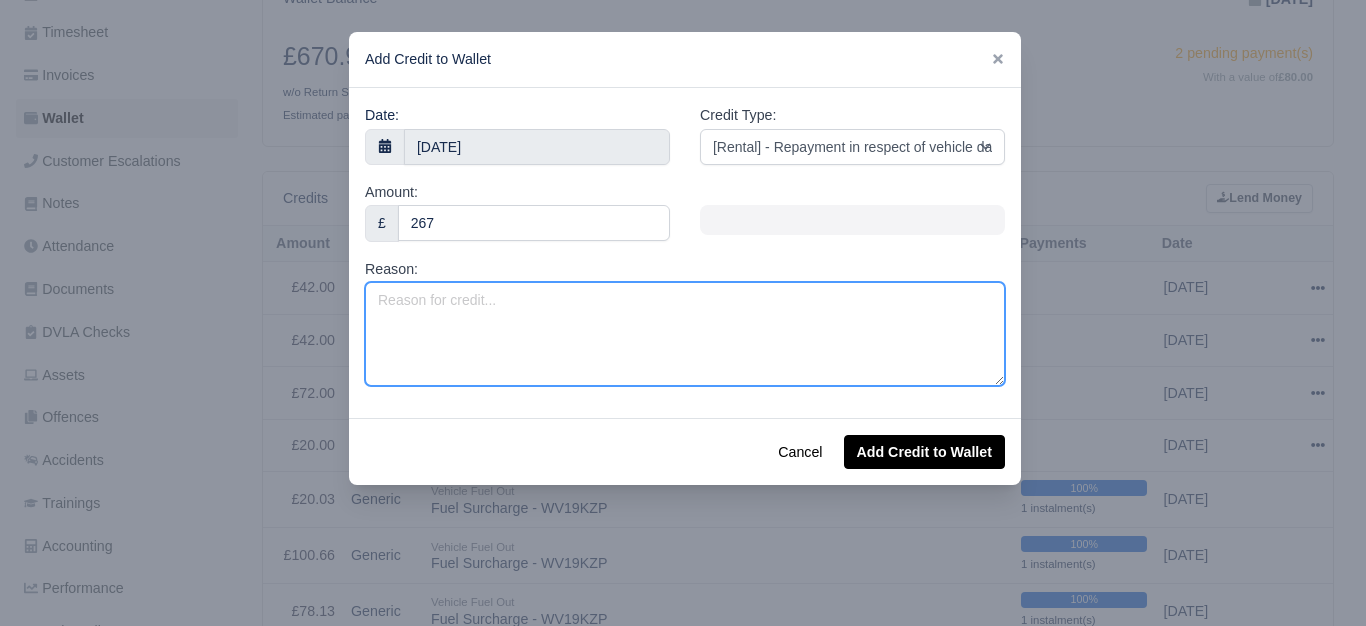 click on "Reason:" at bounding box center (685, 334) 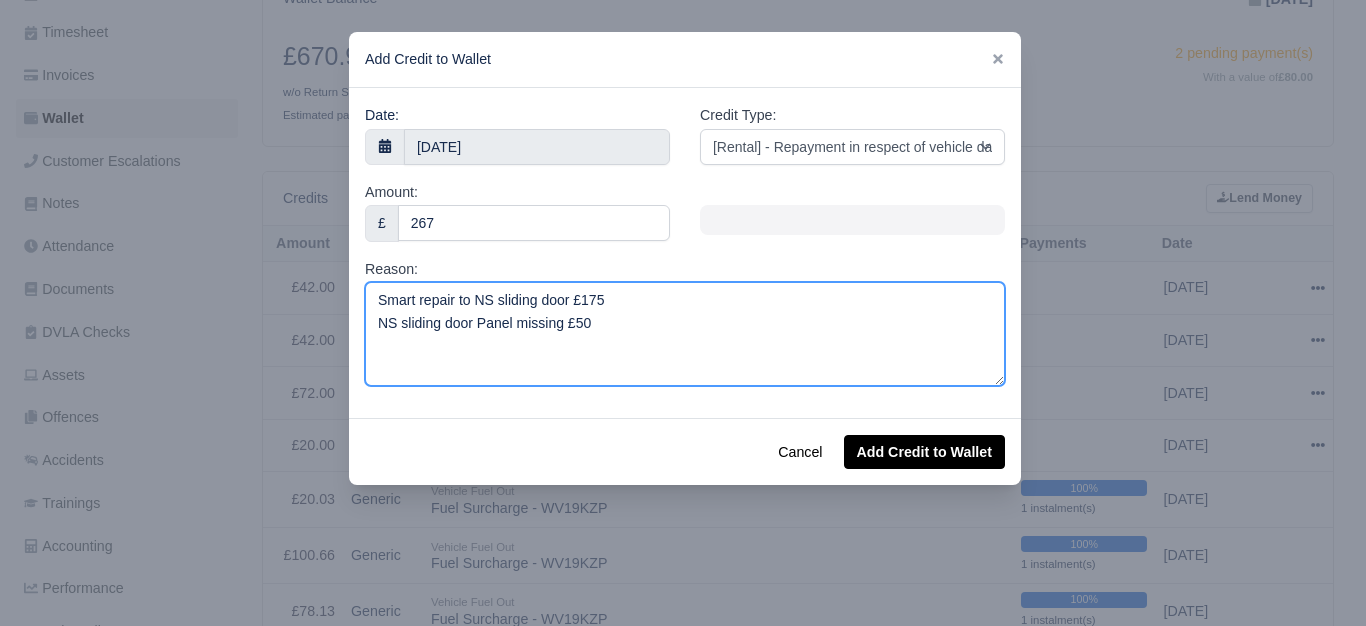click on "Smart repair to NS sliding door £175
NS sliding door Panel missing £50" at bounding box center [685, 334] 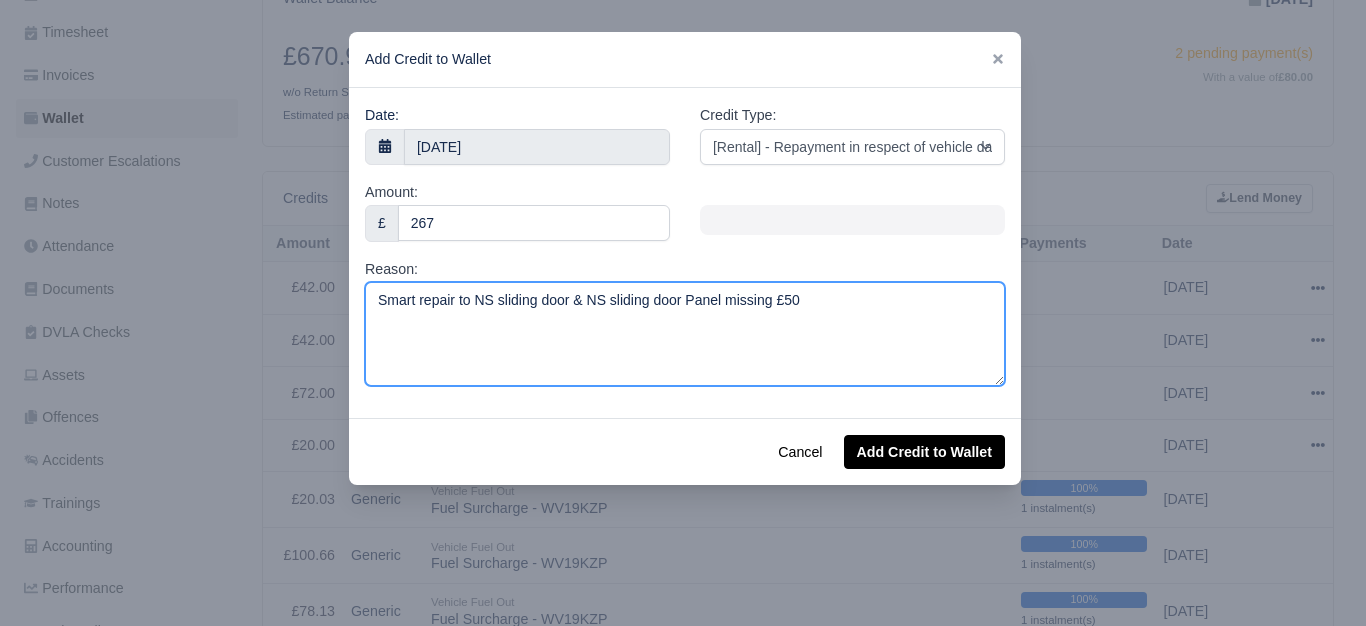 click on "Smart repair to NS sliding door & NS sliding door Panel missing £50" at bounding box center (685, 334) 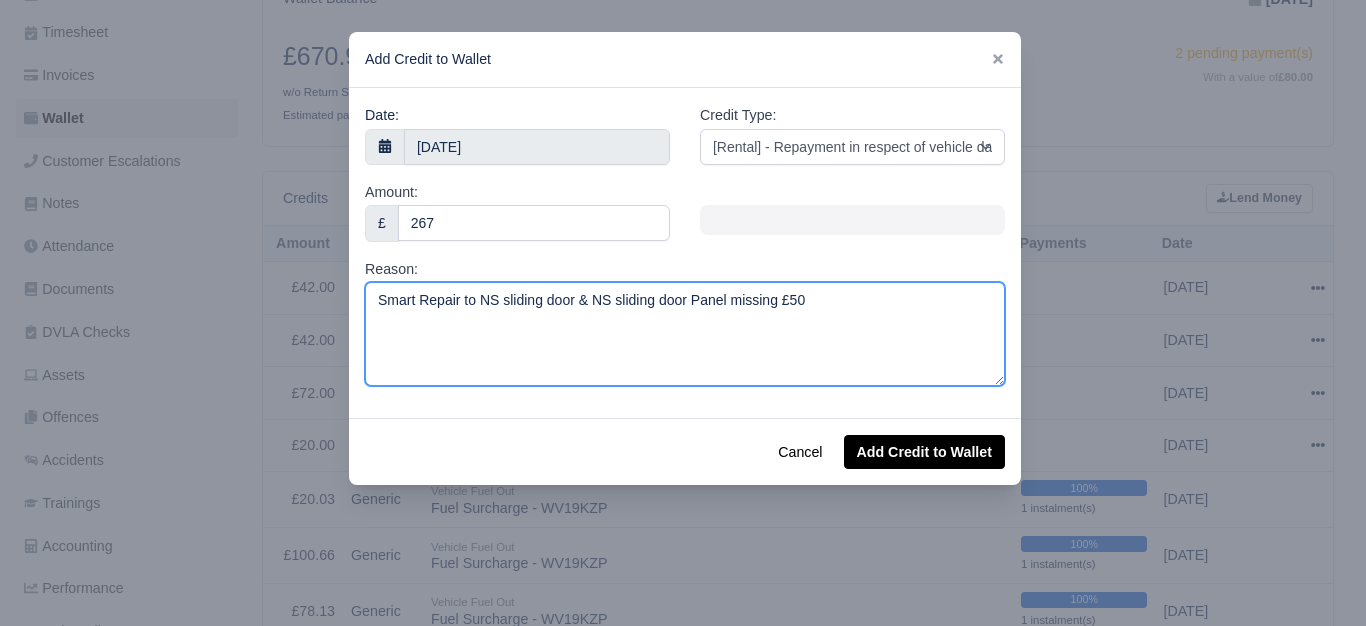 click on "Smart Repair to NS sliding door & NS sliding door Panel missing £50" at bounding box center (685, 334) 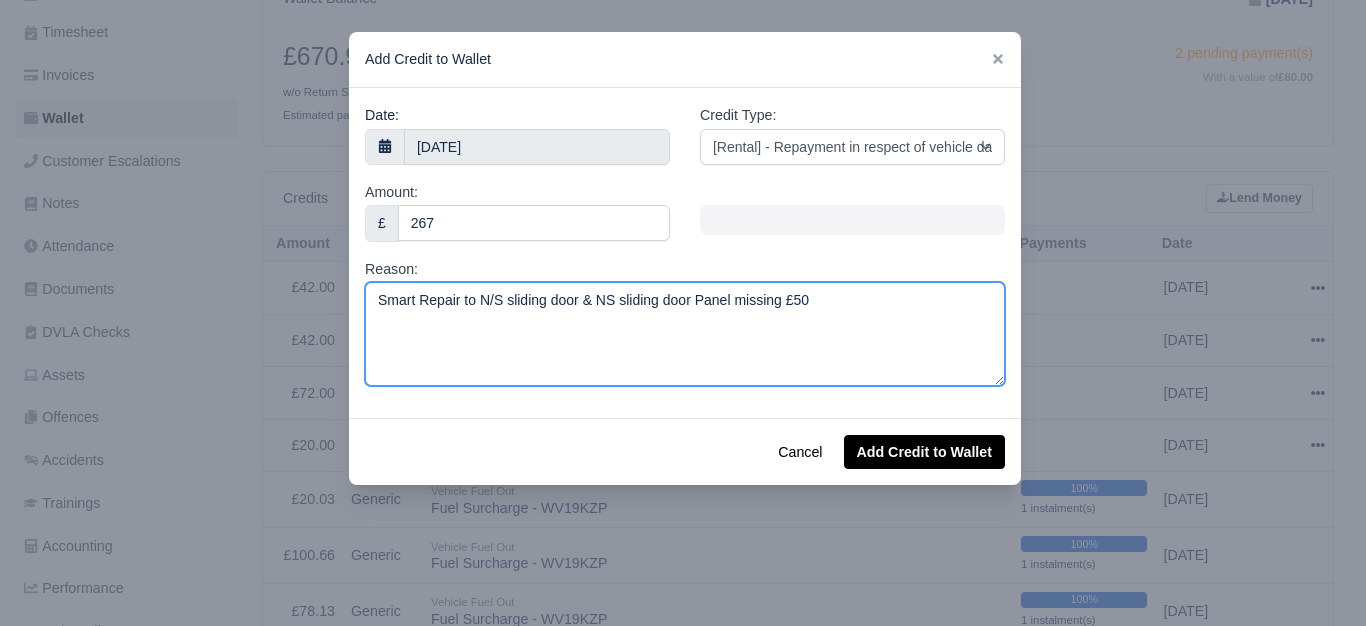 click on "Smart Repair to N/S sliding door & NS sliding door Panel missing £50" at bounding box center [685, 334] 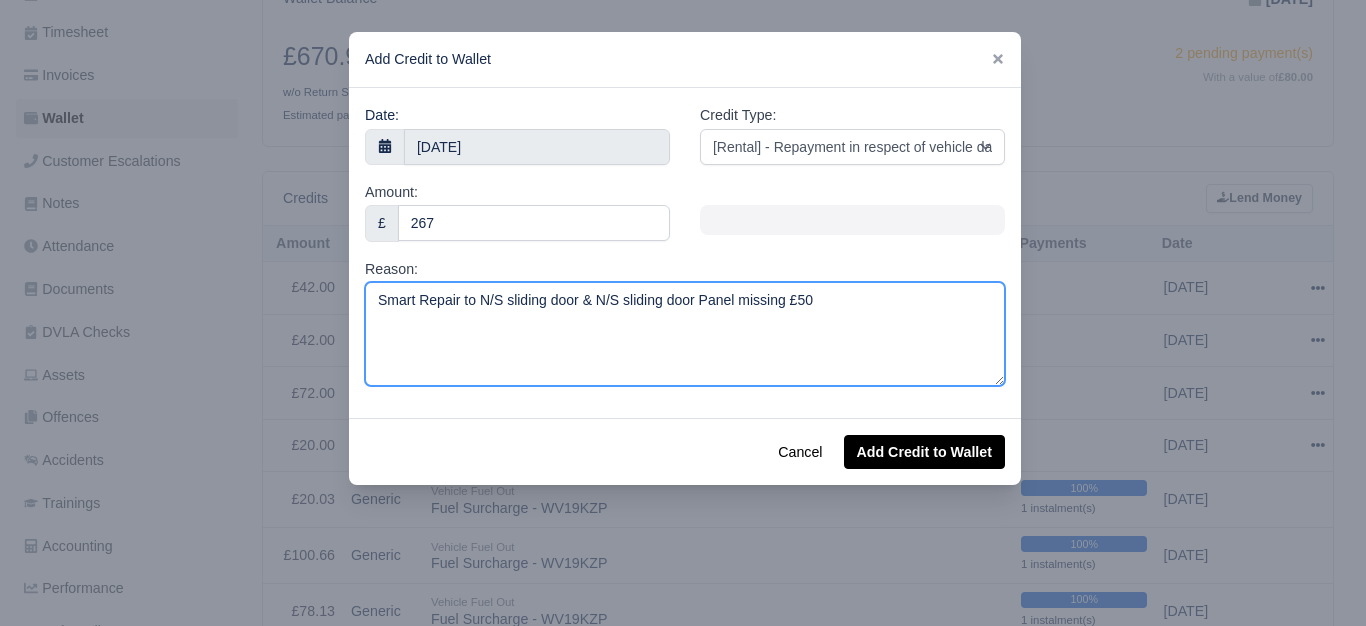 click on "Smart Repair to N/S sliding door & N/S sliding door Panel missing £50" at bounding box center (685, 334) 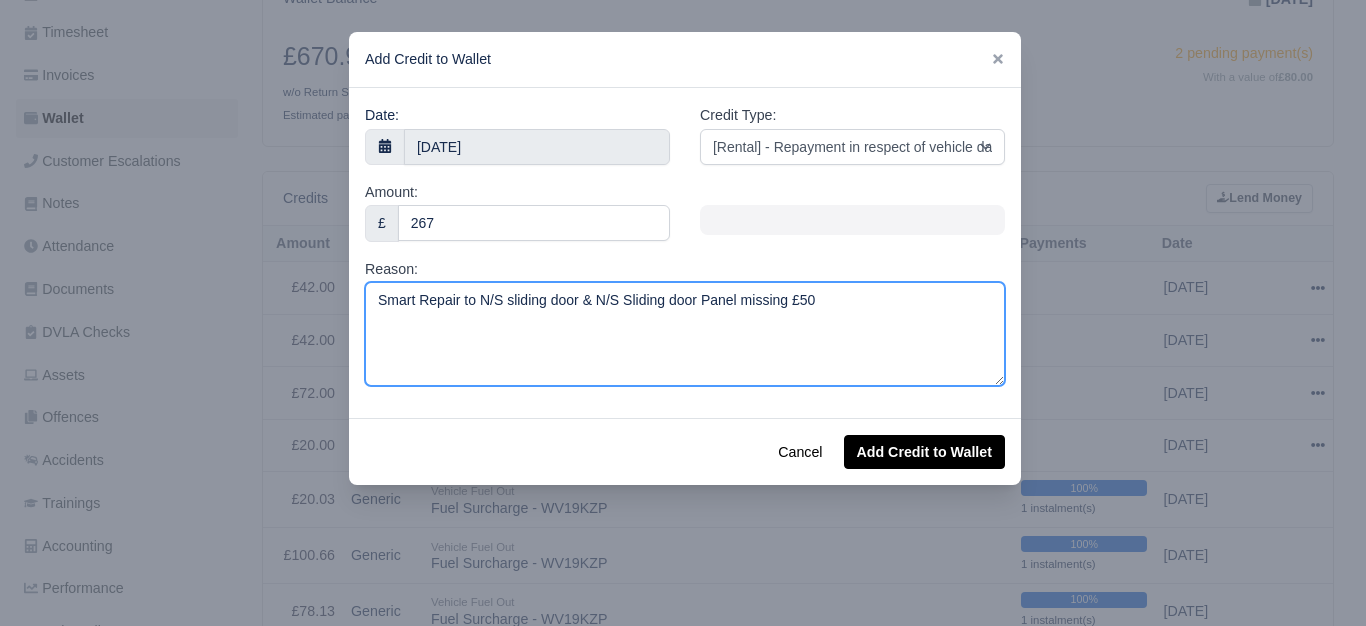 click on "Smart Repair to N/S sliding door & N/S Sliding door Panel missing £50" at bounding box center (685, 334) 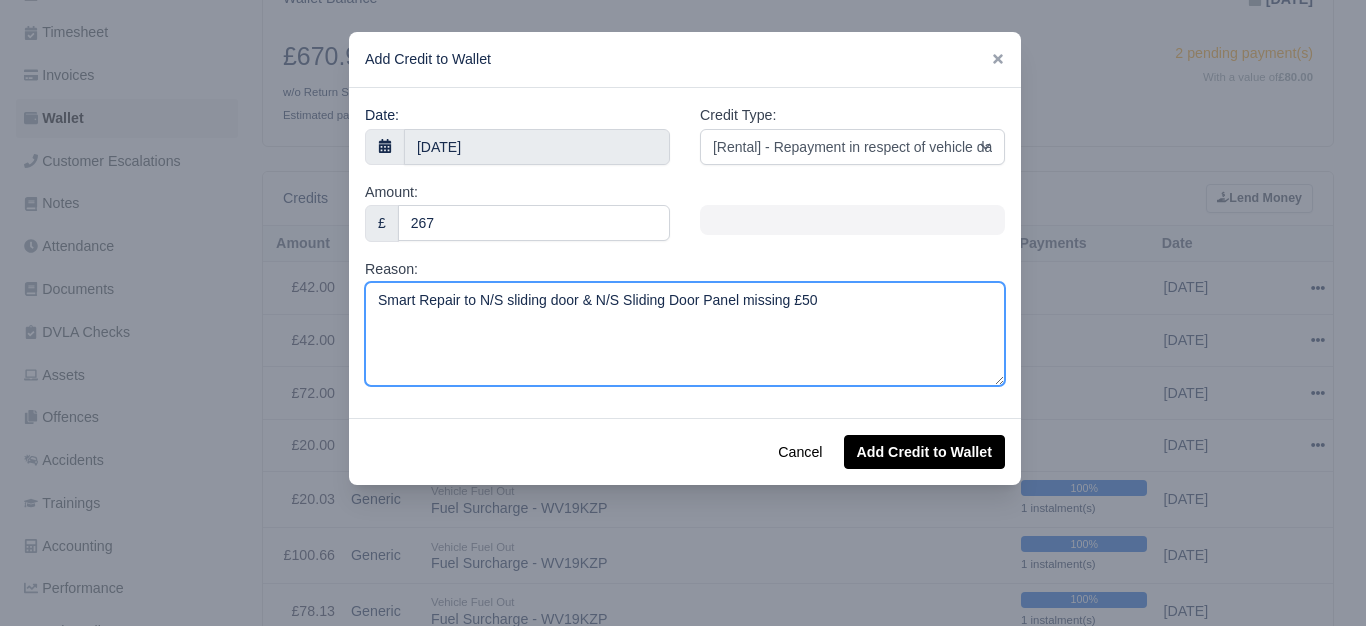 drag, startPoint x: 592, startPoint y: 295, endPoint x: 731, endPoint y: 304, distance: 139.29106 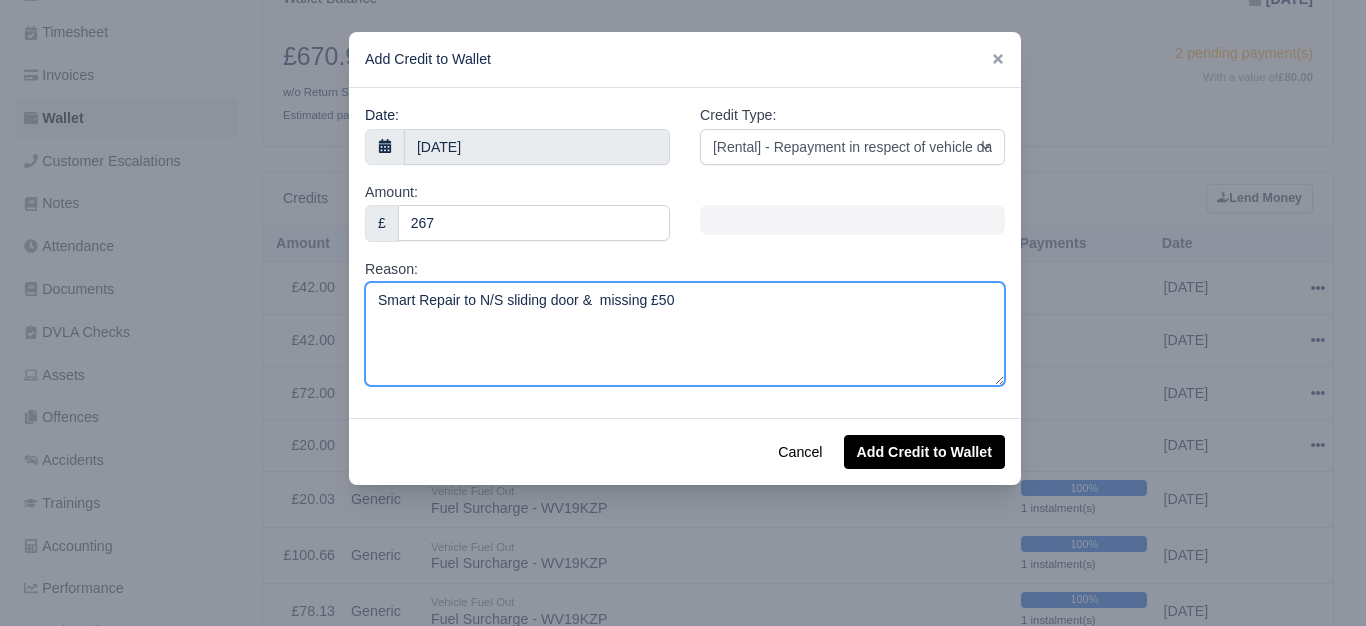 click on "Smart Repair to N/S sliding door &  missing £50" at bounding box center (685, 334) 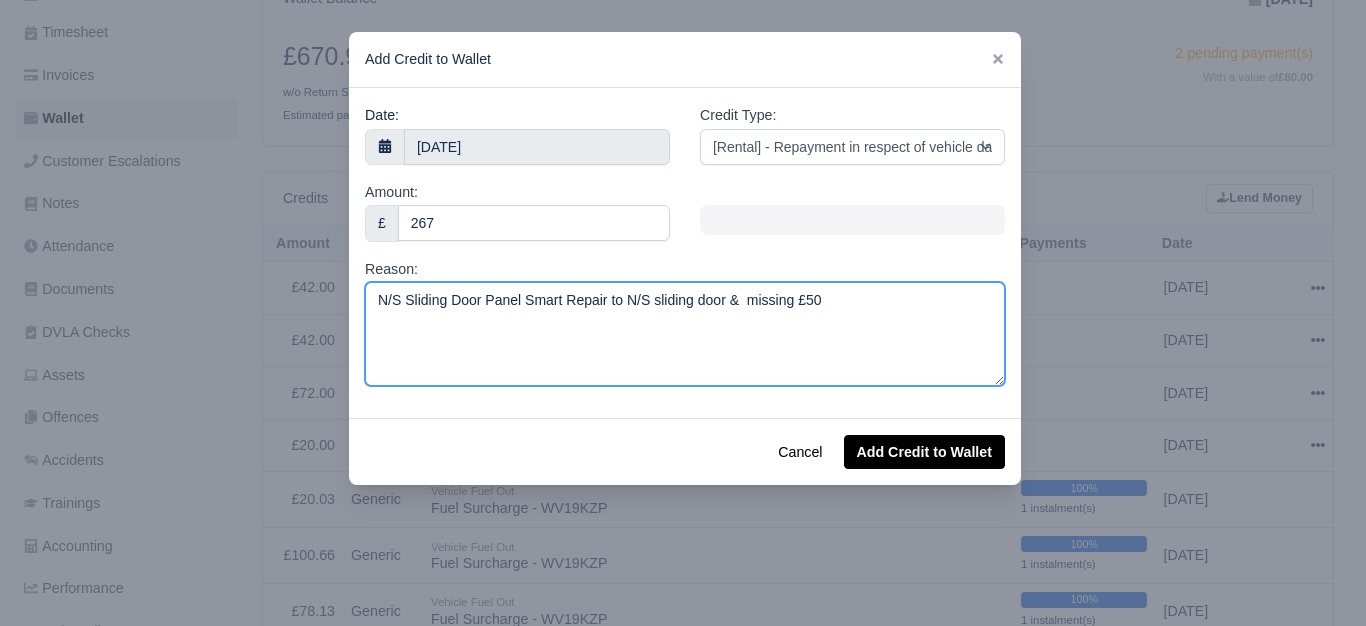 click on "N/S Sliding Door Panel Smart Repair to N/S sliding door &  missing £50" at bounding box center [685, 334] 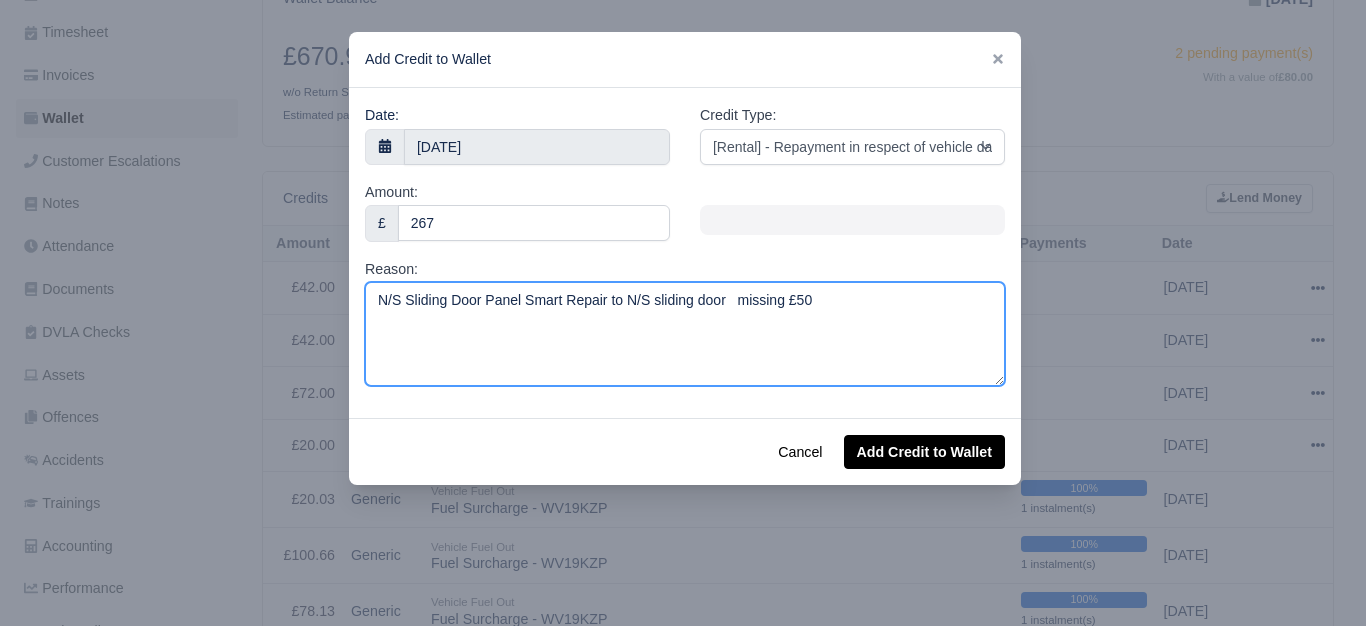 click on "N/S Sliding Door Panel Smart Repair to N/S sliding door   missing £50" at bounding box center (685, 334) 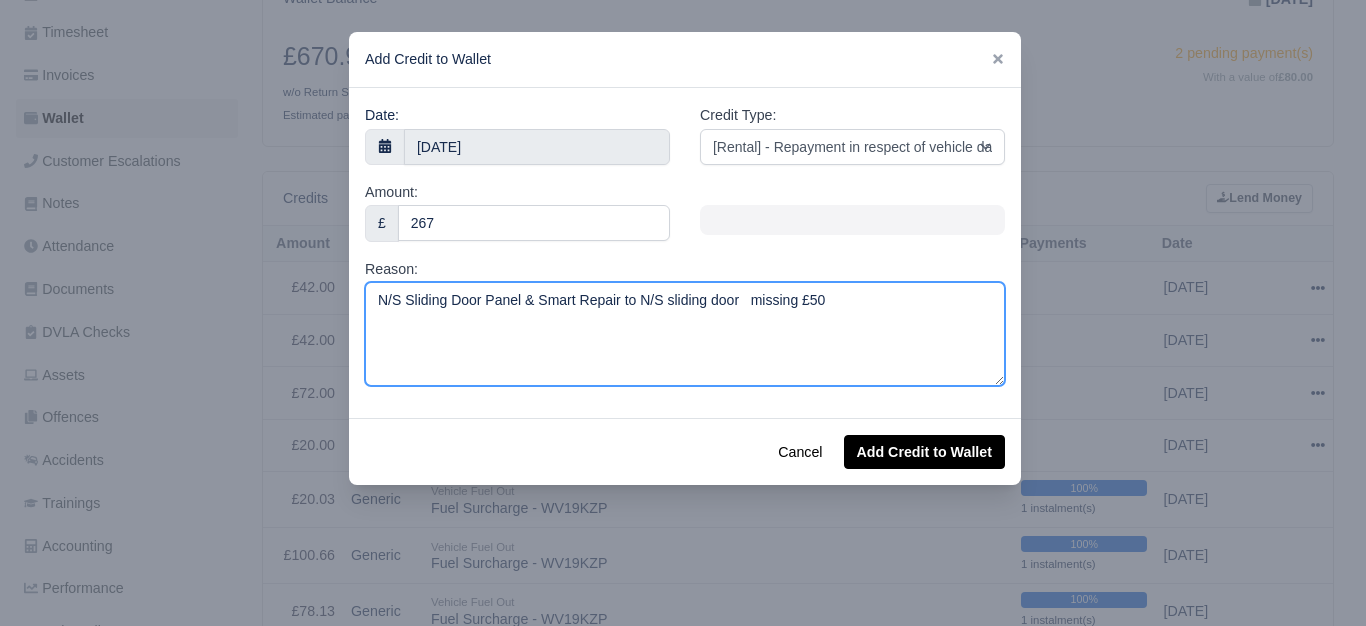 click on "N/S Sliding Door Panel & Smart Repair to N/S sliding door   missing £50" at bounding box center (685, 334) 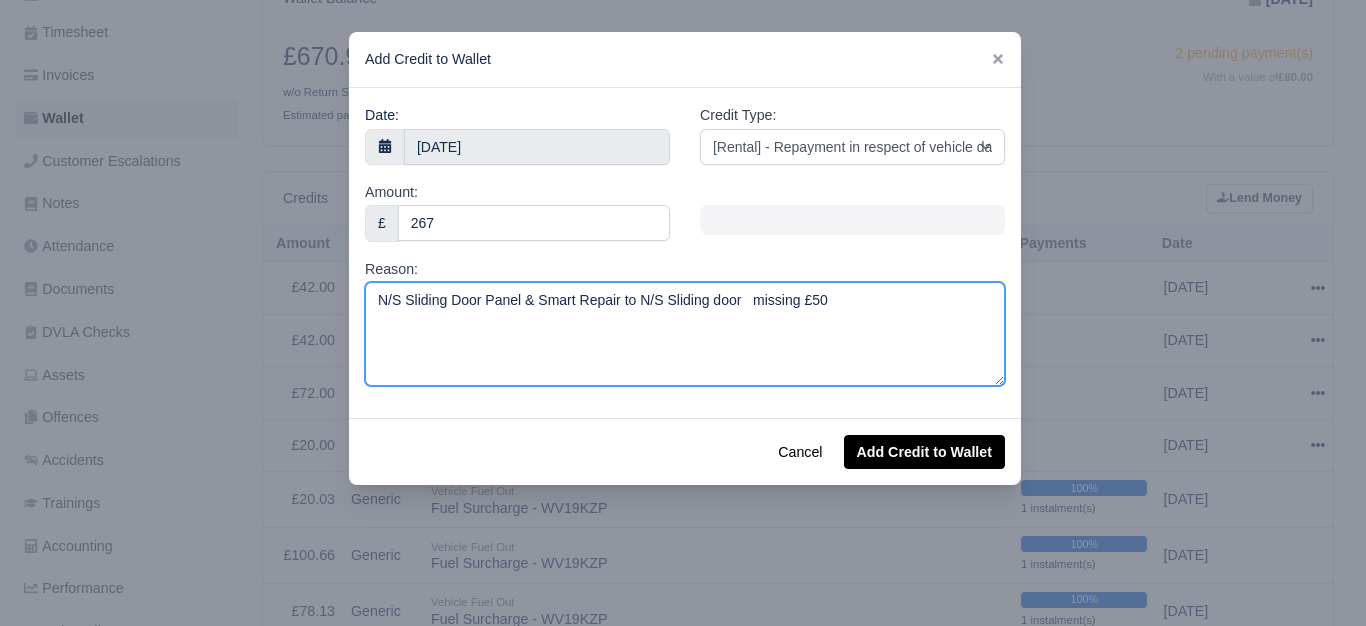 click on "N/S Sliding Door Panel & Smart Repair to N/S Sliding door   missing £50" at bounding box center (685, 334) 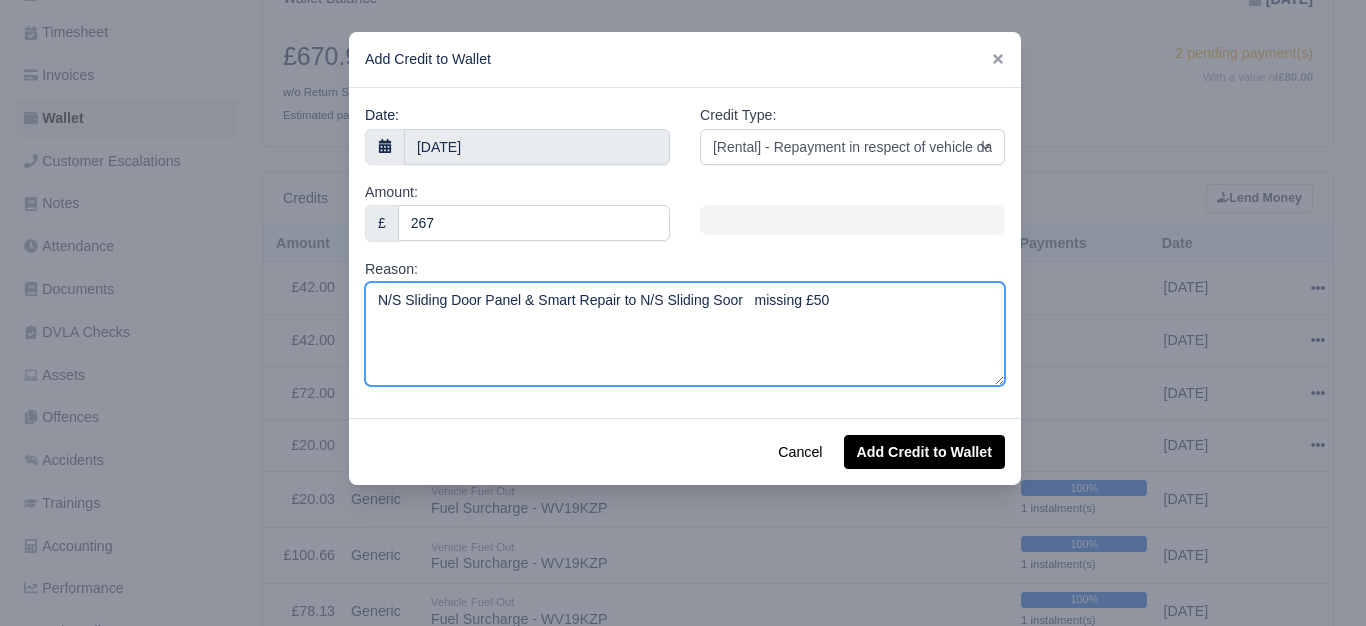 click on "N/S Sliding Door Panel & Smart Repair to N/S Sliding Soor   missing £50" at bounding box center (685, 334) 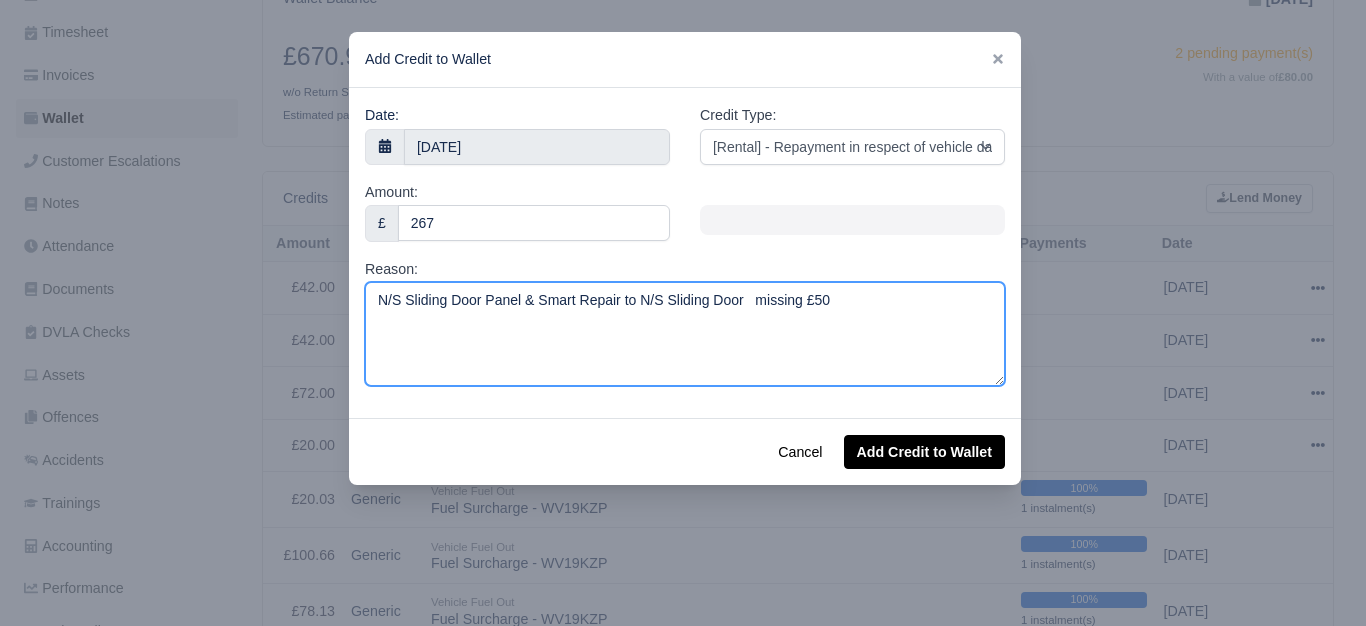 click on "N/S Sliding Door Panel & Smart Repair to N/S Sliding Door   missing £50" at bounding box center [685, 334] 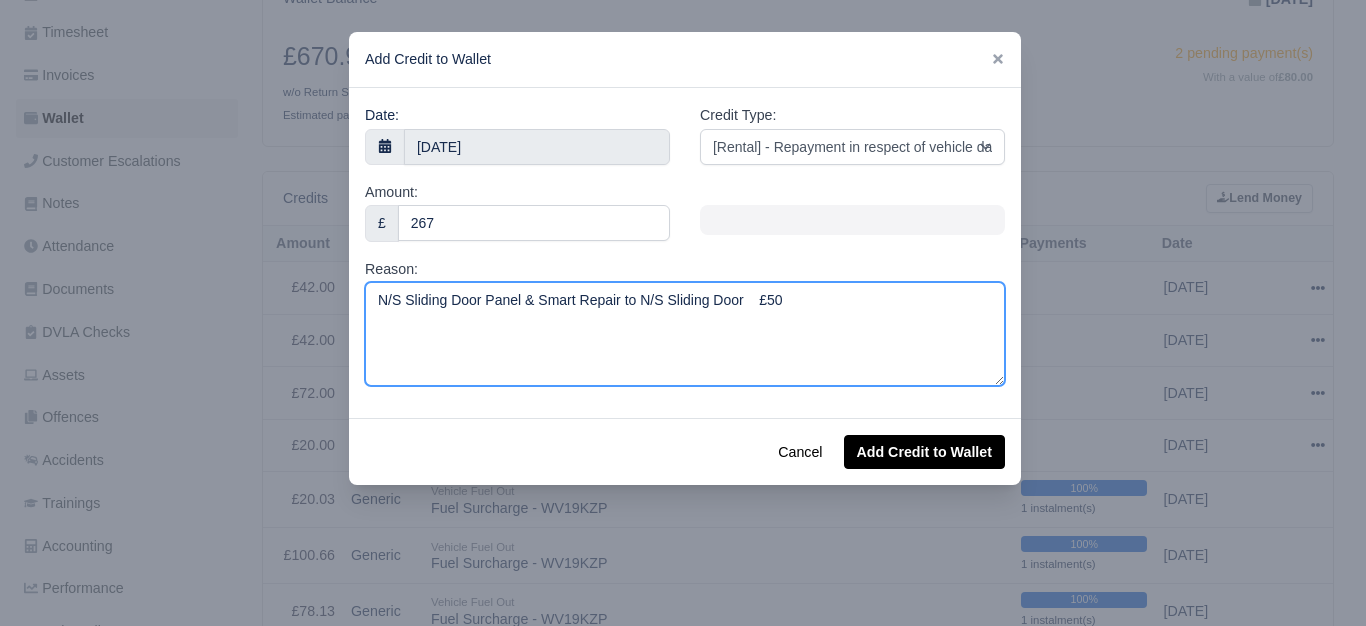 click on "N/S Sliding Door Panel & Smart Repair to N/S Sliding Door    £50" at bounding box center (685, 334) 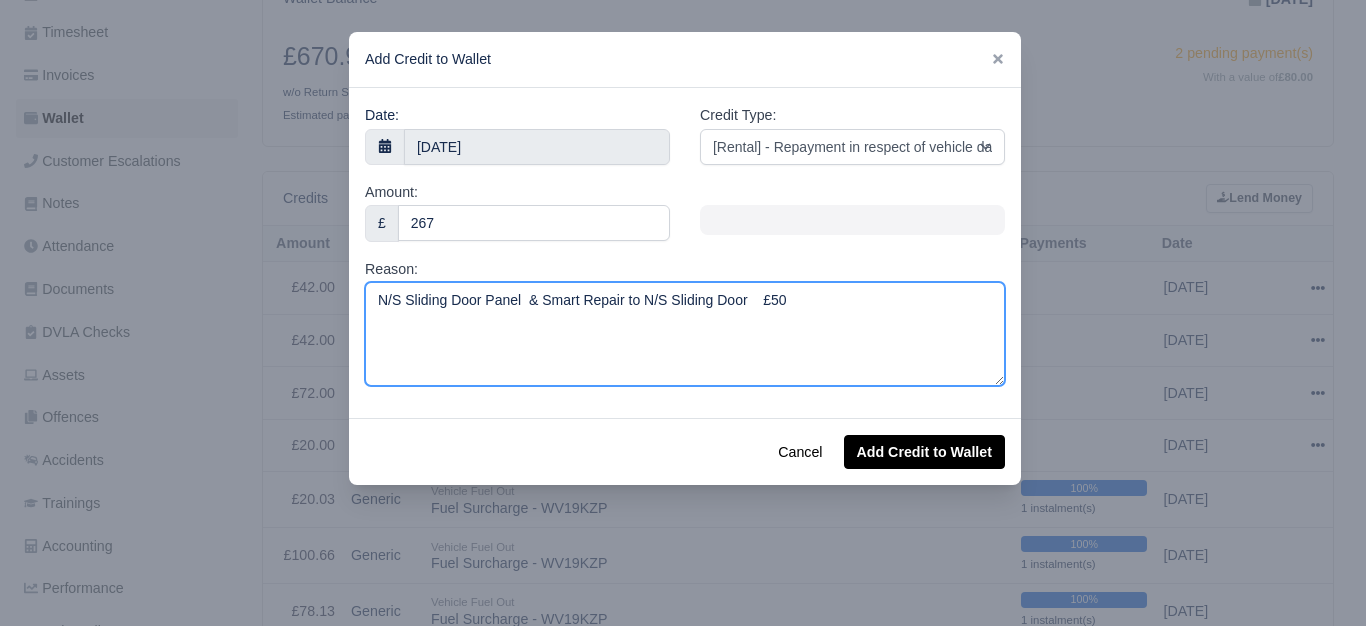 paste on "missing" 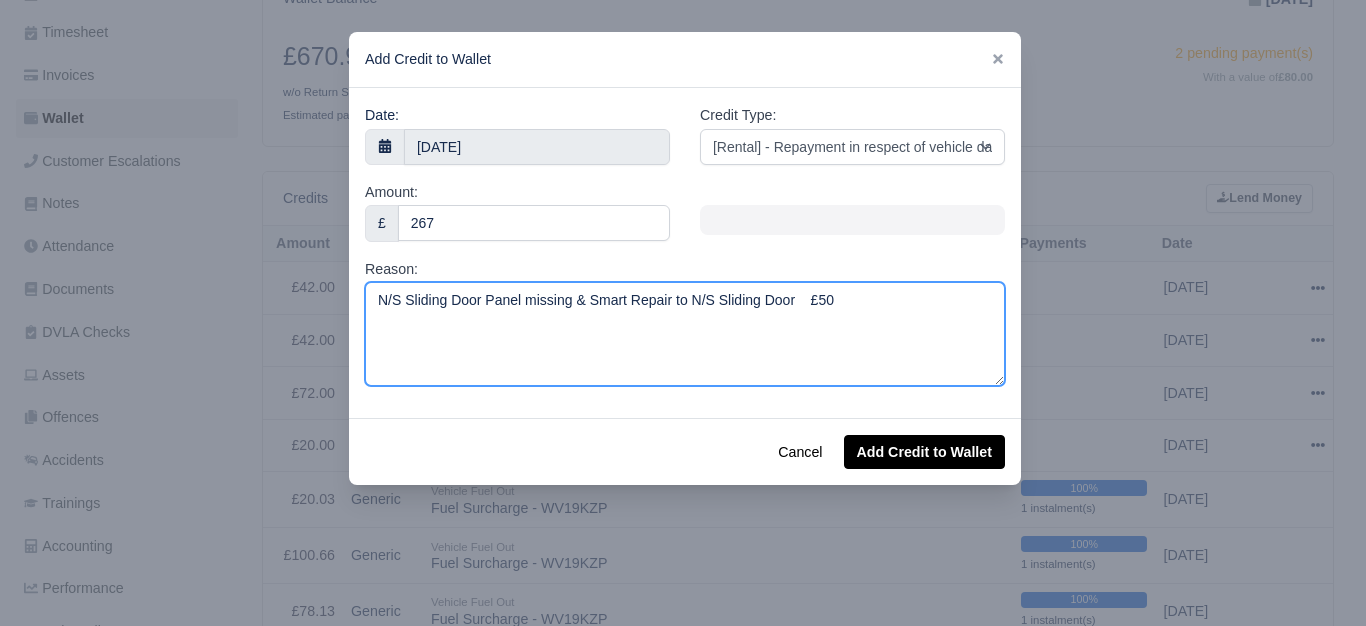 click on "N/S Sliding Door Panel missing & Smart Repair to N/S Sliding Door    £50" at bounding box center (685, 334) 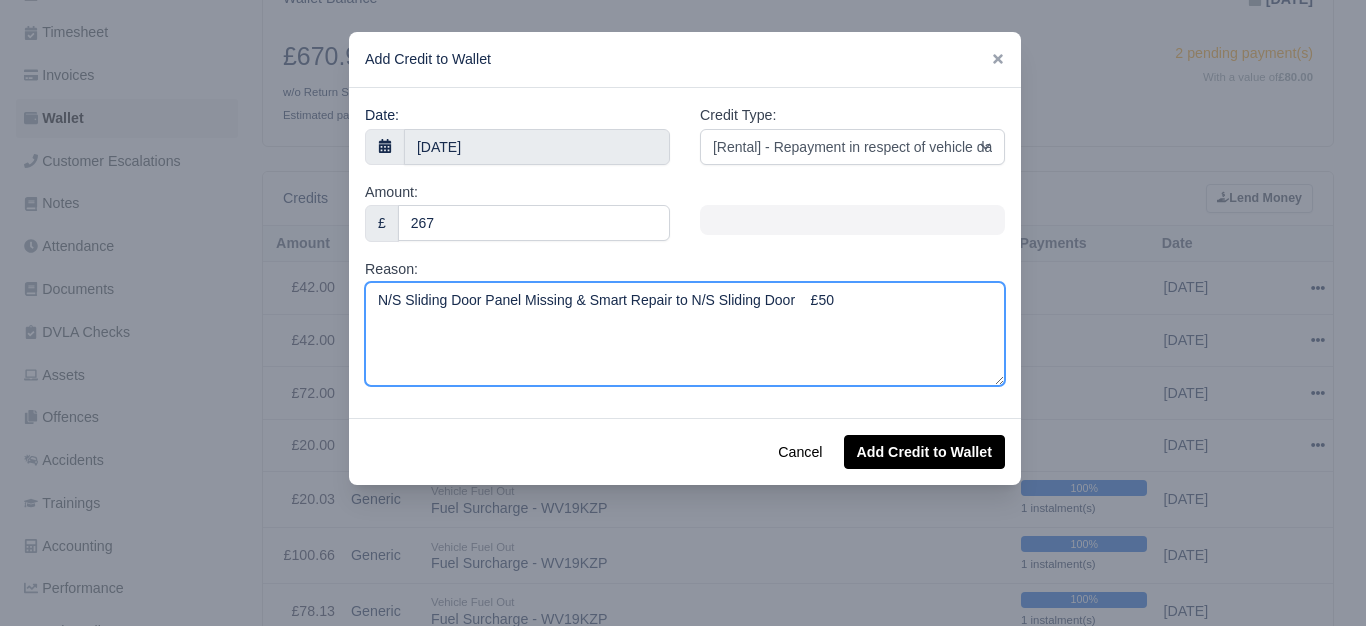 drag, startPoint x: 785, startPoint y: 296, endPoint x: 823, endPoint y: 300, distance: 38.209946 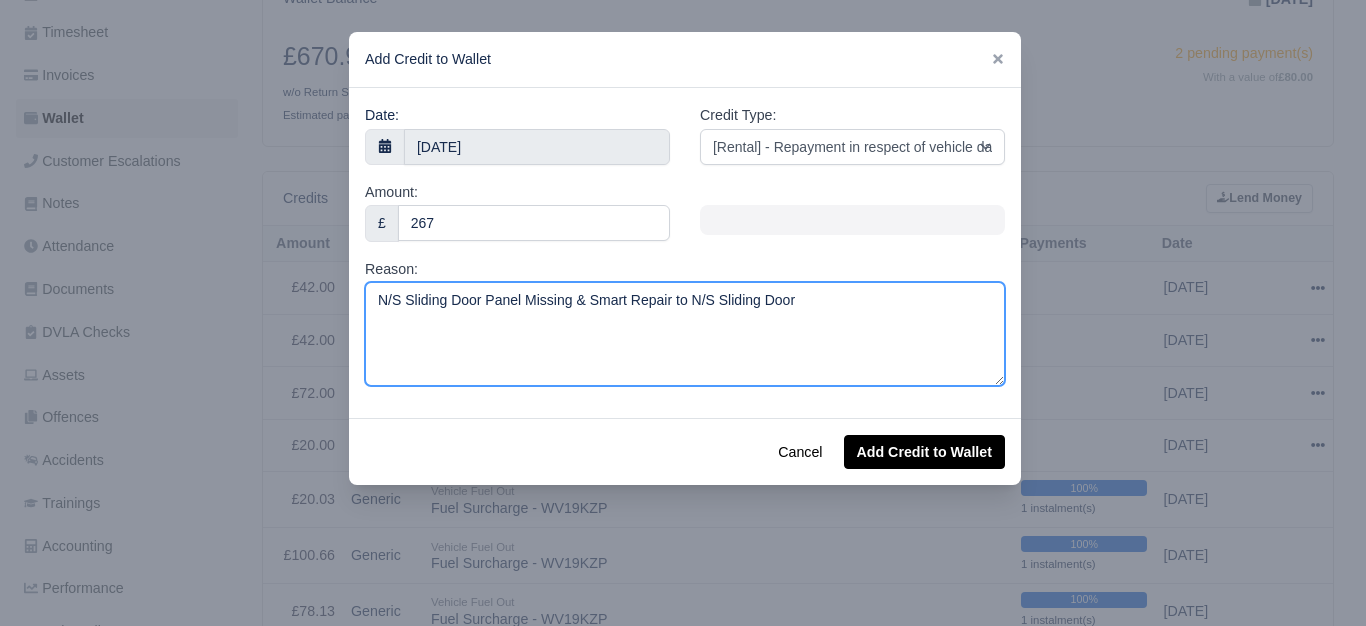 click on "N/S Sliding Door Panel Missing & Smart Repair to N/S Sliding Door" at bounding box center [685, 334] 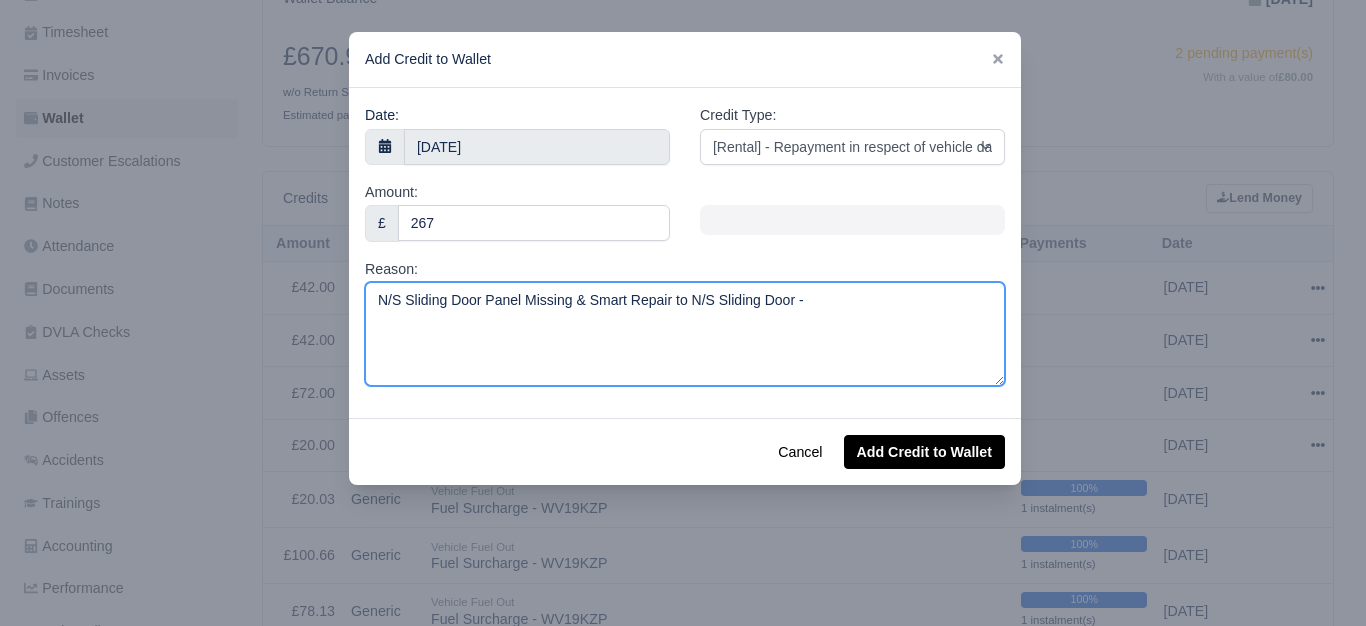 click on "N/S Sliding Door Panel Missing & Smart Repair to N/S Sliding Door -" at bounding box center [685, 334] 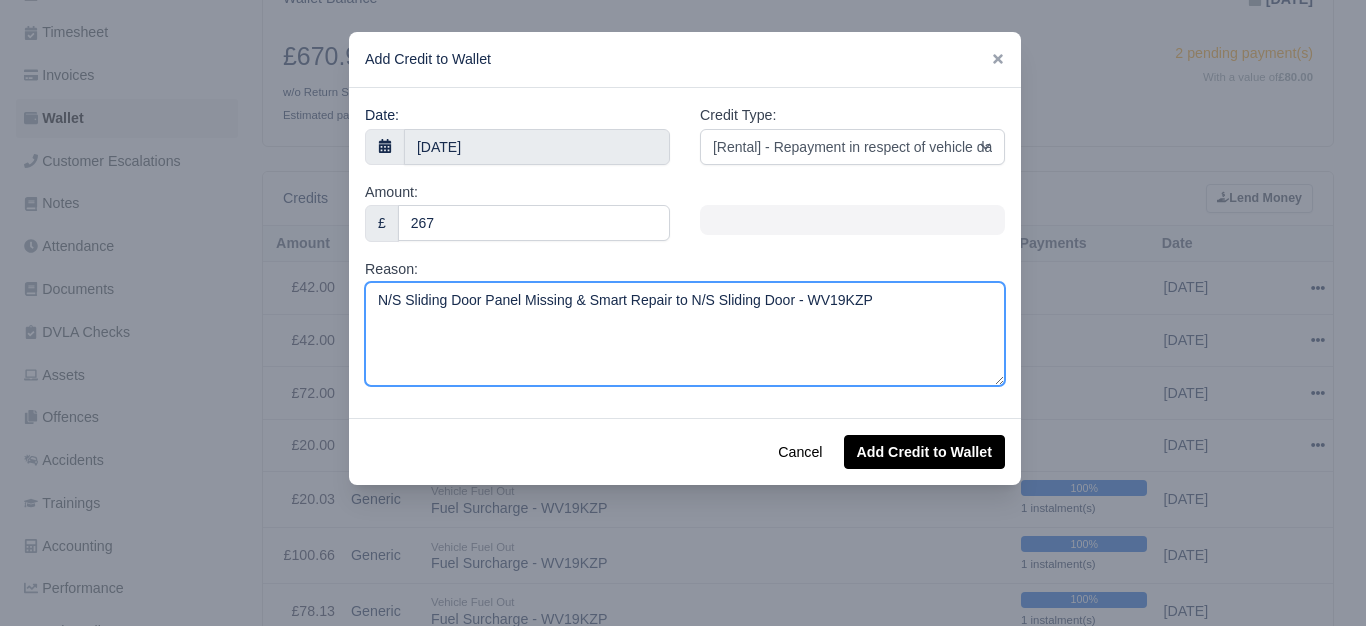 drag, startPoint x: 516, startPoint y: 299, endPoint x: 561, endPoint y: 301, distance: 45.044422 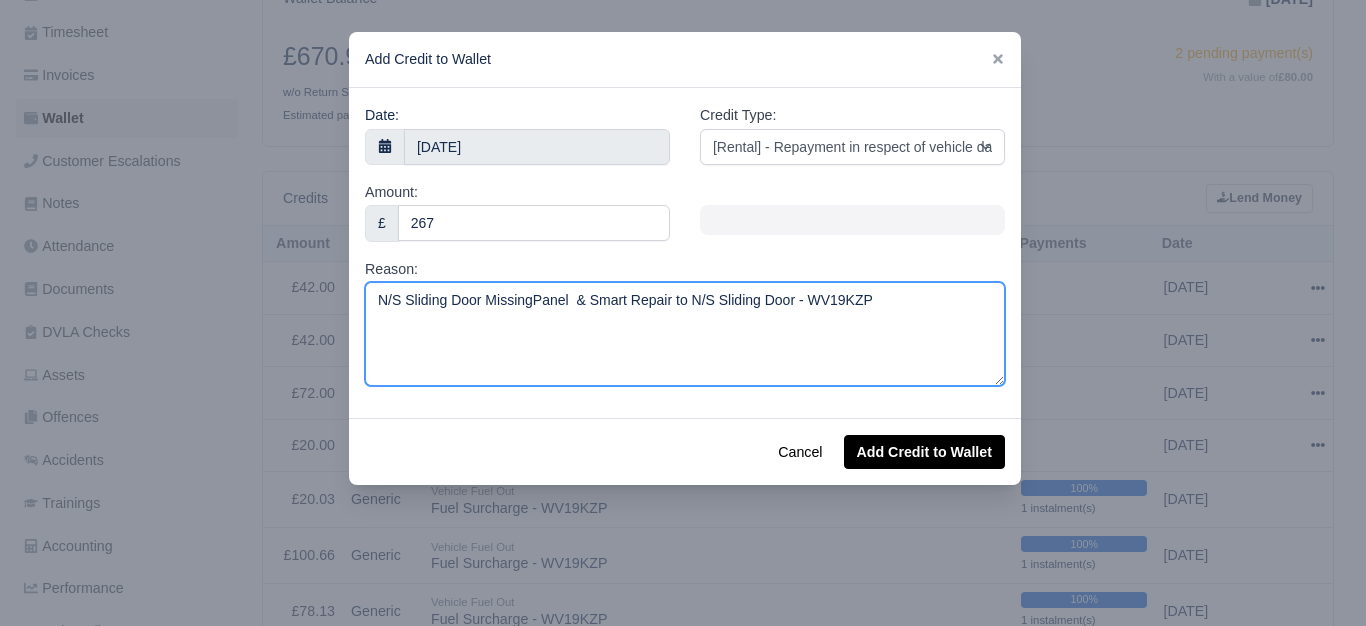 click on "N/S Sliding Door MissingPanel  & Smart Repair to N/S Sliding Door - WV19KZP" at bounding box center [685, 334] 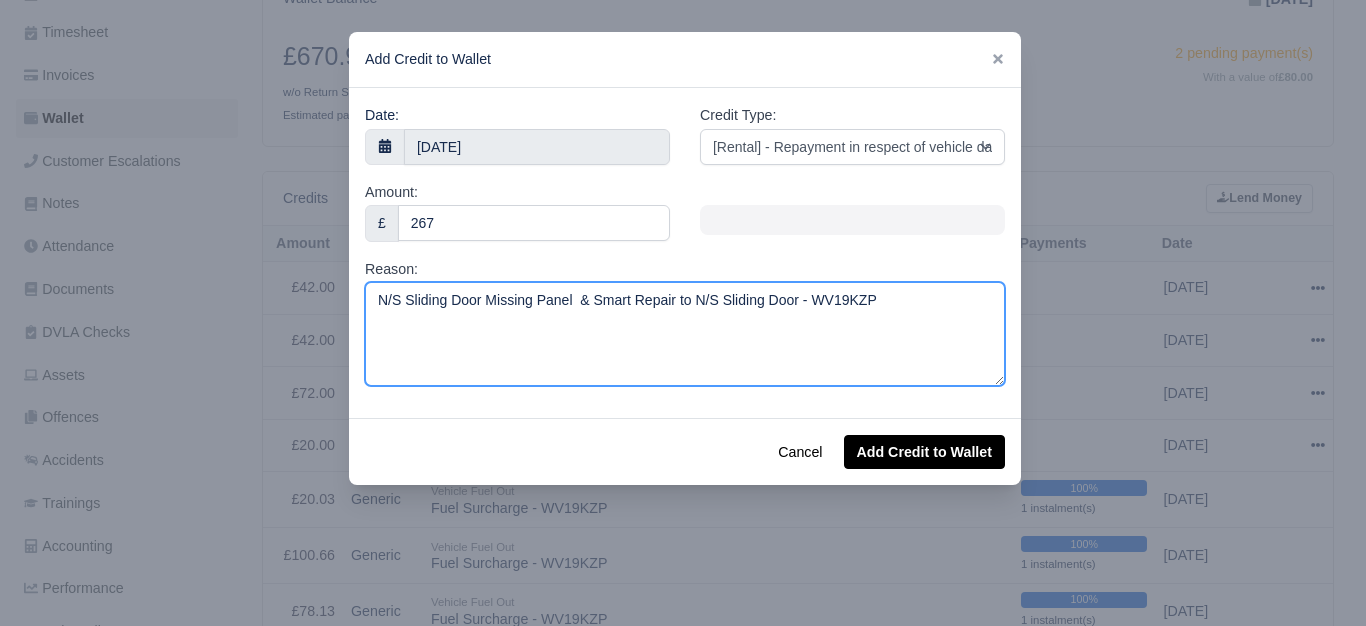 click on "N/S Sliding Door Missing Panel  & Smart Repair to N/S Sliding Door - WV19KZP" at bounding box center (685, 334) 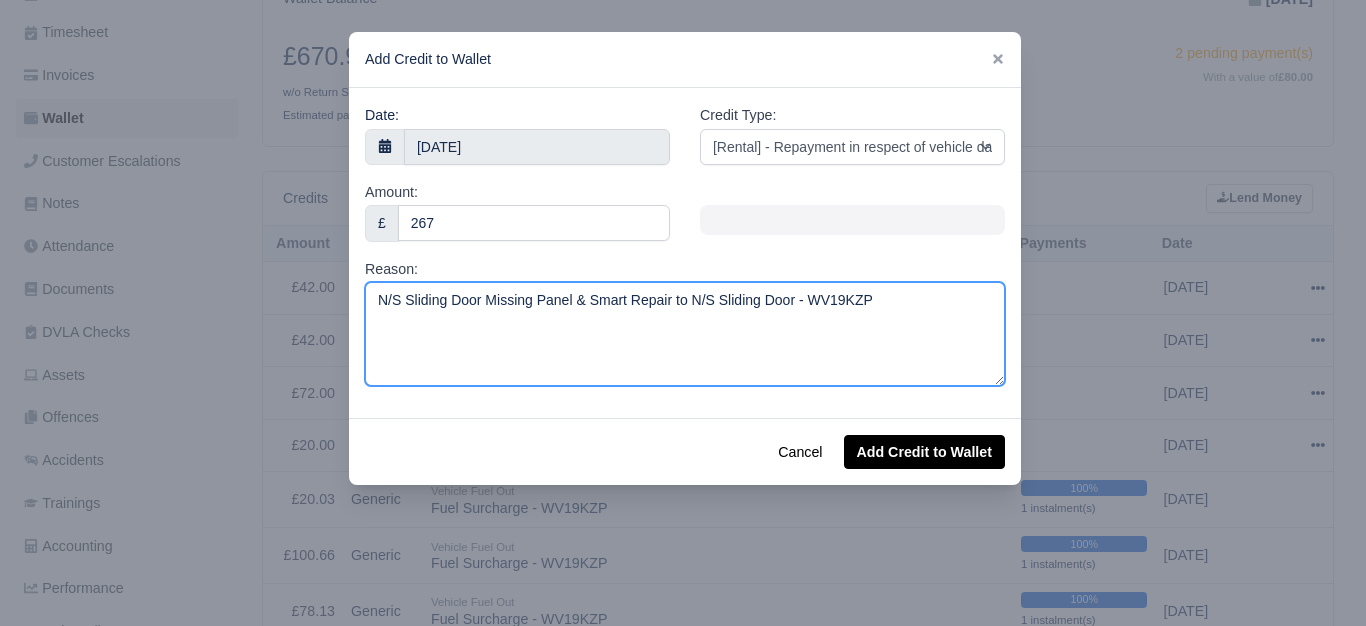 type on "N/S Sliding Door Missing Panel & Smart Repair to N/S Sliding Door - WV19KZP" 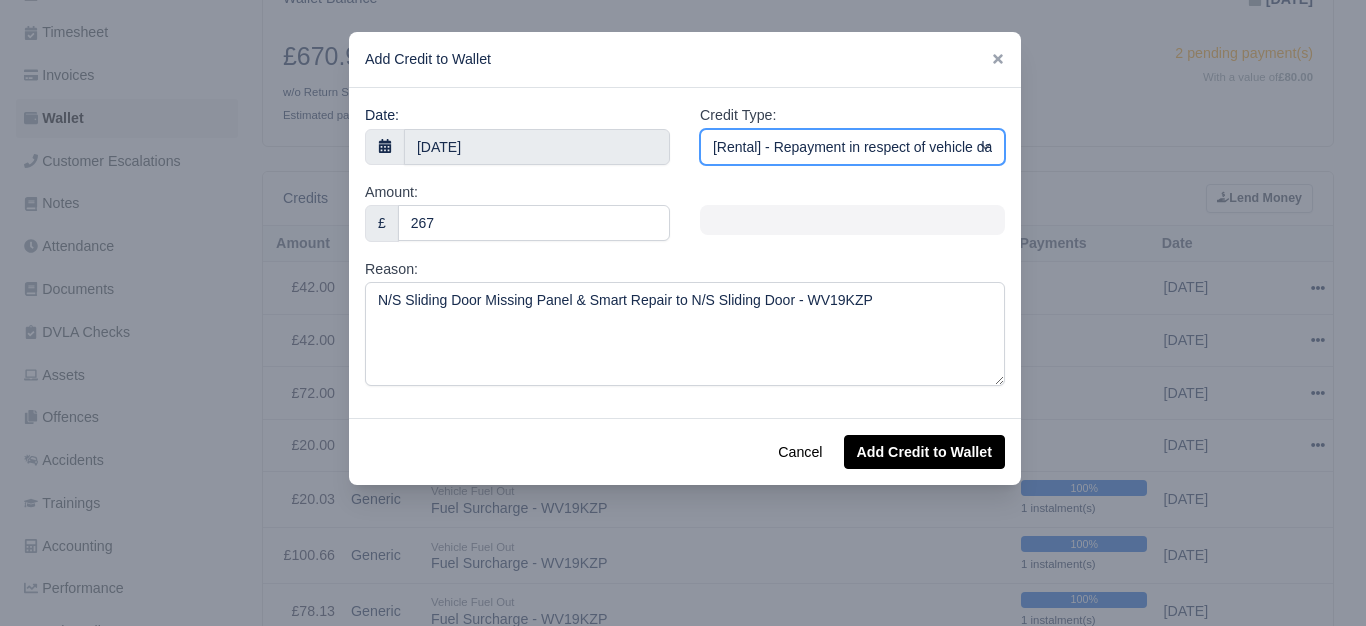 click on "[Self-Billed] - Other
[Self-Billed] - Negative Invoice
[Self-Billed] - Keychain
[Self-Billed] - Background Check
[Self-Billed] - Fuel Advance Payment
[Self-Billed] - Prepayment for Upcoming Work
[Rental] - Other
[Rental] - Vehicle Wash
[Rental] - Repayment in respect of vehicle damage
[Rental] - Vehicle Recovery Charge
[Rental] - Vehicle Pound Recovery
[Rental] - Vehicle Key Replacement
[Rental] - Vehicle Fuel Out
[Rental] - Van Fuel out/Adblue/Keychain/Van Wash/Sticker
[Rental] - Security Deposit to a maximum of £500
[Rental] - Advance payment in respect of rental vehicle deposit
[Rental] - Vehicle Violation
[Rental] - Violation Fee" at bounding box center [852, 147] 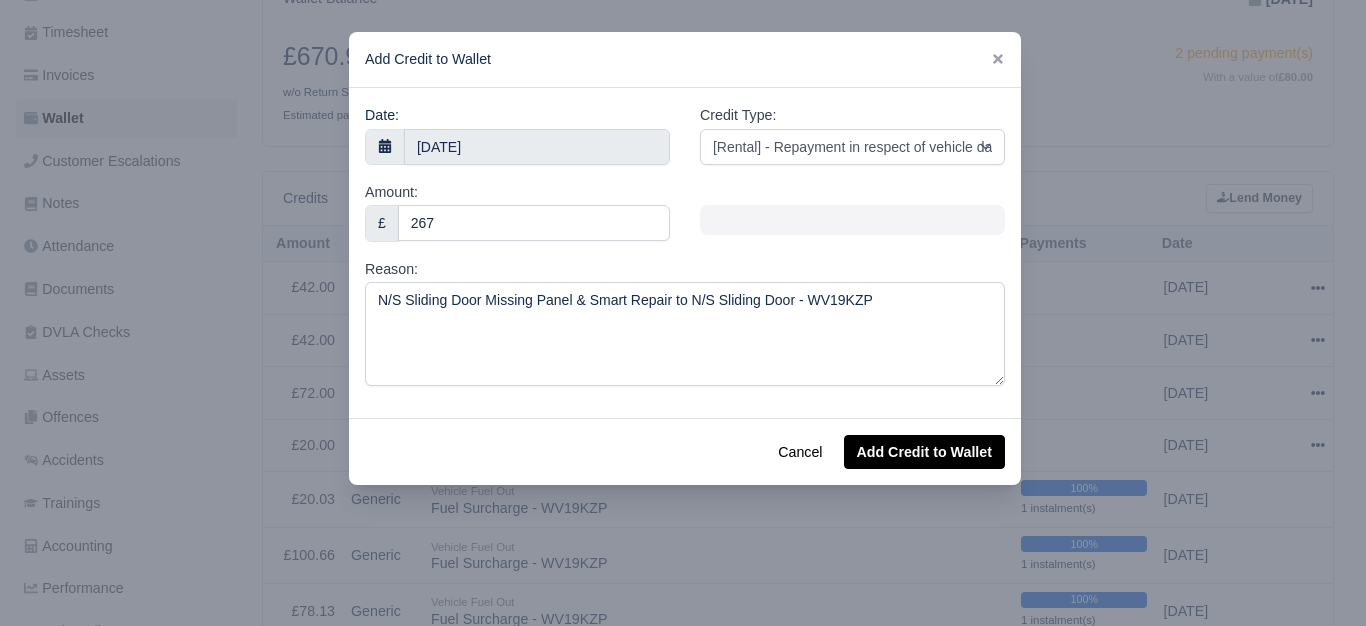 click on "Credit Type:
[Self-Billed] - Other
[Self-Billed] - Negative Invoice
[Self-Billed] - Keychain
[Self-Billed] - Background Check
[Self-Billed] - Fuel Advance Payment
[Self-Billed] - Prepayment for Upcoming Work
[Rental] - Other
[Rental] - Vehicle Wash
[Rental] - Repayment in respect of vehicle damage
[Rental] - Vehicle Recovery Charge
[Rental] - Vehicle Pound Recovery
[Rental] - Vehicle Key Replacement
[Rental] - Vehicle Fuel Out
[Rental] - Van Fuel out/Adblue/Keychain/Van Wash/Sticker
[Rental] - Security Deposit to a maximum of £500
[Rental] - Advance payment in respect of rental vehicle deposit
[Rental] - Vehicle Violation" at bounding box center (852, 134) 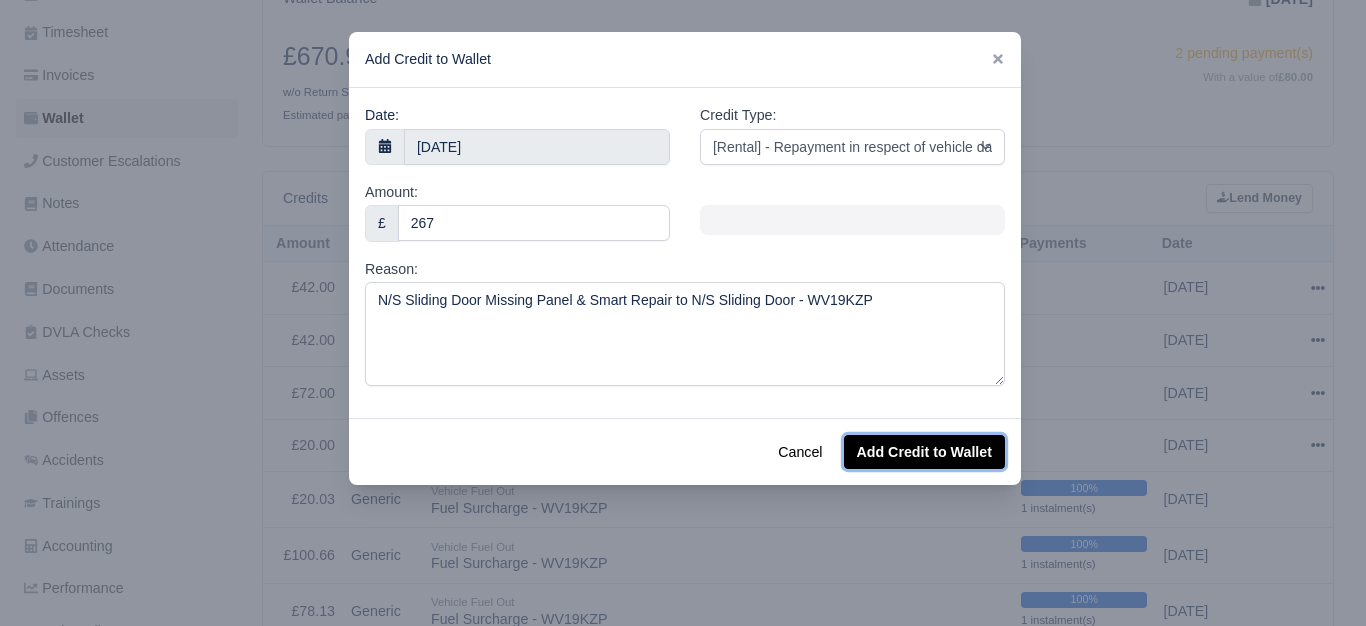 click on "Add Credit to Wallet" at bounding box center (924, 452) 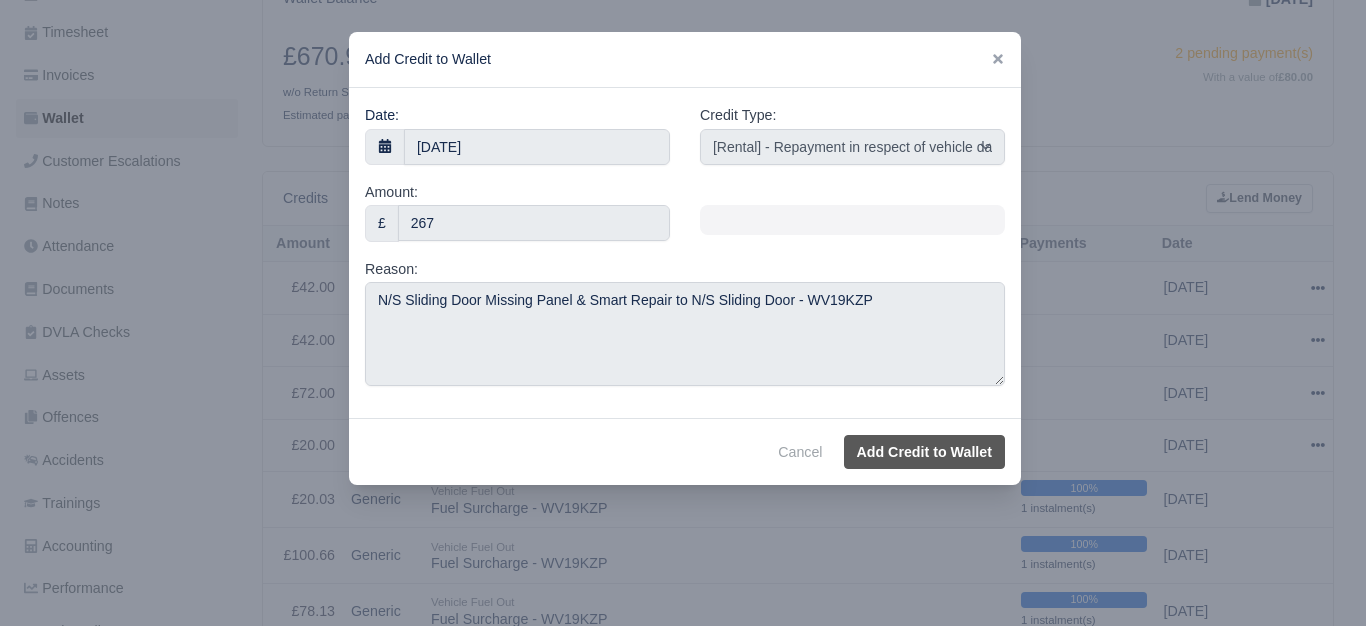 select on "other" 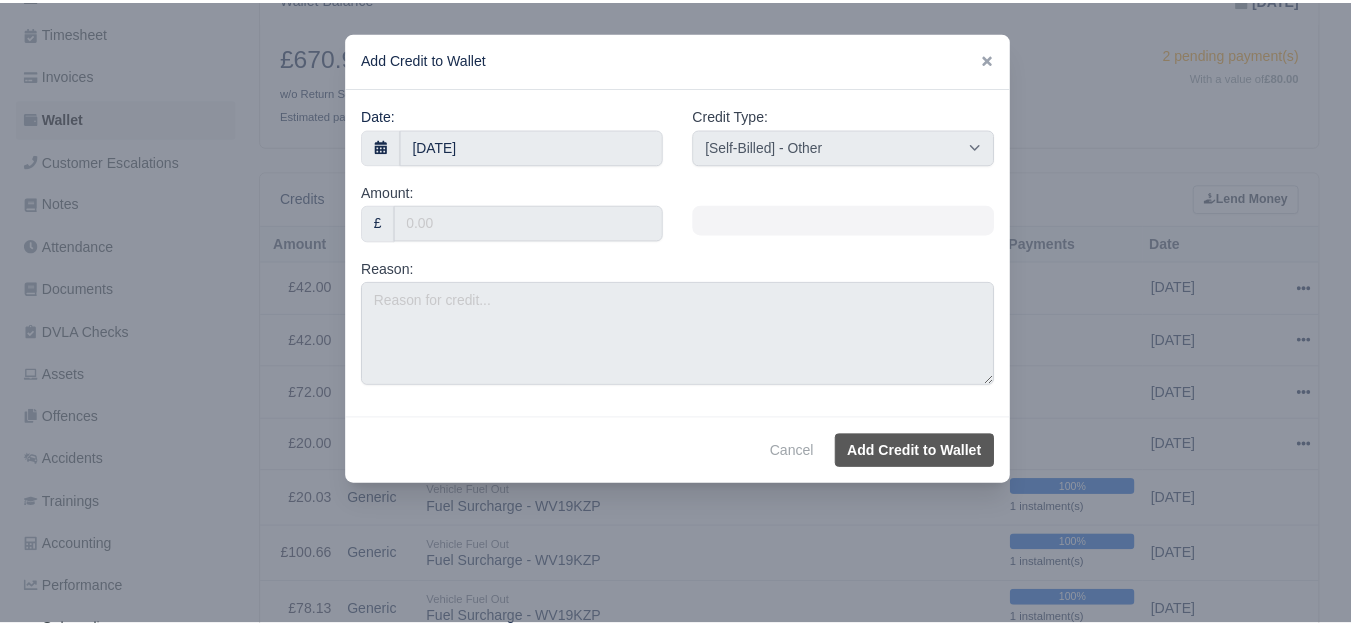 scroll, scrollTop: 348, scrollLeft: 0, axis: vertical 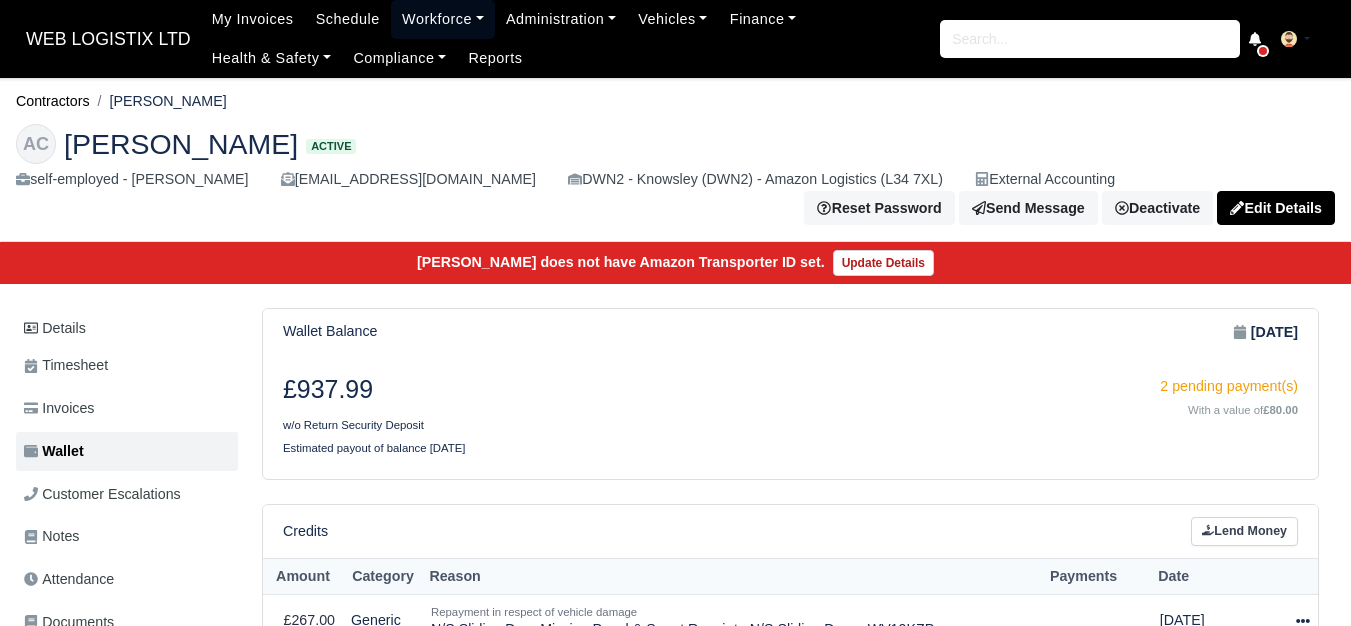 click on "Workforce" at bounding box center (443, 19) 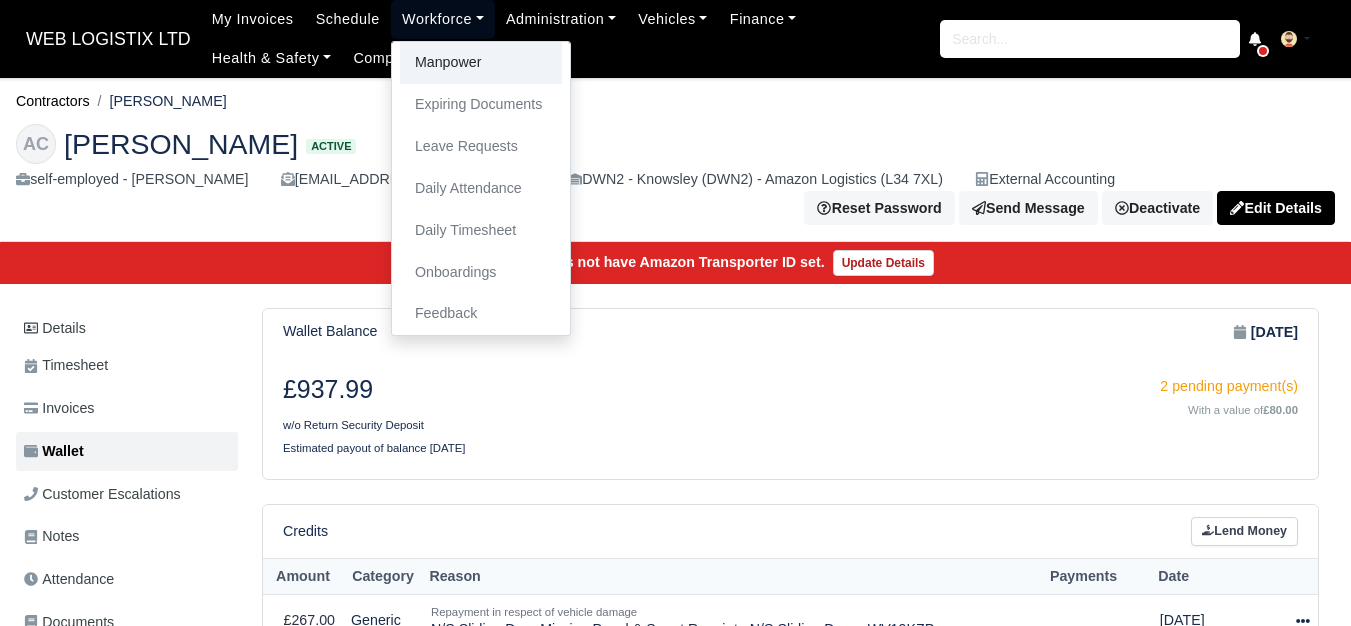 click on "Manpower" at bounding box center (481, 63) 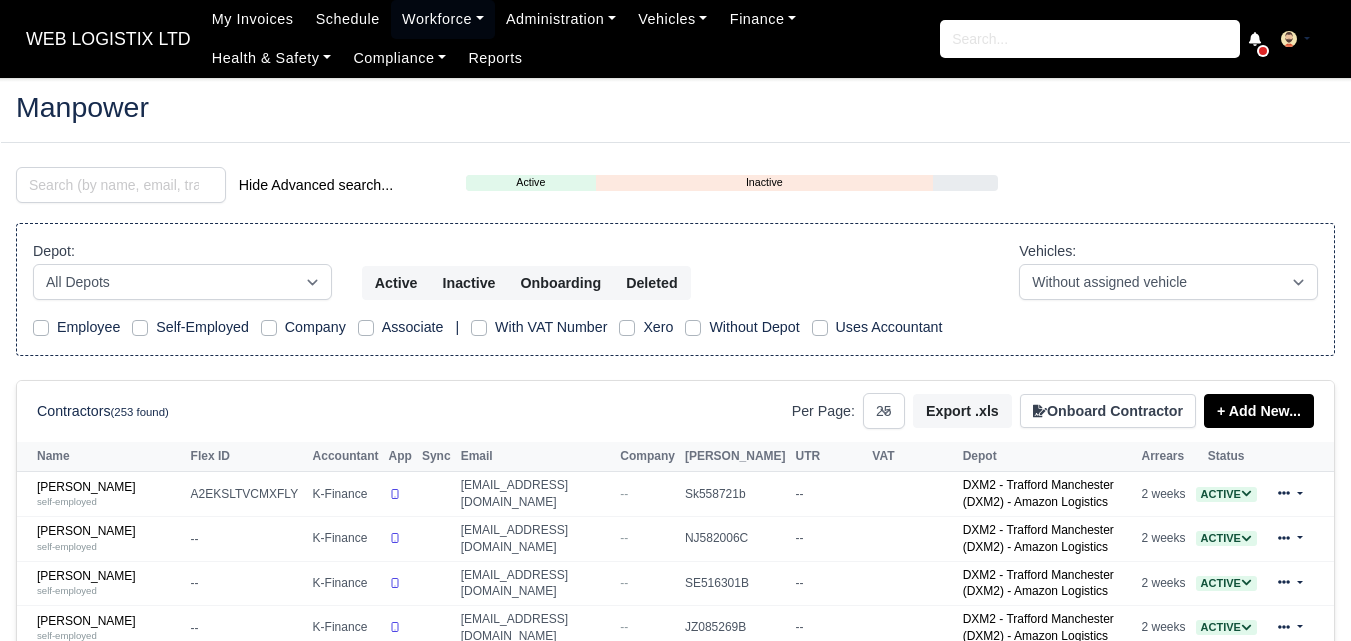 select on "25" 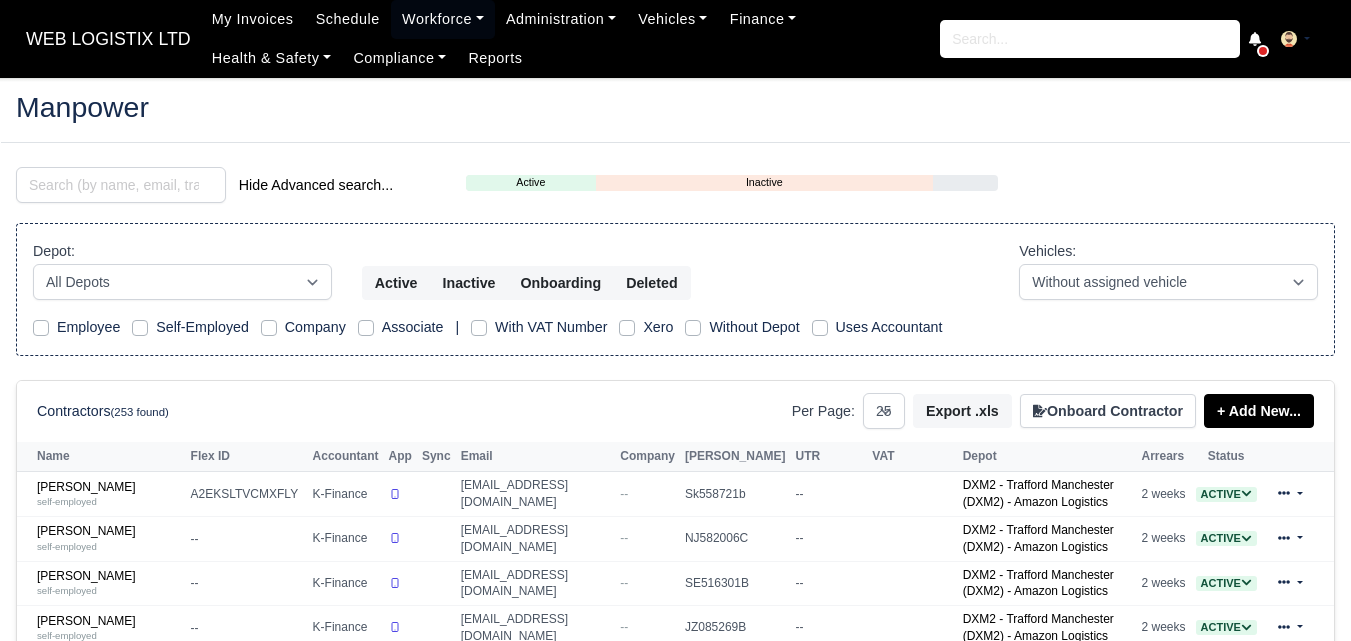 scroll, scrollTop: 0, scrollLeft: 0, axis: both 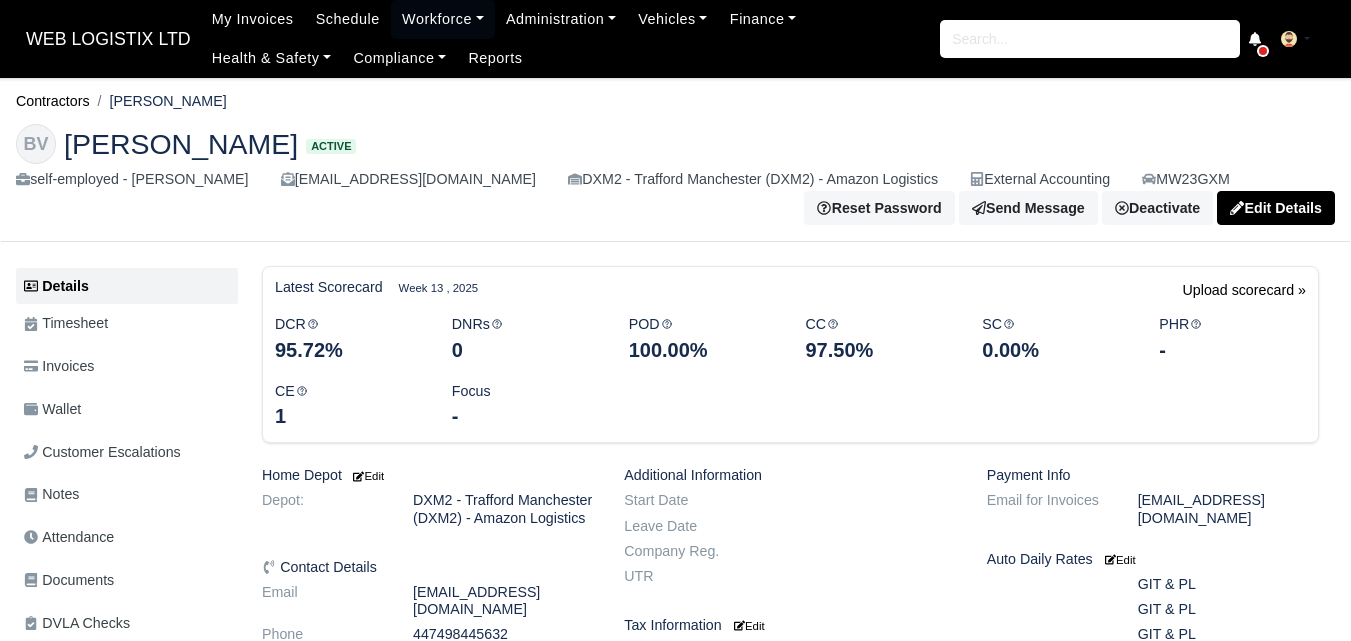 click on "Workforce" at bounding box center [443, 19] 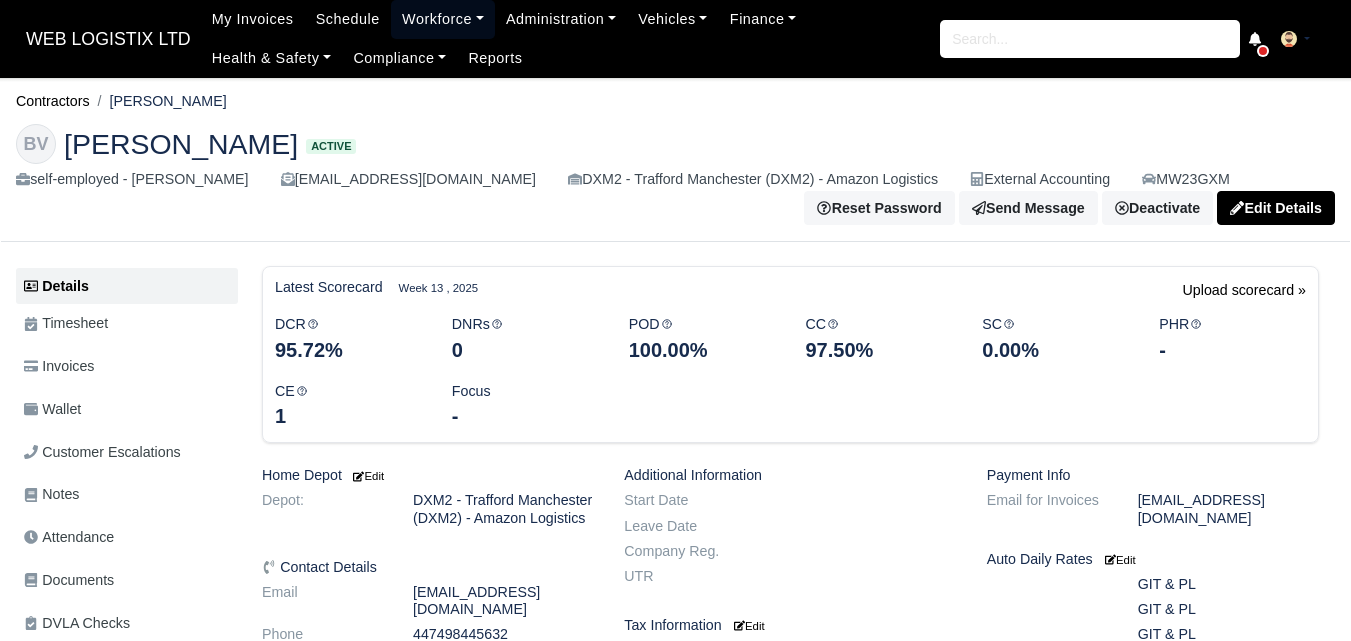 scroll, scrollTop: 0, scrollLeft: 0, axis: both 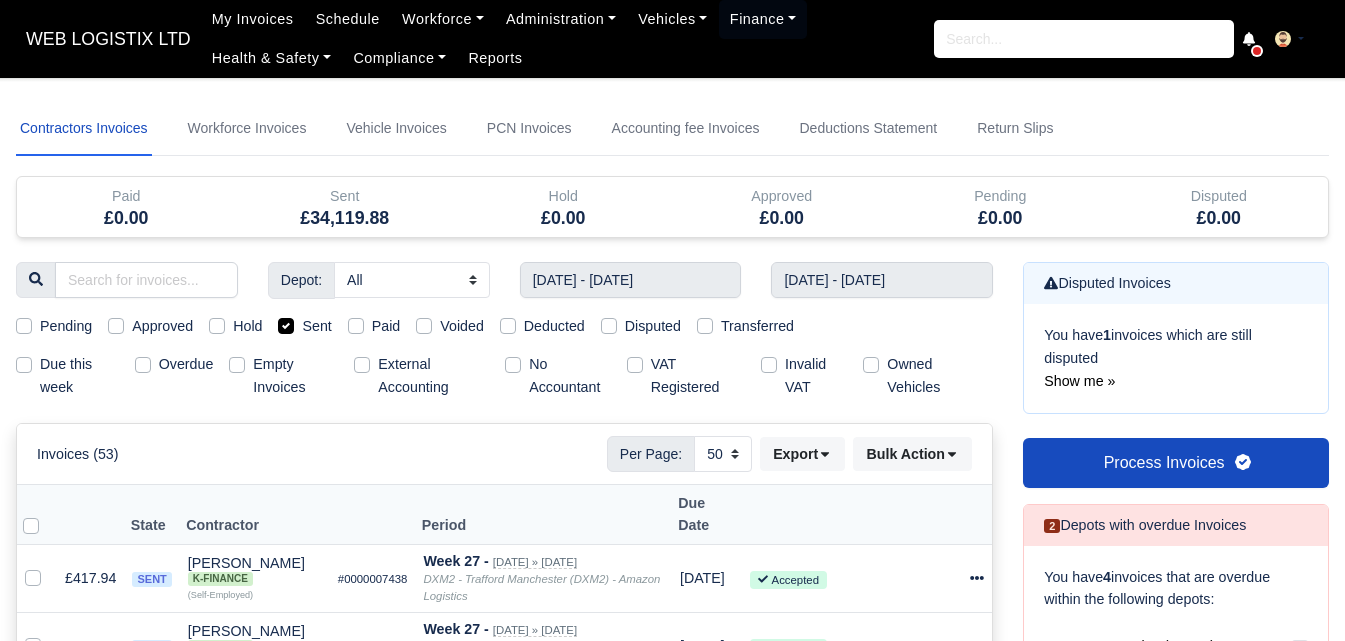 select on "50" 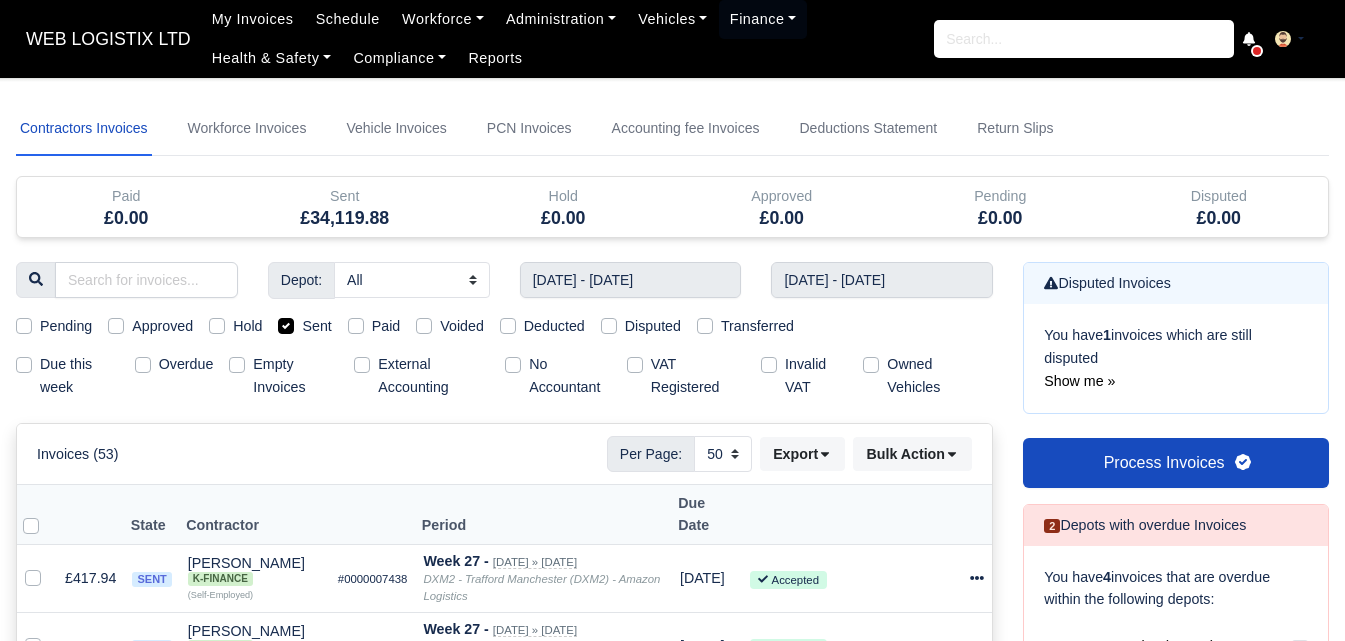 scroll, scrollTop: 0, scrollLeft: 0, axis: both 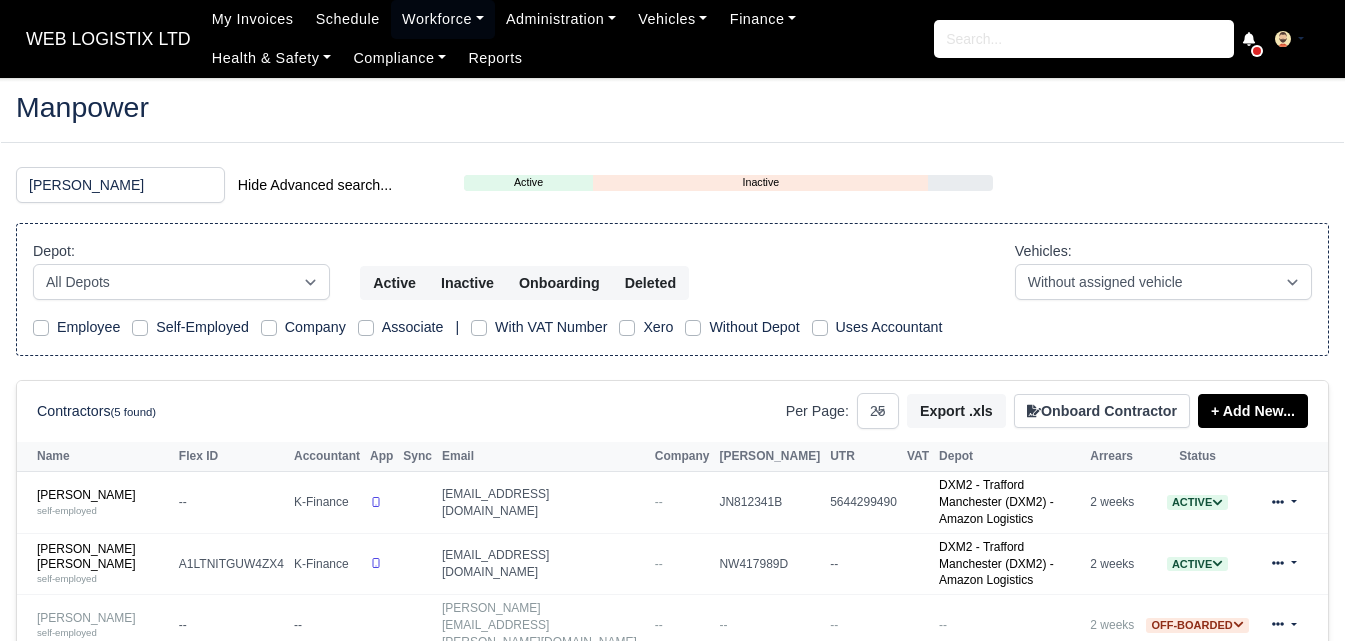 select on "25" 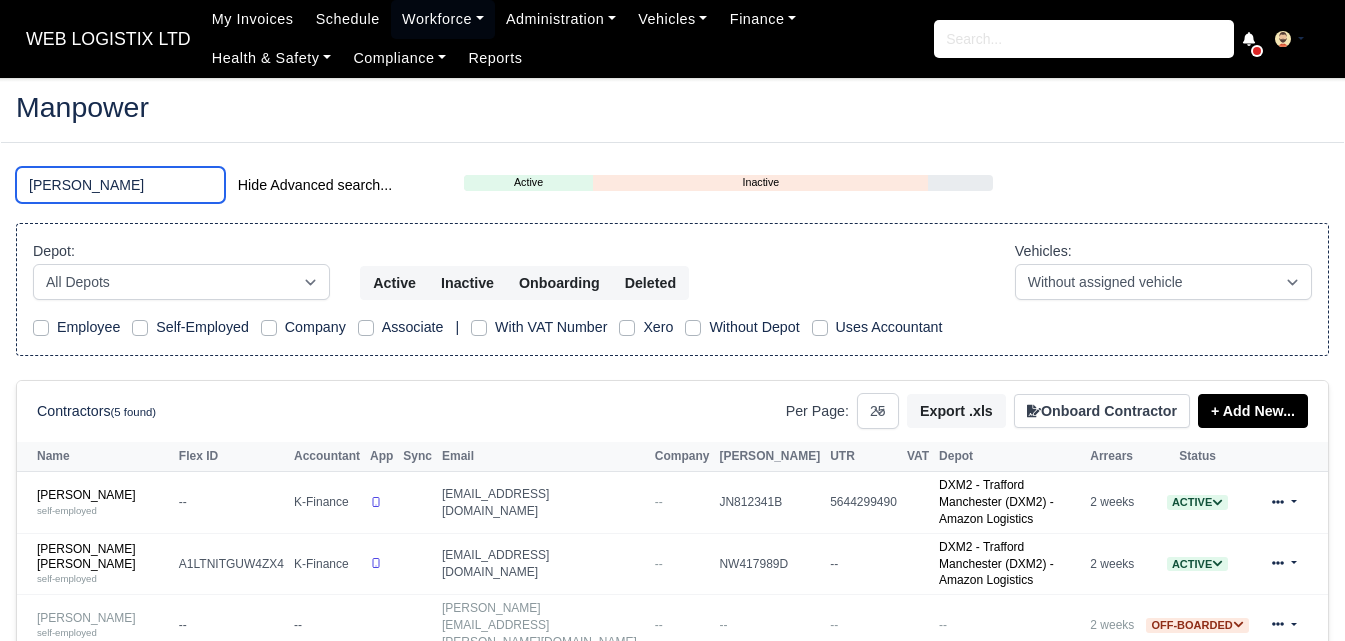 click on "[PERSON_NAME]" at bounding box center (120, 185) 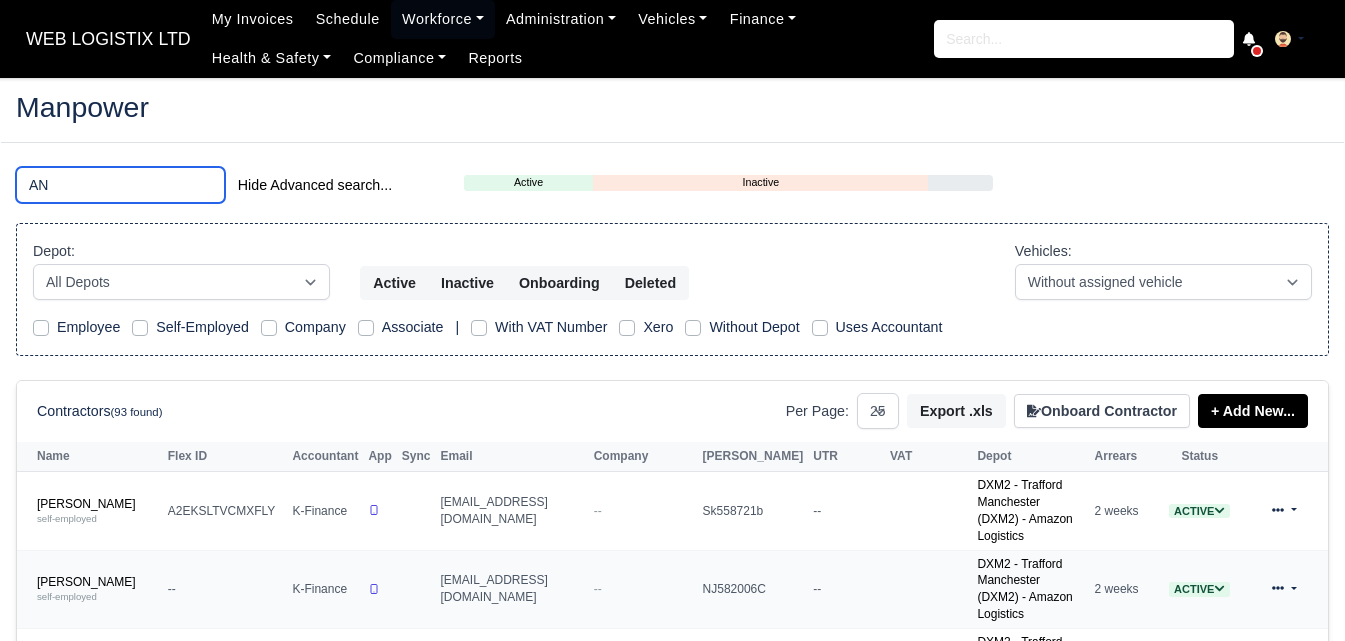 scroll, scrollTop: 167, scrollLeft: 0, axis: vertical 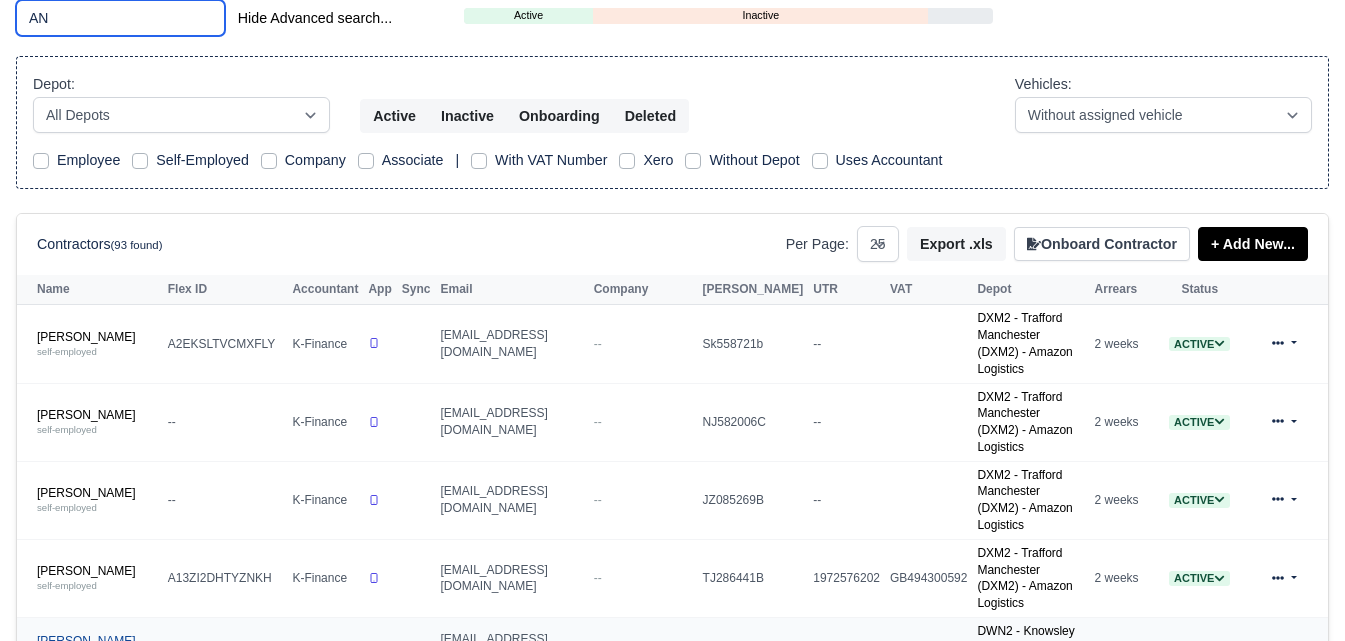 type on "AN" 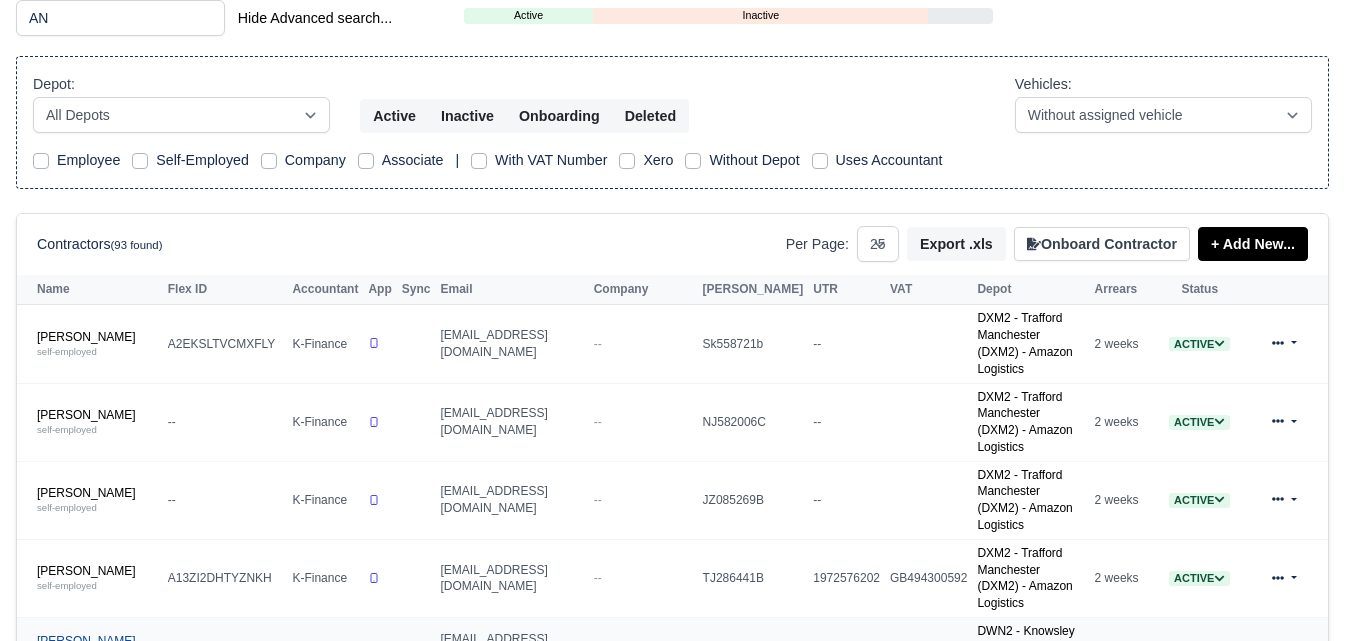 click on "Anthony Seddon
self-employed" at bounding box center (97, 648) 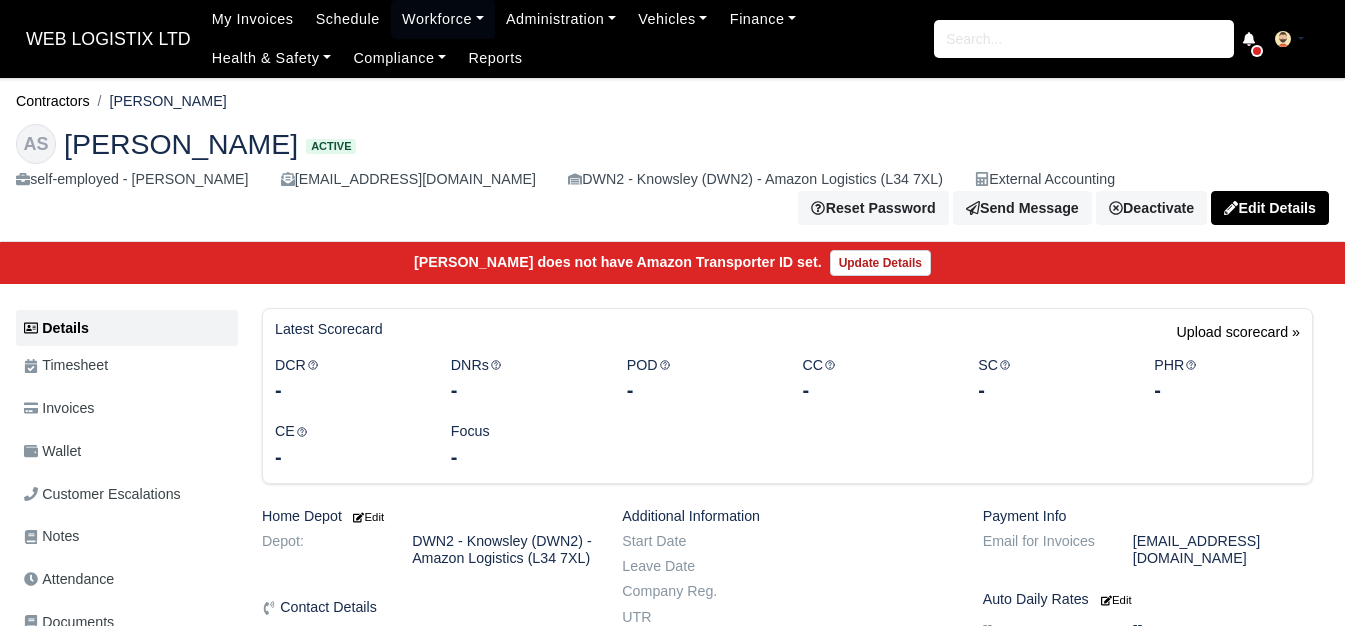 scroll, scrollTop: 0, scrollLeft: 0, axis: both 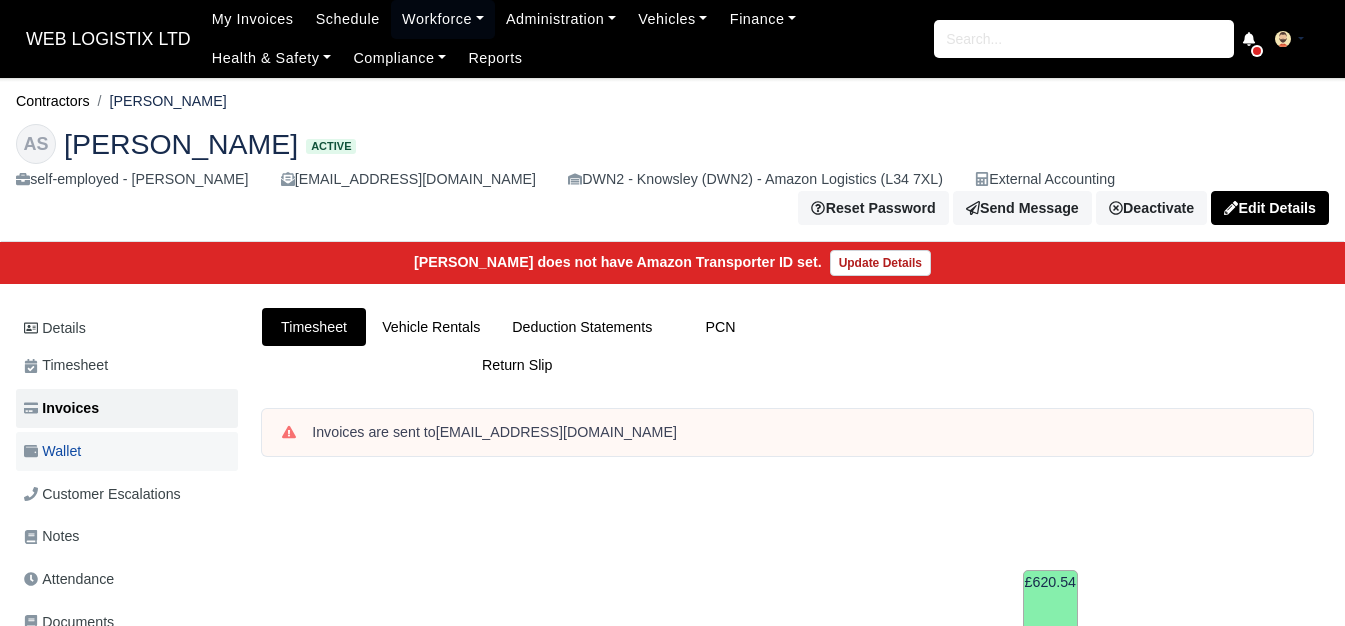 click on "Wallet" at bounding box center [127, 451] 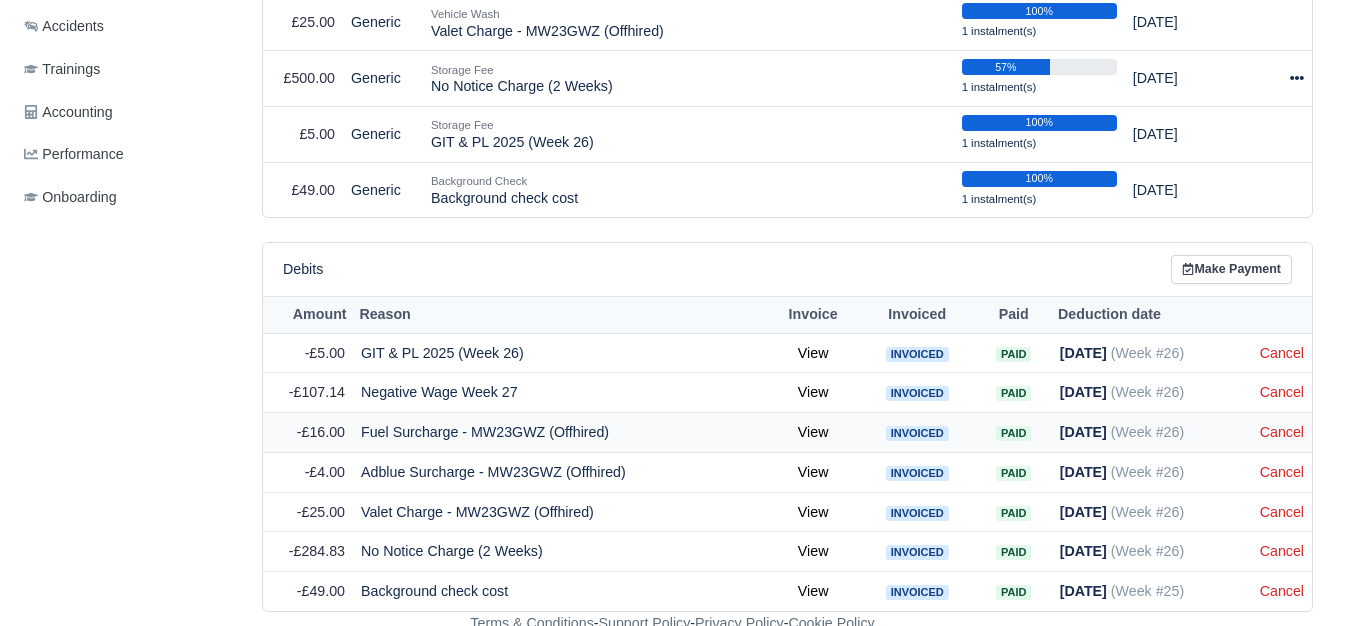 scroll, scrollTop: 779, scrollLeft: 0, axis: vertical 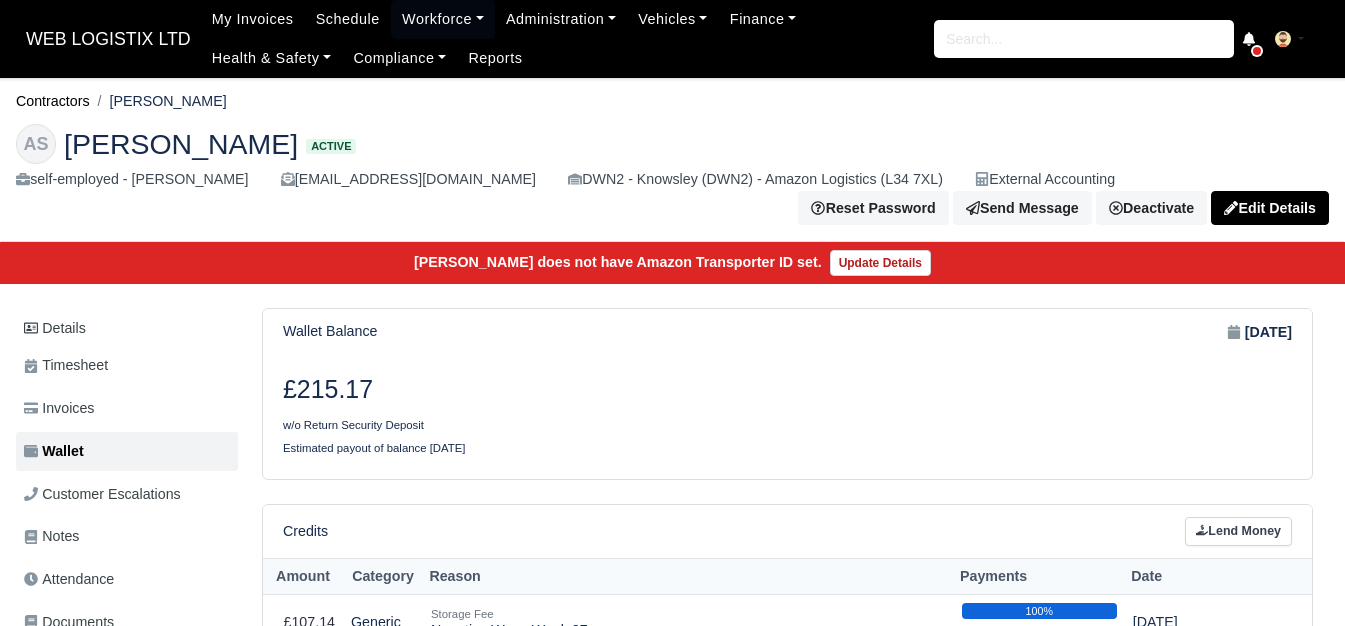 click on "Cancel" at bounding box center [1282, 1318] 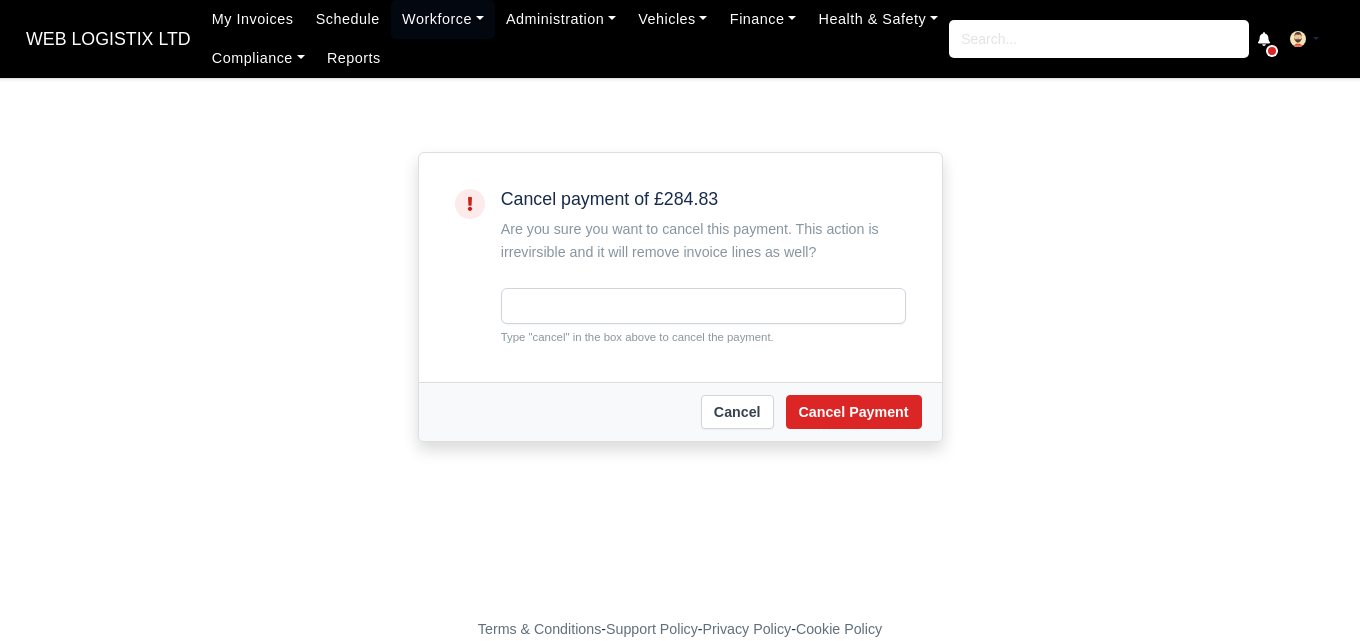 scroll, scrollTop: 0, scrollLeft: 0, axis: both 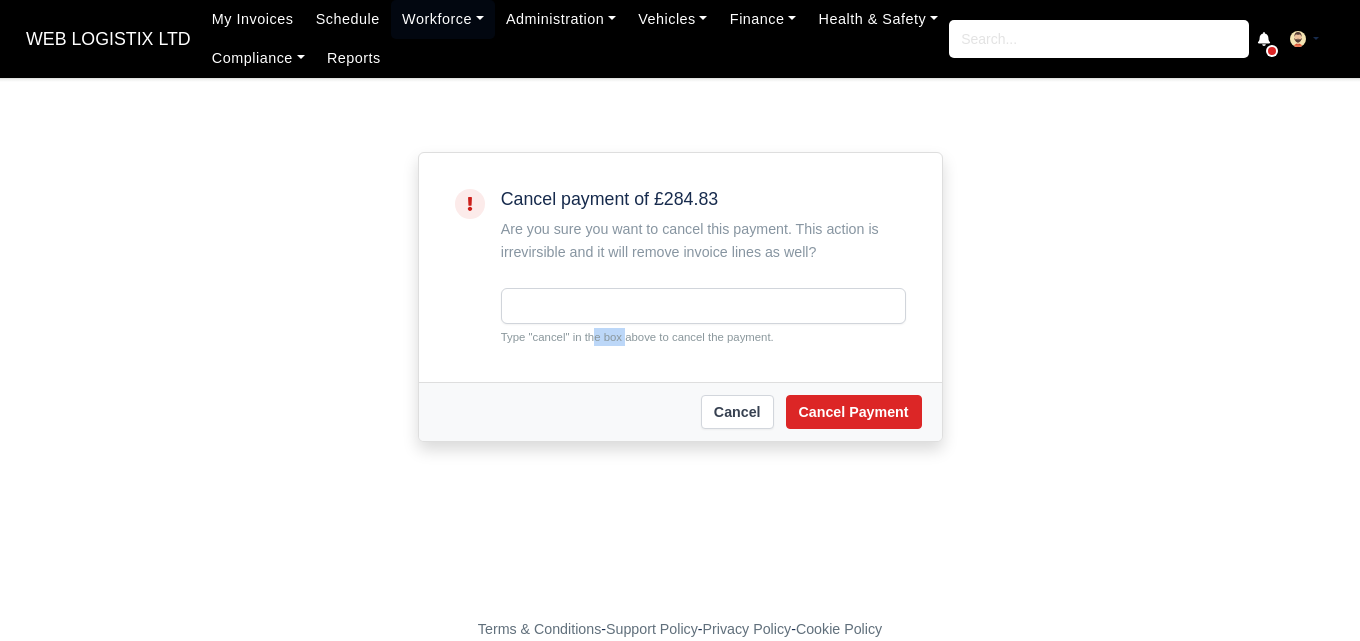 click on "Type "cancel" in the box above to cancel the payment." at bounding box center [703, 337] 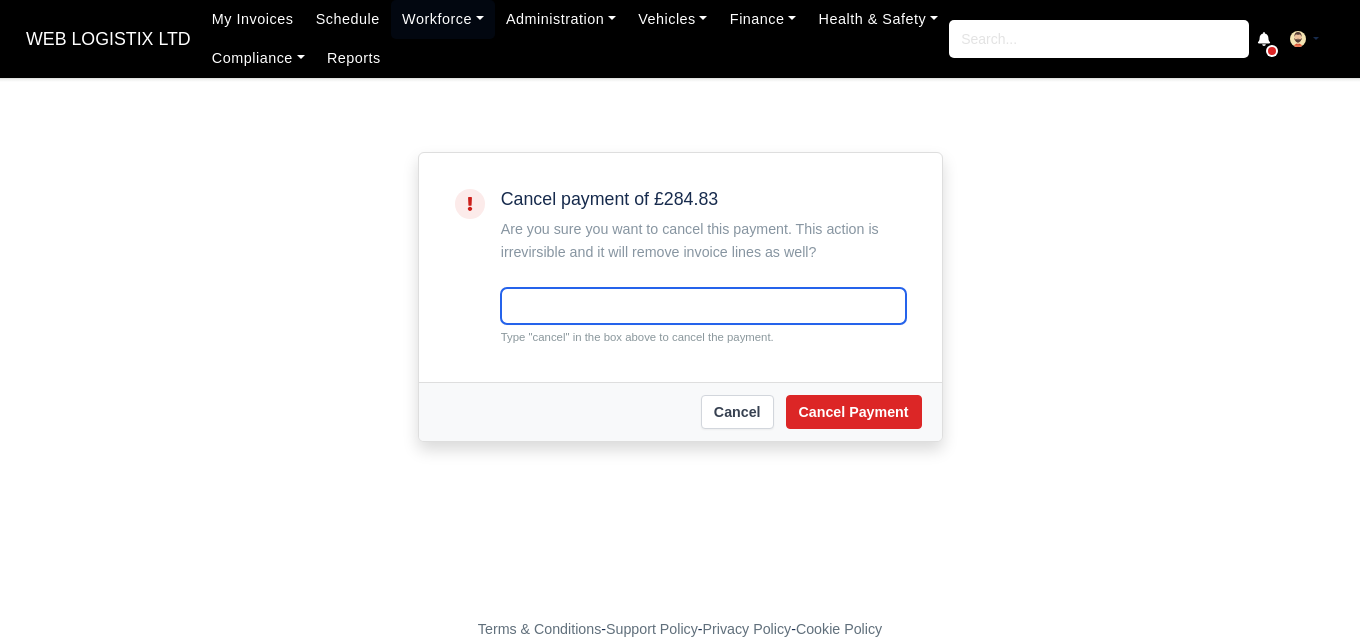 click at bounding box center (703, 306) 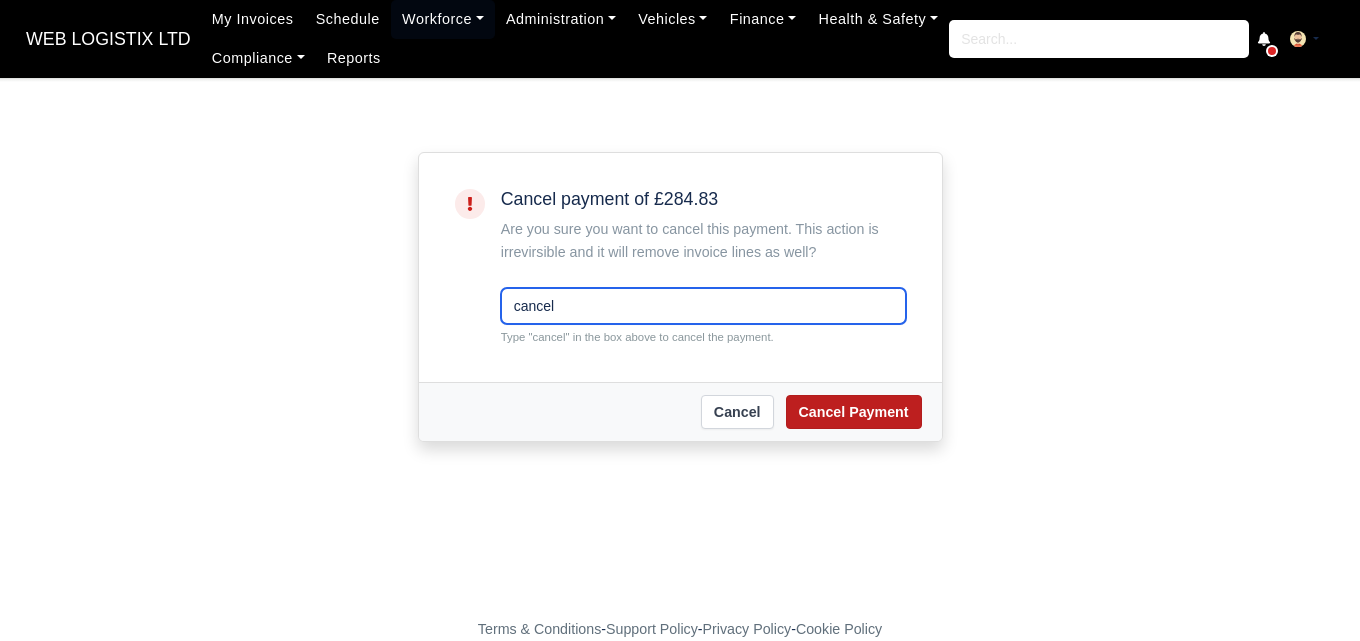 type on "cancel" 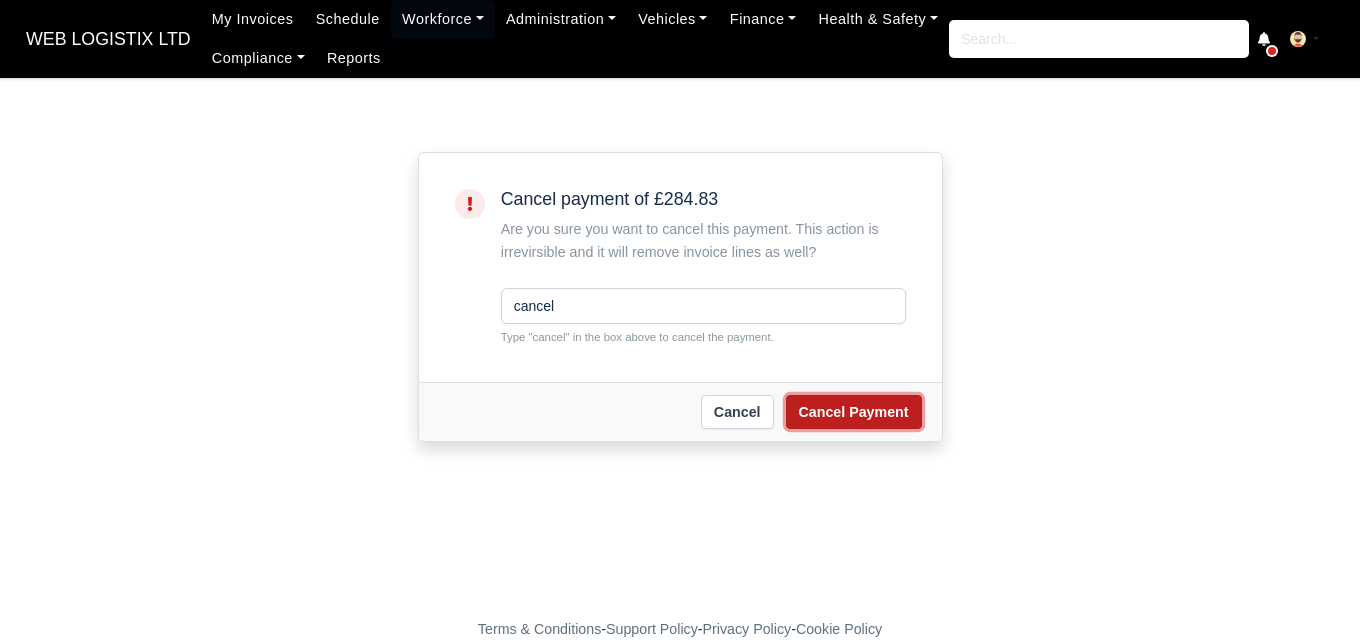 click on "Cancel Payment" at bounding box center [854, 412] 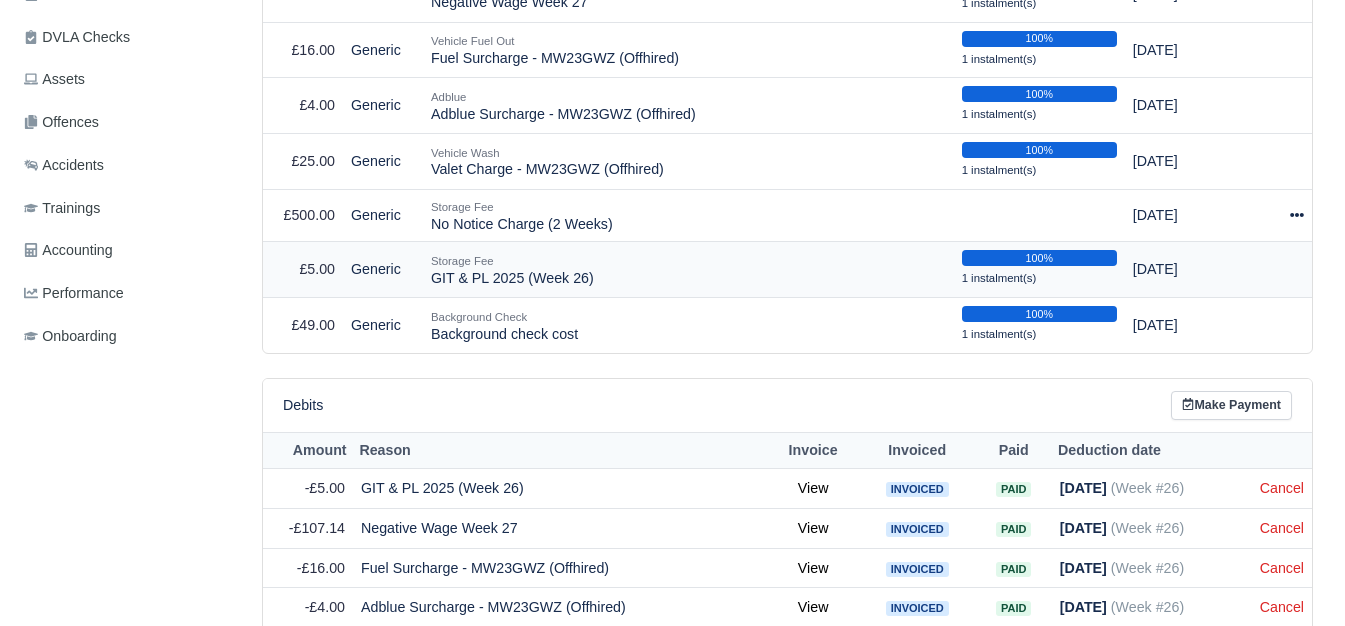 scroll, scrollTop: 681, scrollLeft: 0, axis: vertical 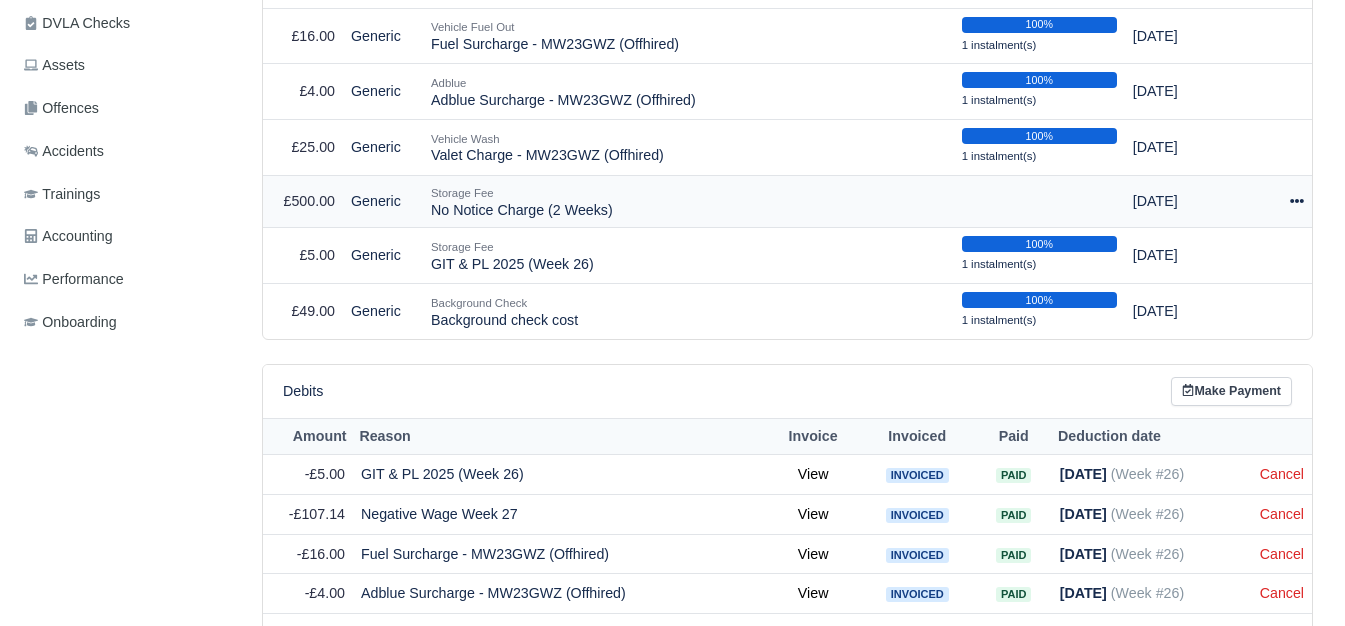 drag, startPoint x: 436, startPoint y: 214, endPoint x: 615, endPoint y: 214, distance: 179 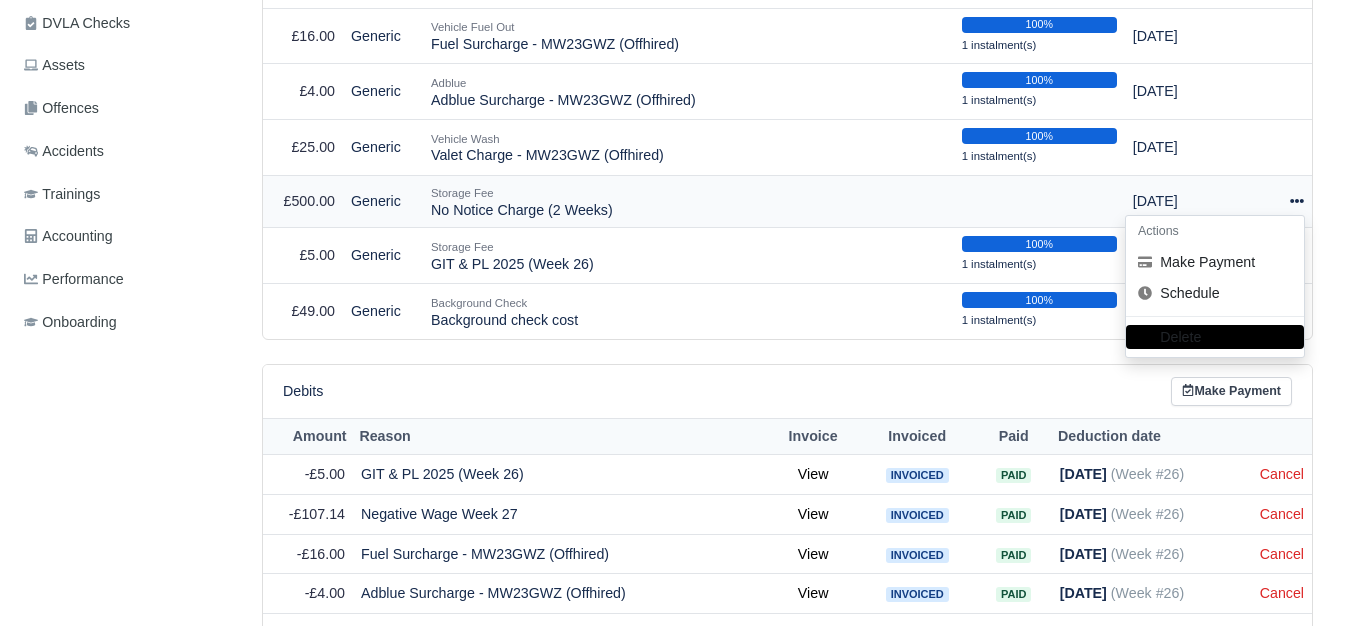 drag, startPoint x: 428, startPoint y: 211, endPoint x: 612, endPoint y: 218, distance: 184.1331 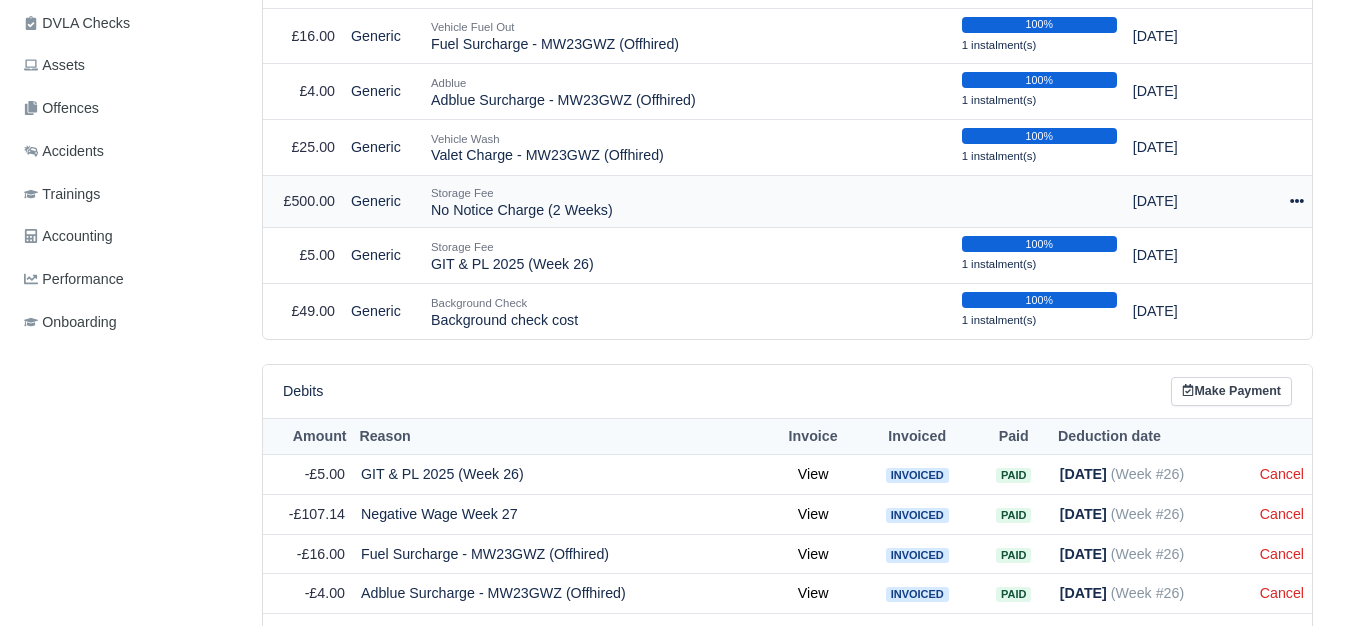 copy on "No Notice Charge (2 Weeks)" 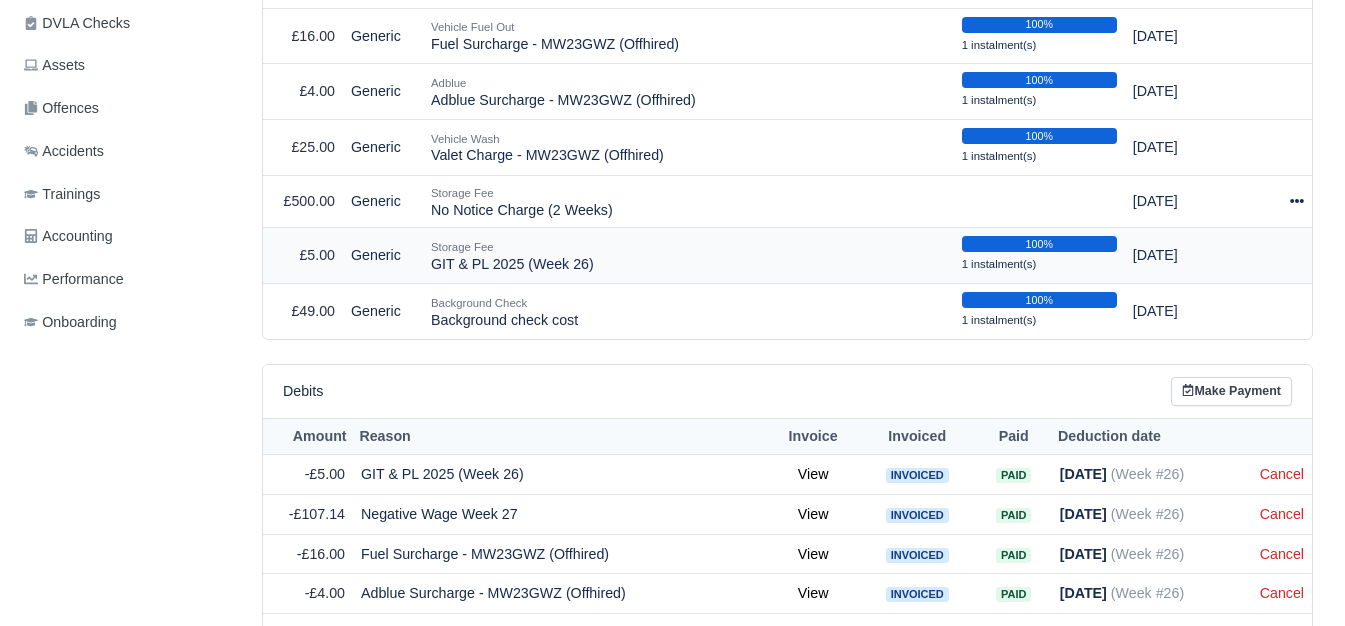 copy on "No Notice Charge (2 Weeks)" 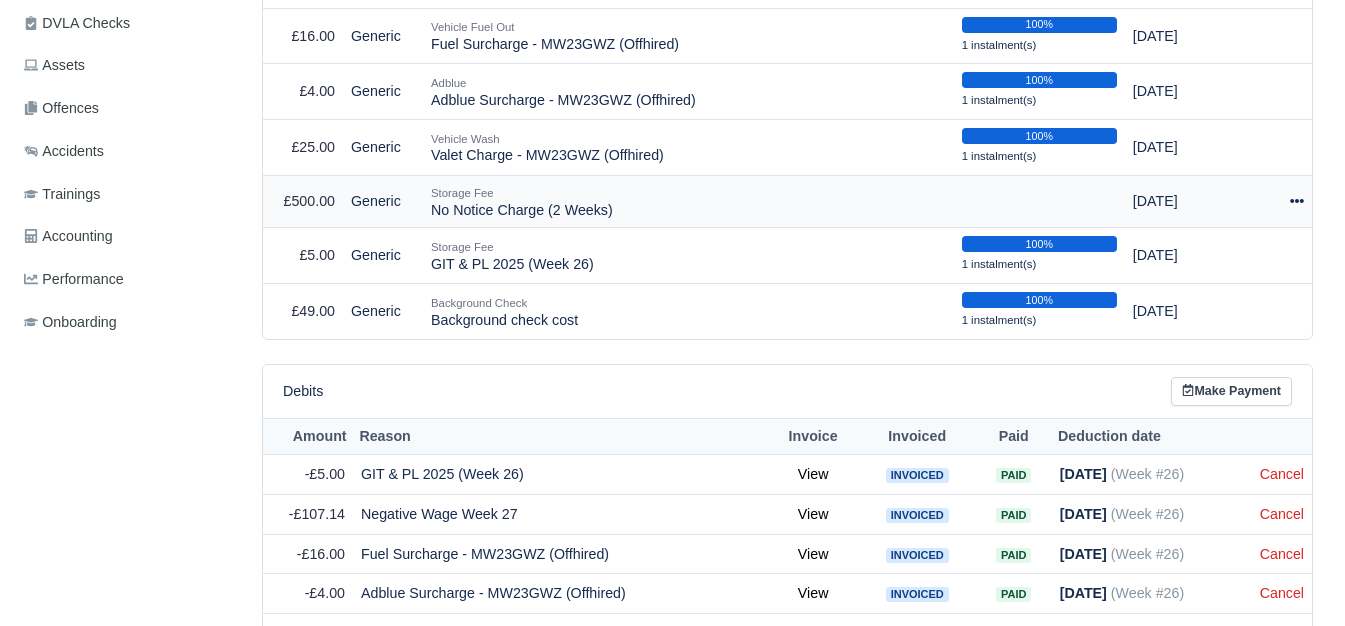 click 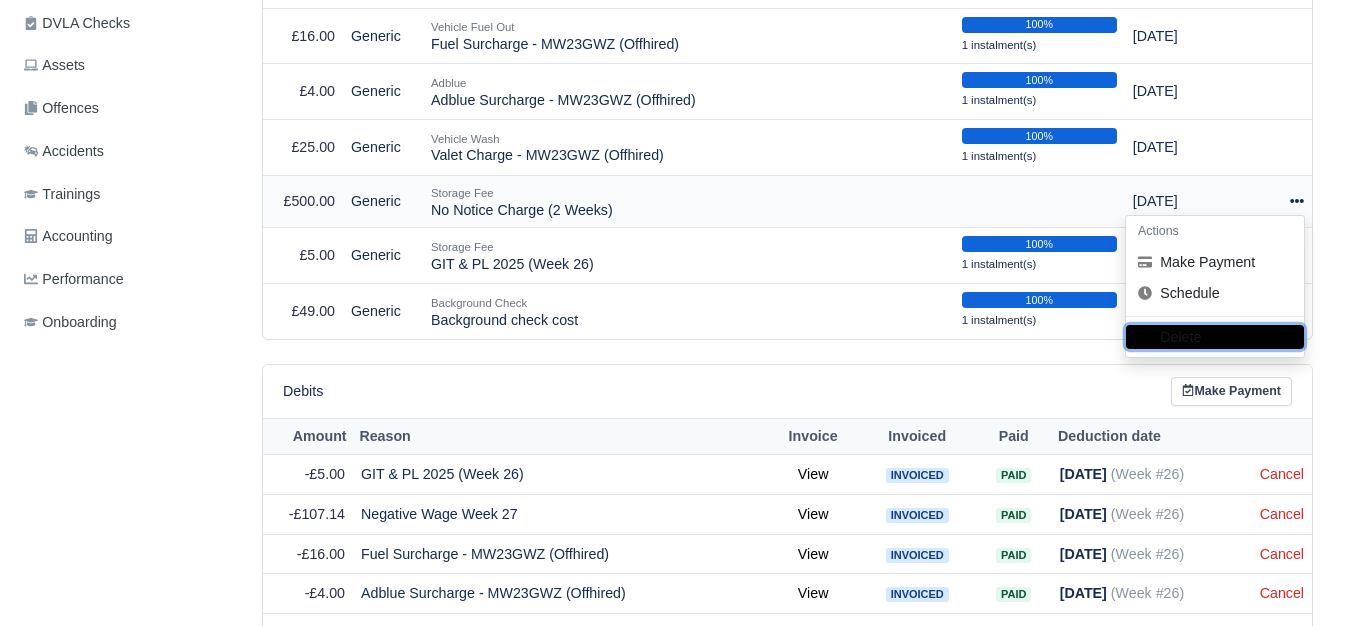 click on "Delete" at bounding box center (1215, 338) 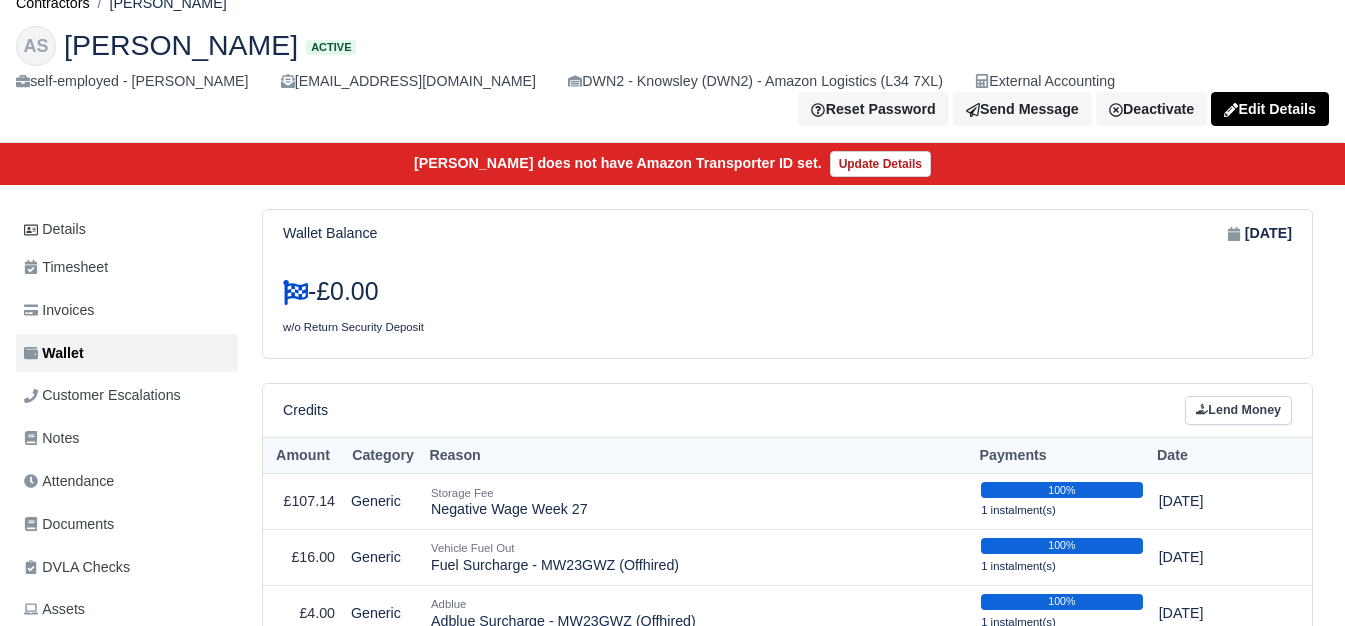 scroll, scrollTop: 333, scrollLeft: 0, axis: vertical 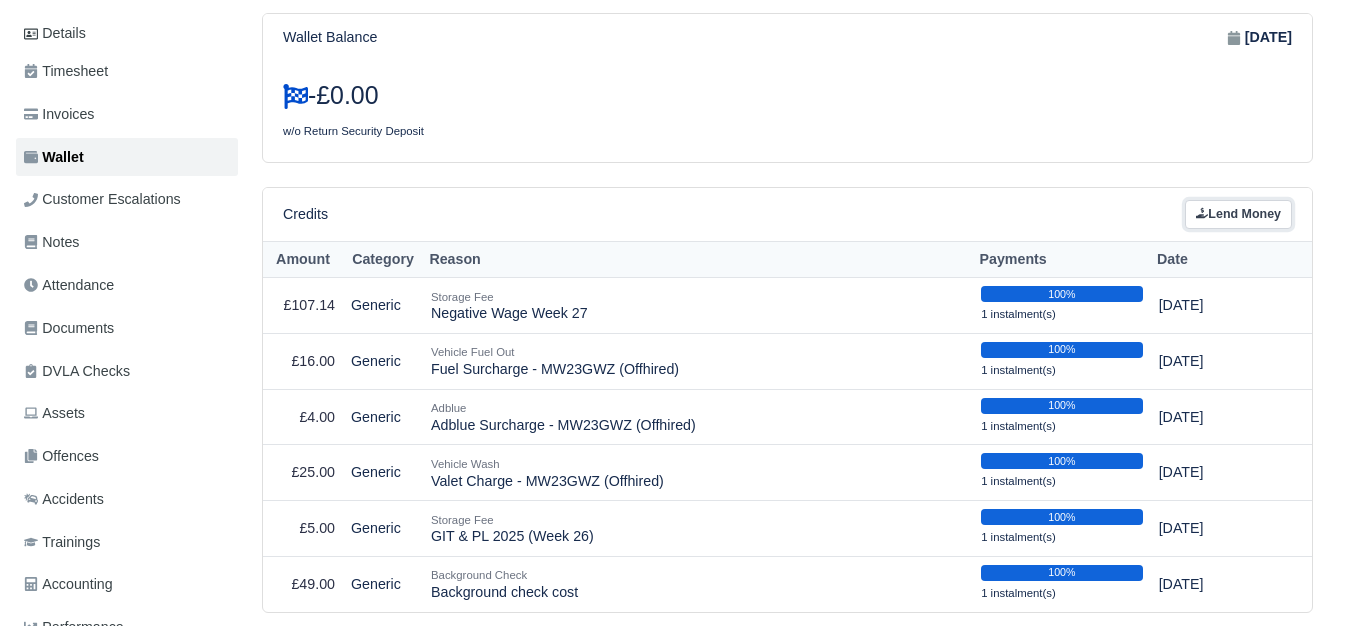 click on "Lend Money" at bounding box center [1238, 214] 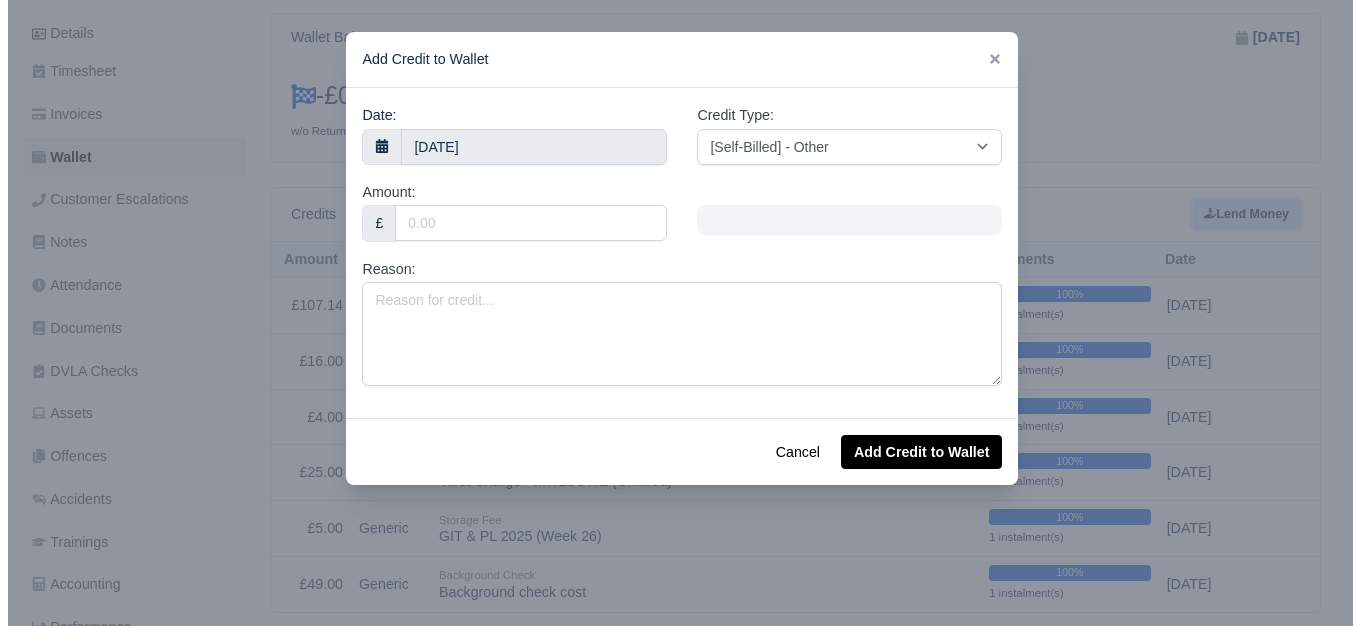scroll, scrollTop: 319, scrollLeft: 0, axis: vertical 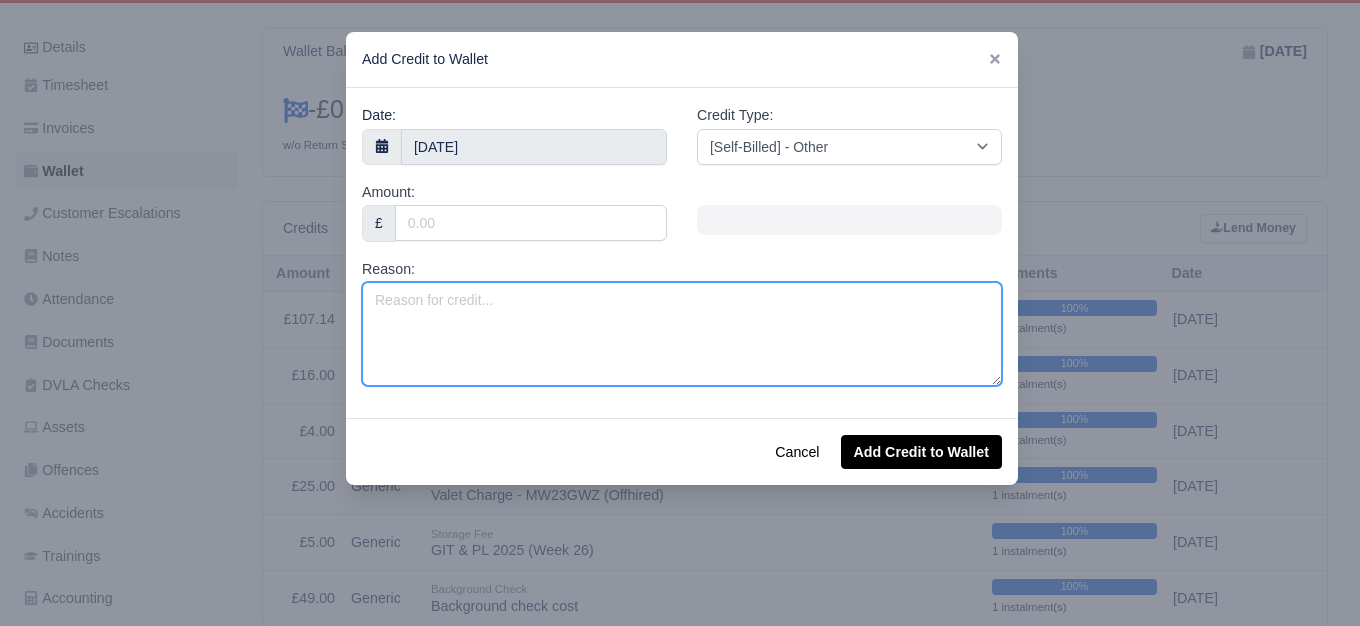 click on "Reason:" at bounding box center [682, 334] 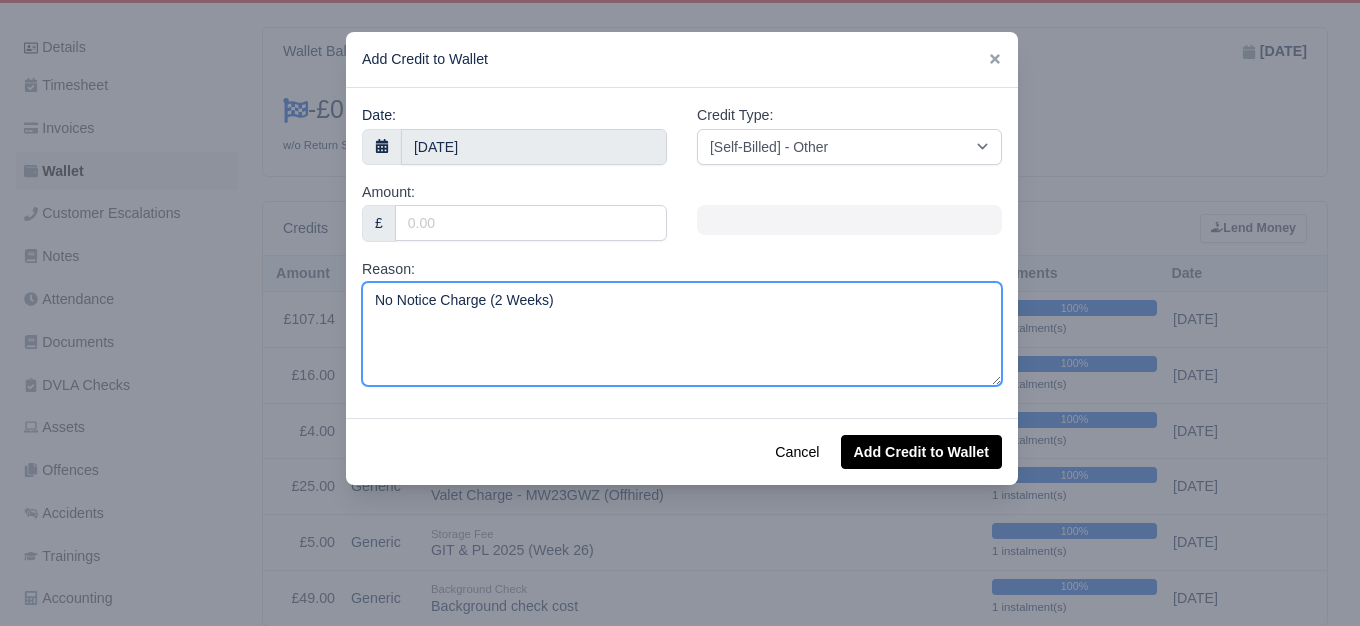 click on "No Notice Charge (2 Weeks)" at bounding box center [682, 334] 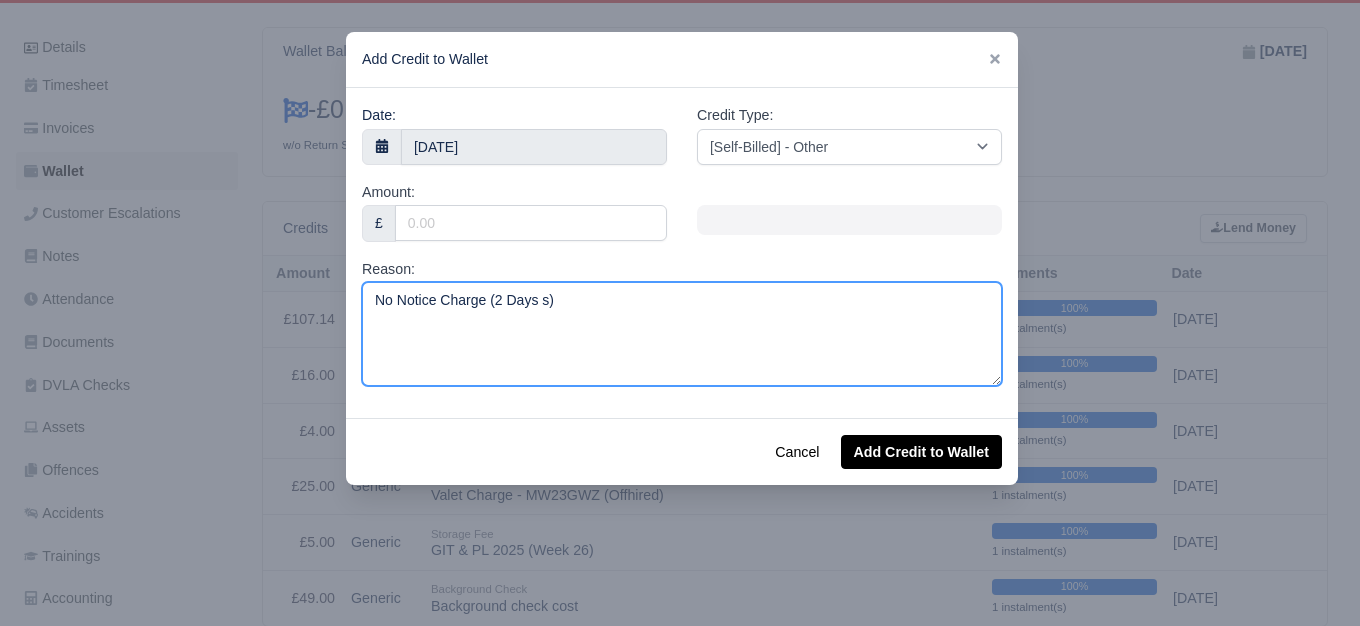 drag, startPoint x: 525, startPoint y: 305, endPoint x: 536, endPoint y: 311, distance: 12.529964 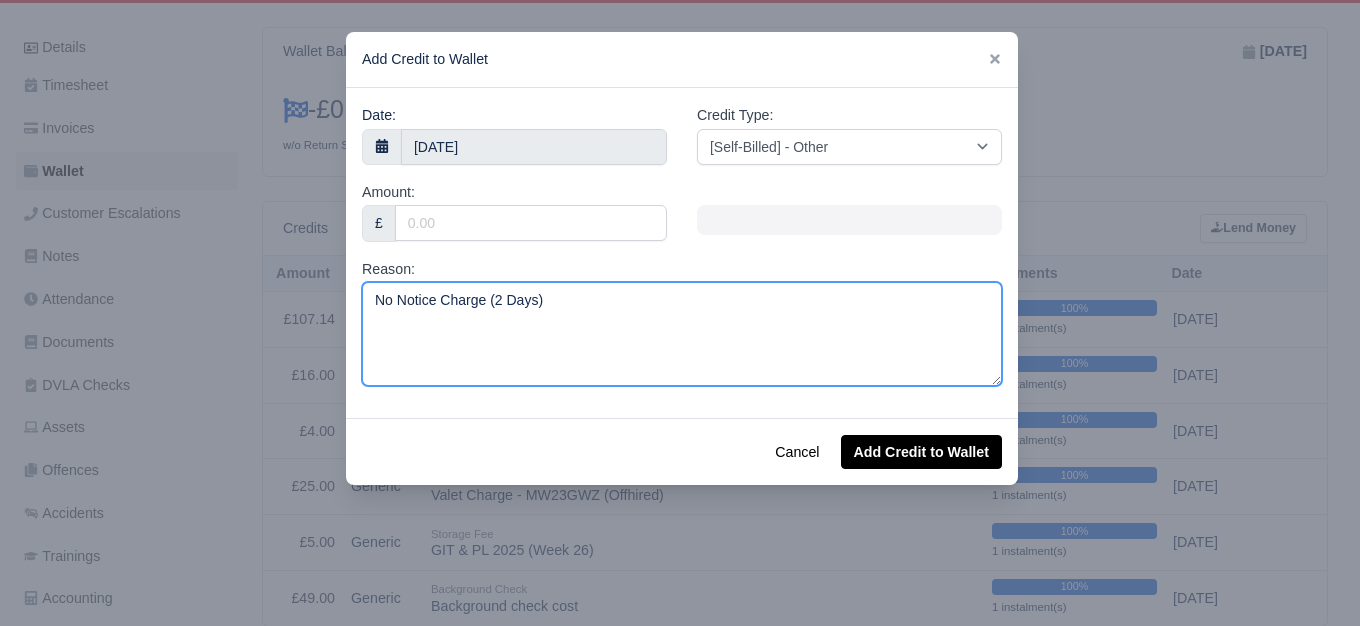 type on "No Notice Charge (2 Days)" 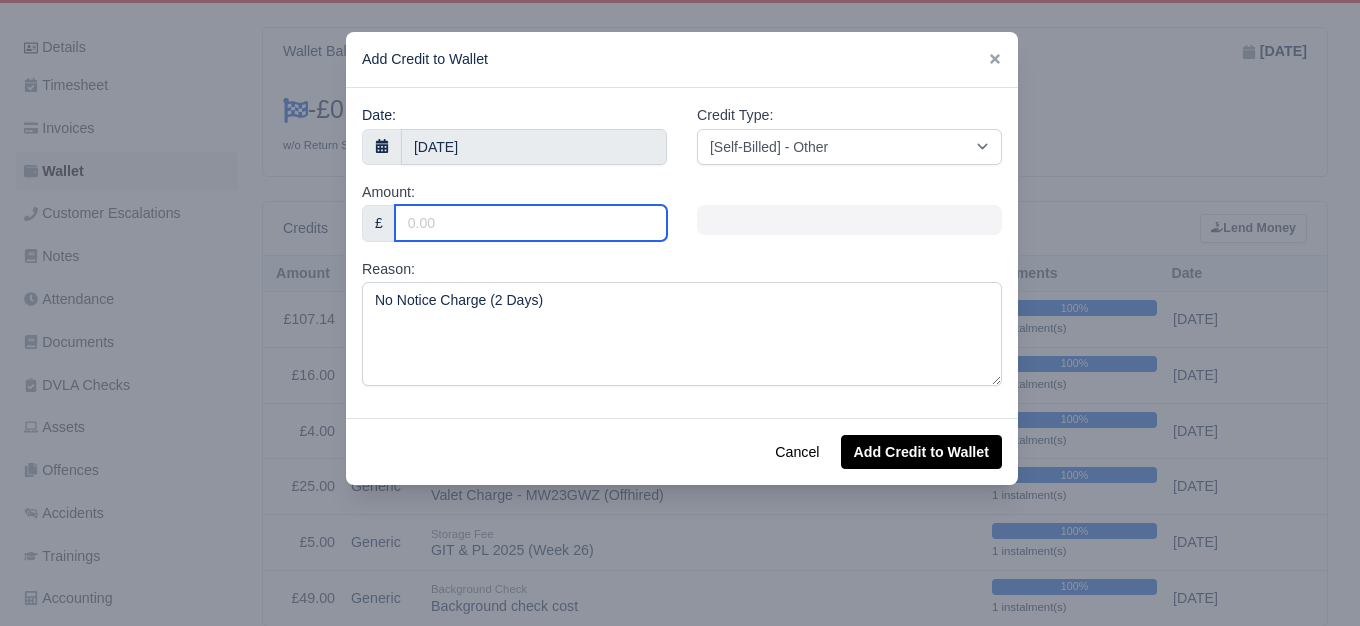 click on "Amount:" at bounding box center (531, 223) 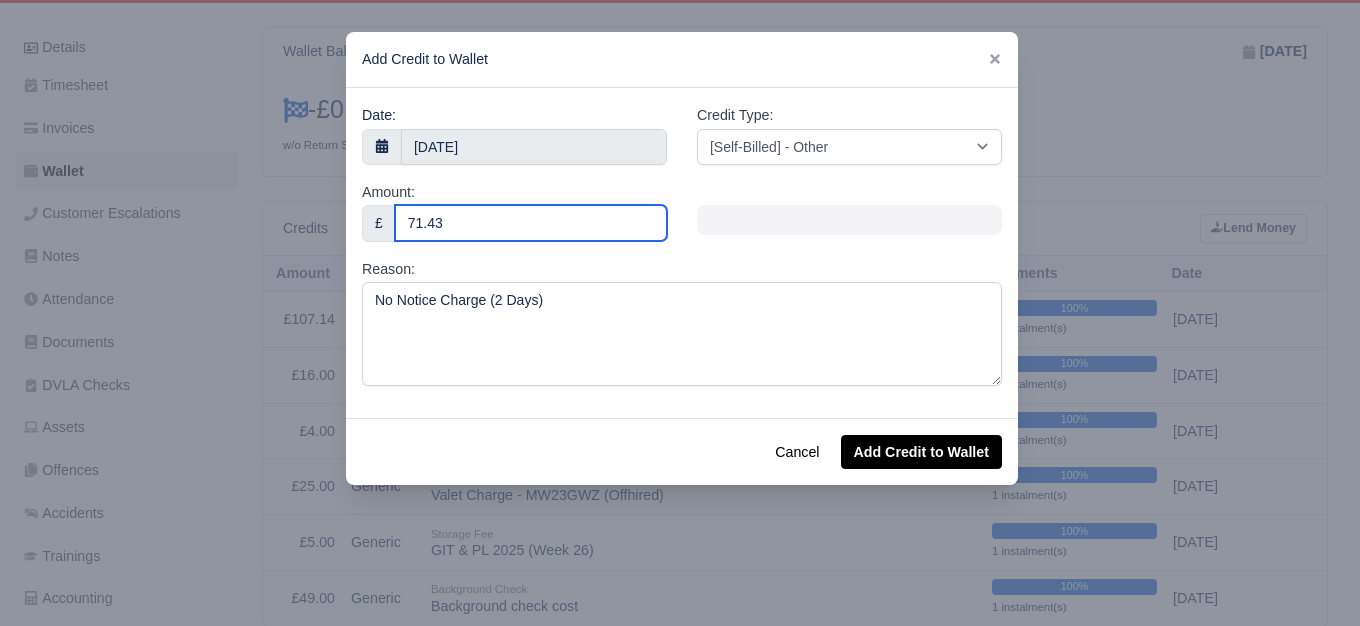 type on "71.43" 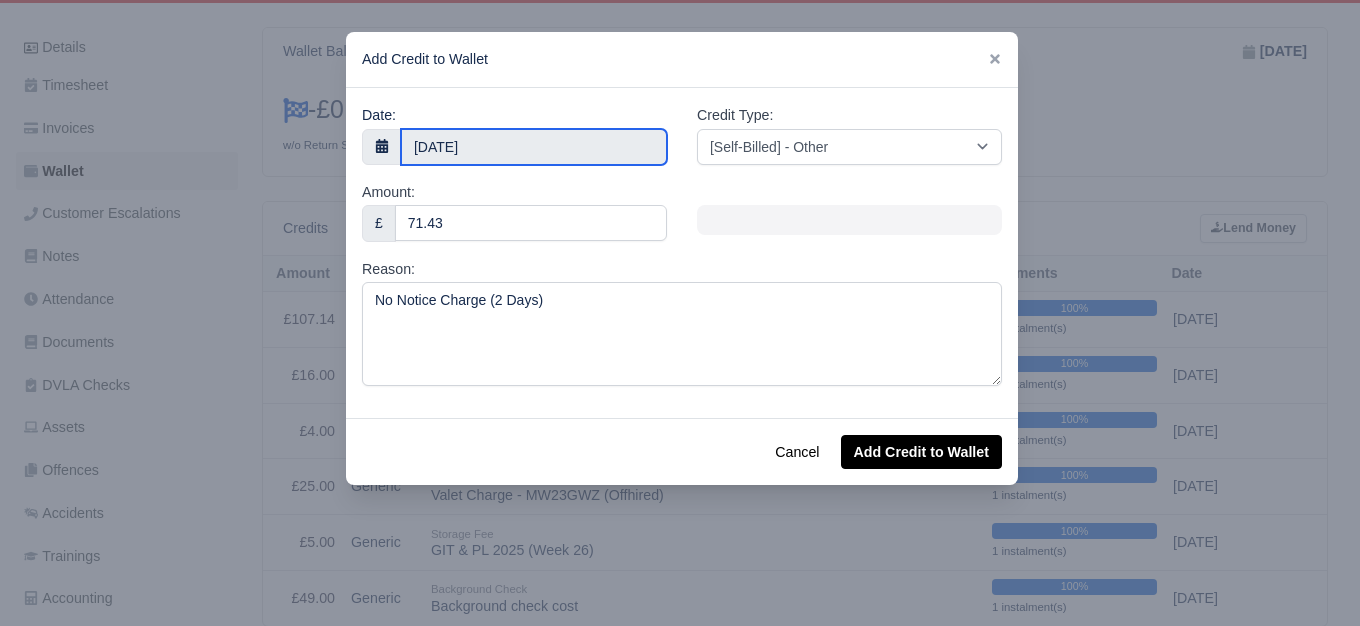 click on "WEB LOGISTIX LTD
My Invoices Schedule Workforce Manpower Expiring Documents Leave Requests Daily Attendance Daily Timesheet Onboardings Feedback Administration Depots Operating Centres Management Schedule Tasks Tasks Metrics Vehicles Fleet Schedule Rental Agreements Today's Inspections Forms Customers Offences Incidents Service Entries Renewal Dates Vehicle Groups Fleet Insurance B2B Contractors Finance Invoices Disputes Payment Types Service Types Assets Credit Instalments Bulk Payment Custom Invoices Health & Safety Vehicle Inspections Support Portal Incidents Compliance Compliance Dashboard E-Sign Documents Communication Center Trainings Reports
×" at bounding box center [680, -6] 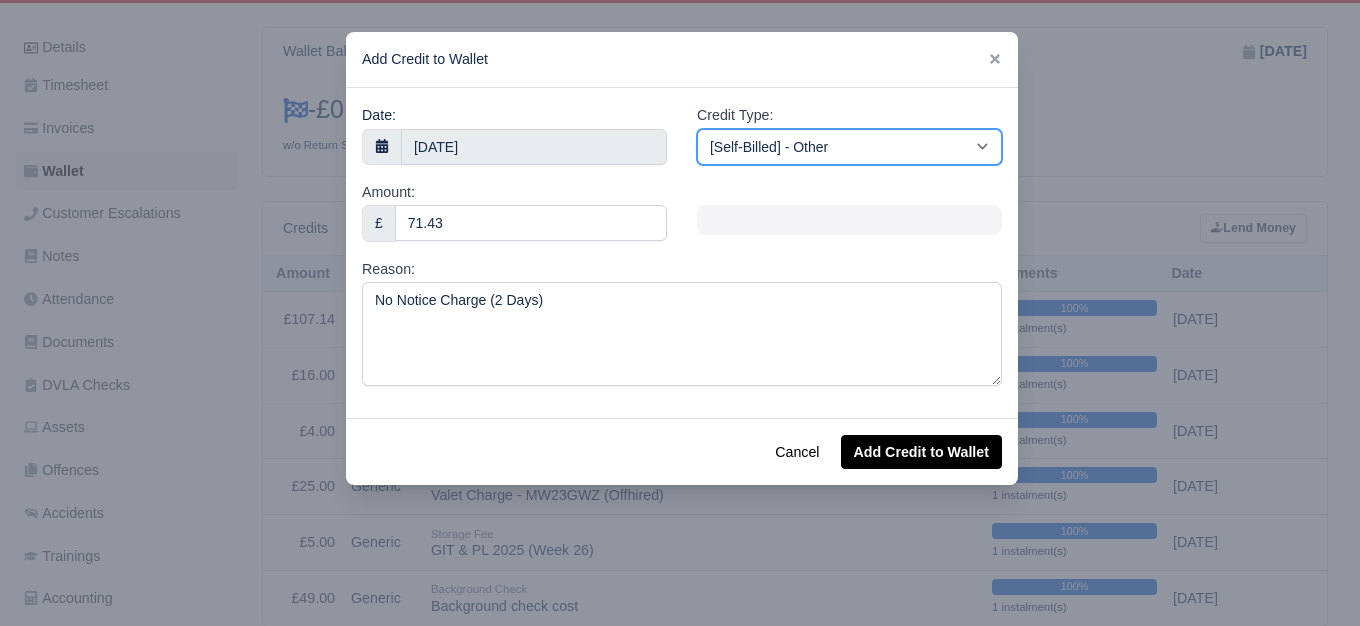 click on "[Self-Billed] - Other
[Self-Billed] - Negative Invoice
[Self-Billed] - Keychain
[Self-Billed] - Background Check
[Self-Billed] - Fuel Advance Payment
[Self-Billed] - Prepayment for Upcoming Work
[Rental] - Other
[Rental] - Vehicle Wash
[Rental] - Repayment in respect of vehicle damage
[Rental] - Vehicle Recovery Charge
[Rental] - Vehicle Pound Recovery
[Rental] - Vehicle Key Replacement
[Rental] - Vehicle Fuel Out
[Rental] - Van Fuel out/Adblue/Keychain/Van Wash/Sticker
[Rental] - Security Deposit to a maximum of £500
[Rental] - Advance payment in respect of rental vehicle deposit
[Rental] - Vehicle Violation
[Rental] - Violation Fee" at bounding box center [849, 147] 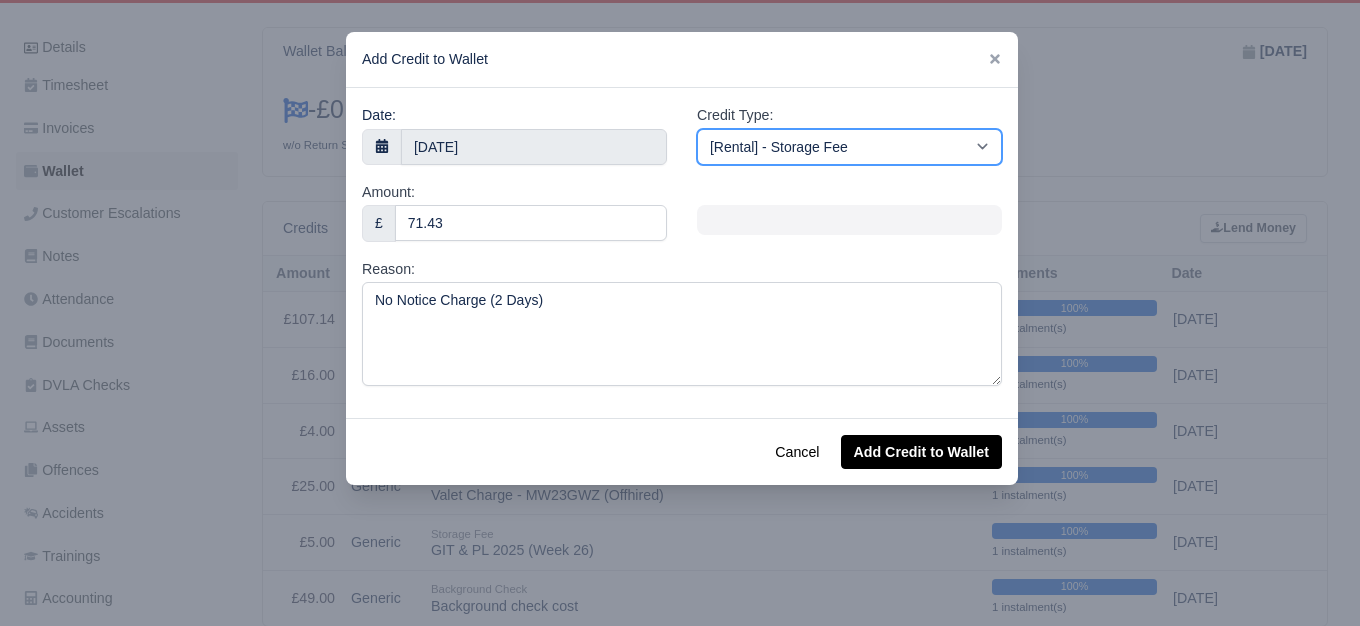 click on "[Self-Billed] - Other
[Self-Billed] - Negative Invoice
[Self-Billed] - Keychain
[Self-Billed] - Background Check
[Self-Billed] - Fuel Advance Payment
[Self-Billed] - Prepayment for Upcoming Work
[Rental] - Other
[Rental] - Vehicle Wash
[Rental] - Repayment in respect of vehicle damage
[Rental] - Vehicle Recovery Charge
[Rental] - Vehicle Pound Recovery
[Rental] - Vehicle Key Replacement
[Rental] - Vehicle Fuel Out
[Rental] - Van Fuel out/Adblue/Keychain/Van Wash/Sticker
[Rental] - Security Deposit to a maximum of £500
[Rental] - Advance payment in respect of rental vehicle deposit
[Rental] - Vehicle Violation
[Rental] - Violation Fee" at bounding box center (849, 147) 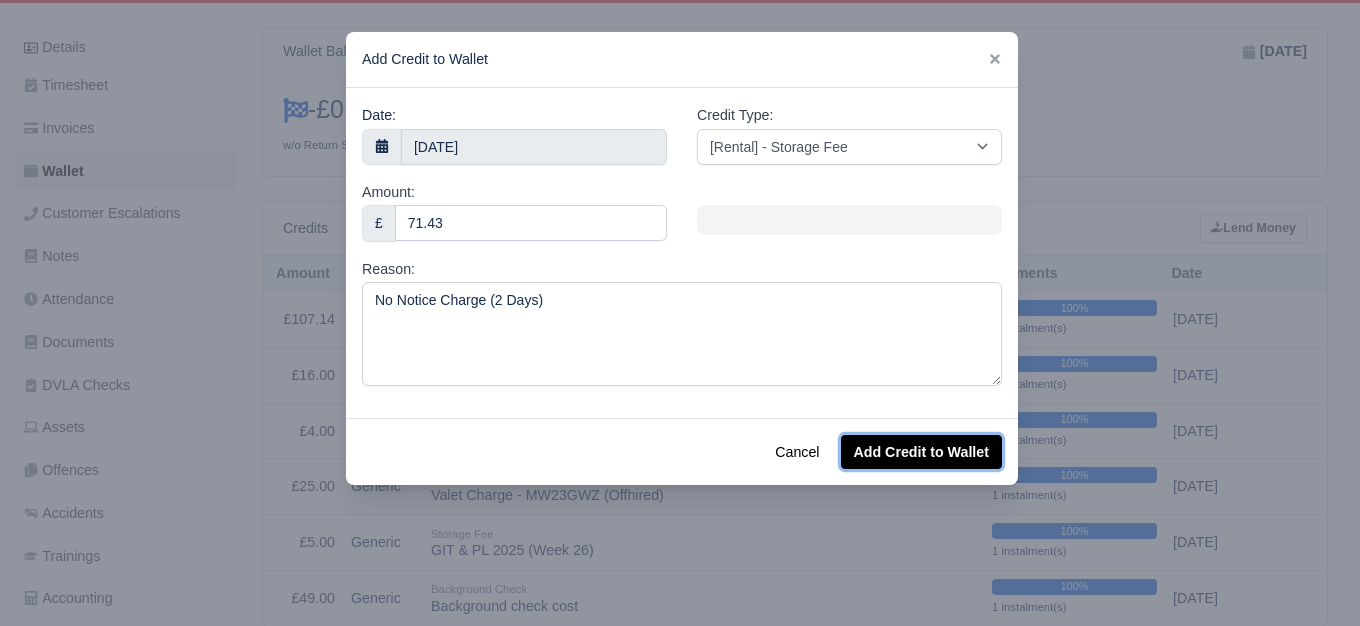 click on "Add Credit to Wallet" at bounding box center [921, 452] 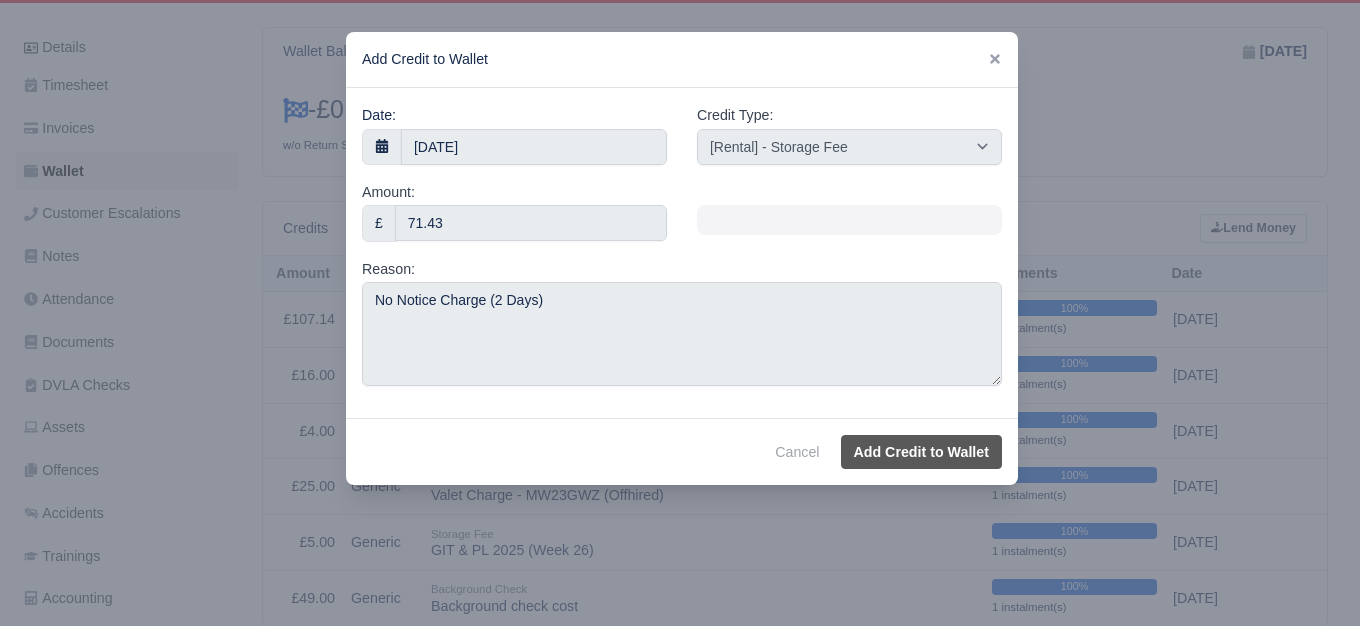 select on "other" 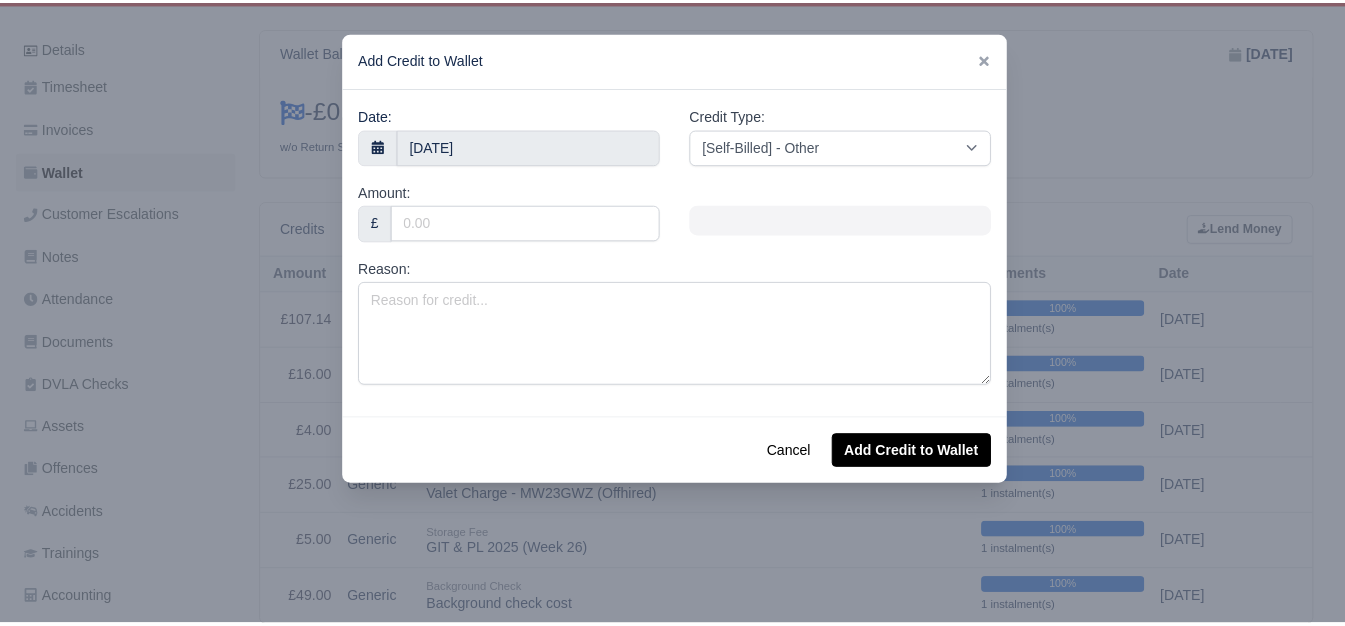scroll, scrollTop: 333, scrollLeft: 0, axis: vertical 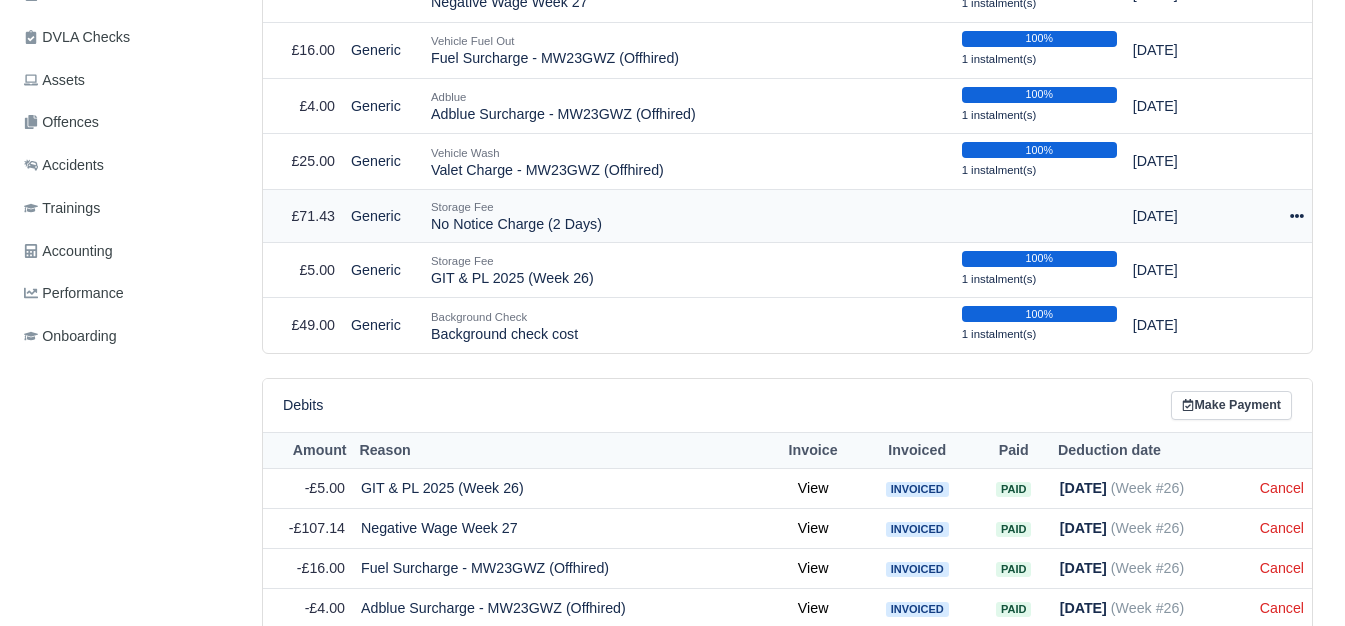 click 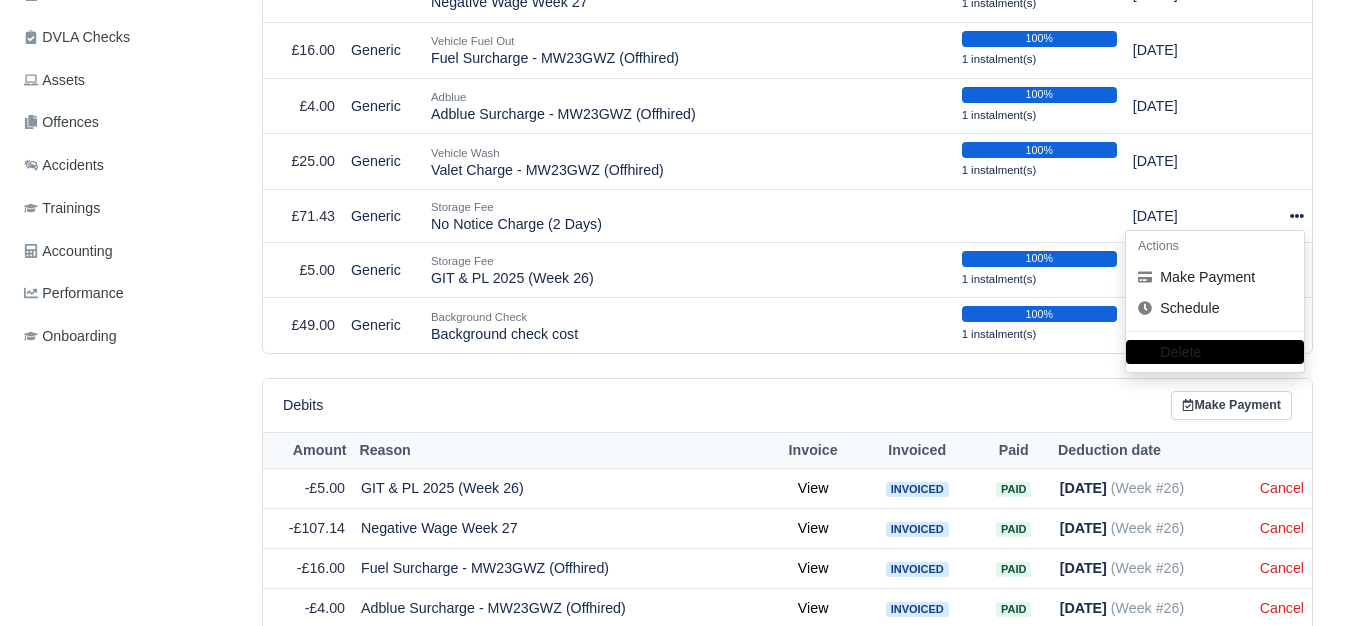 click on "Debits
Make Payment" at bounding box center (787, 405) 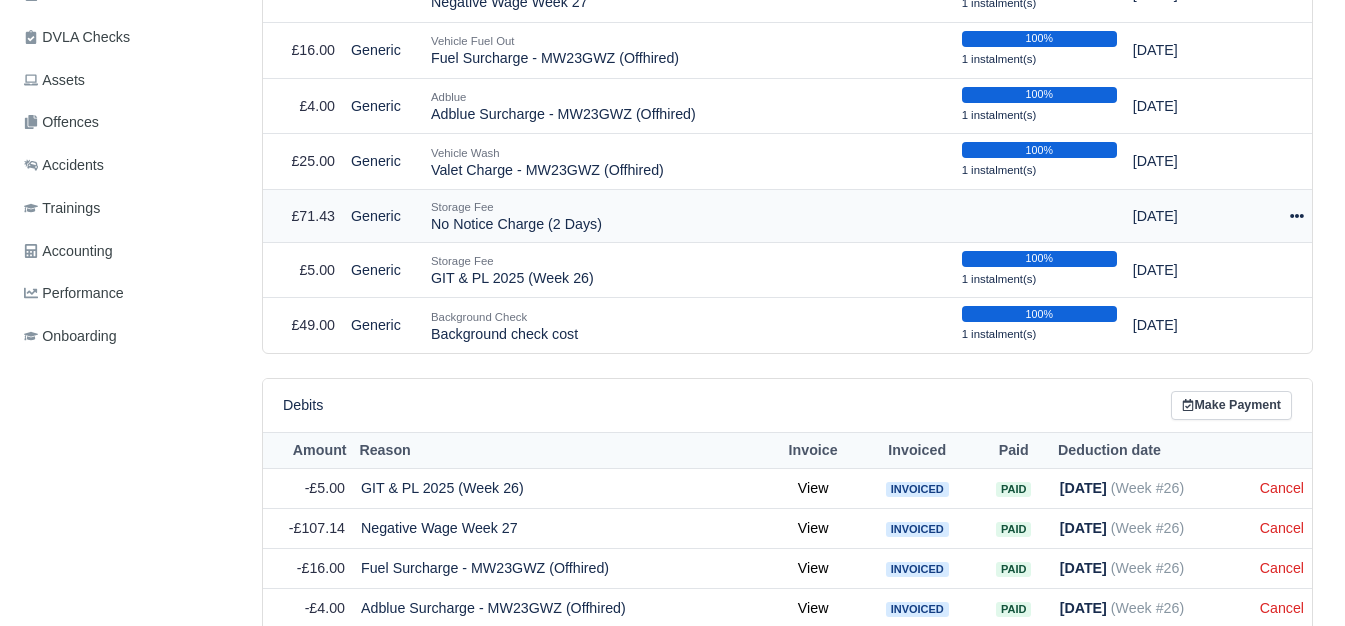 click 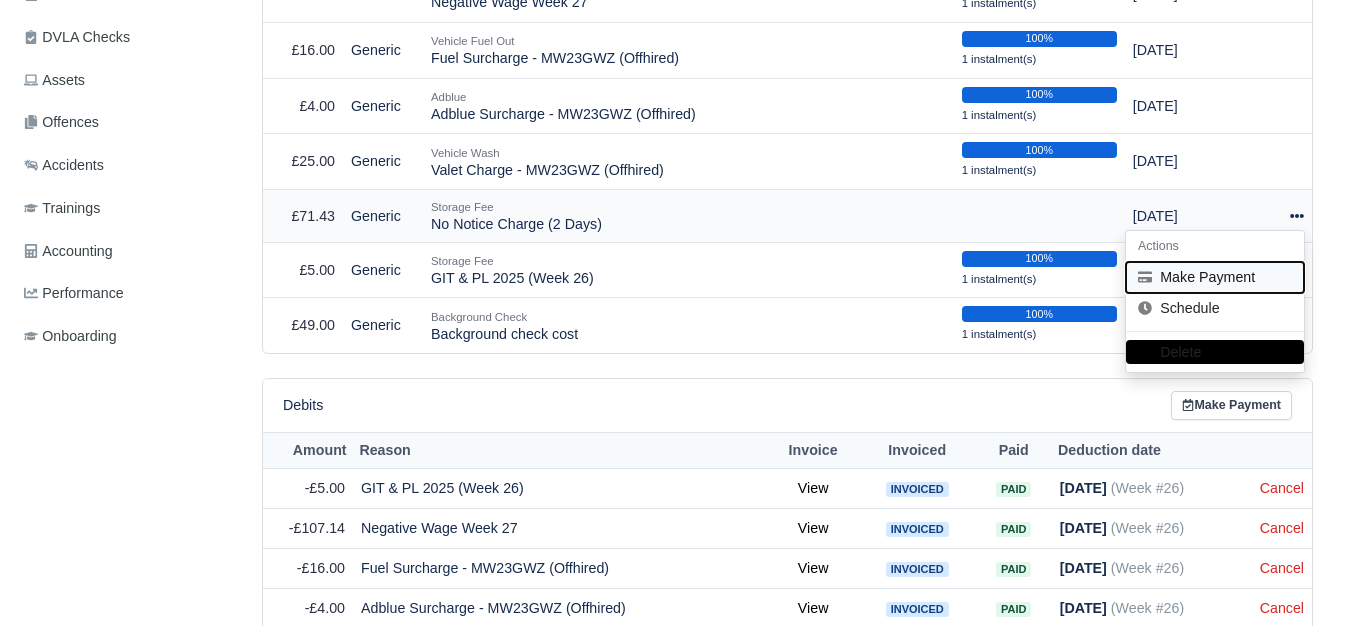 click on "Make Payment" at bounding box center (1215, 276) 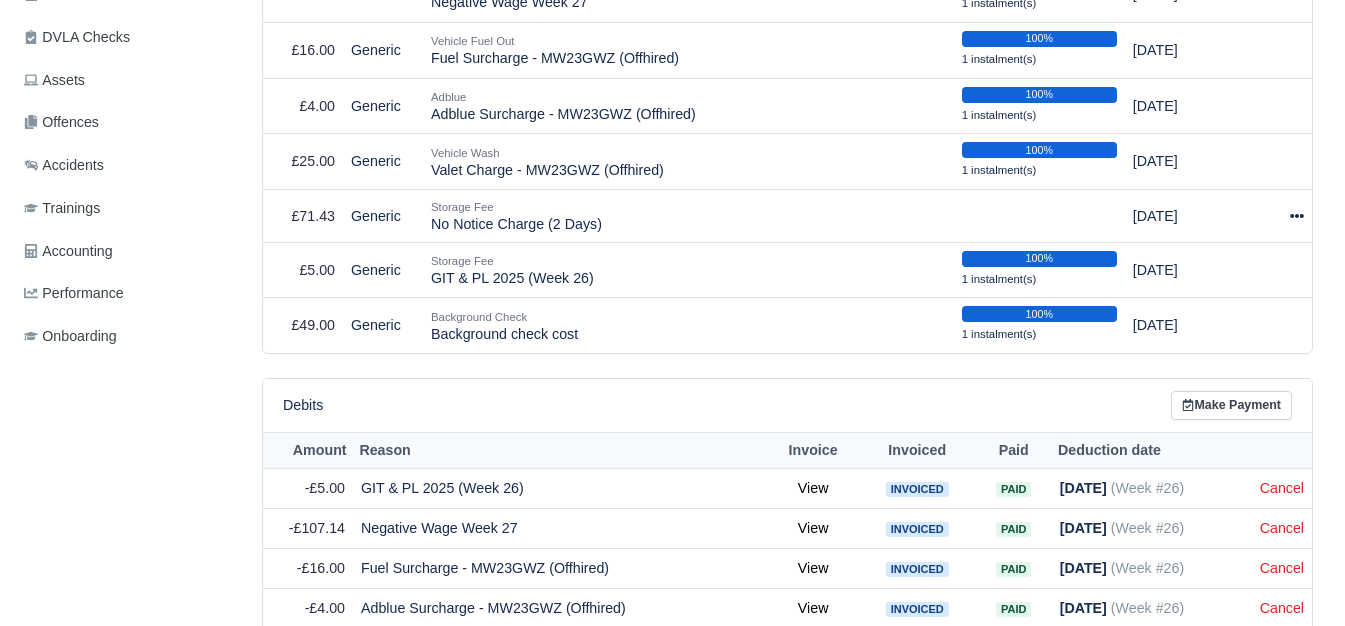 select on "5704" 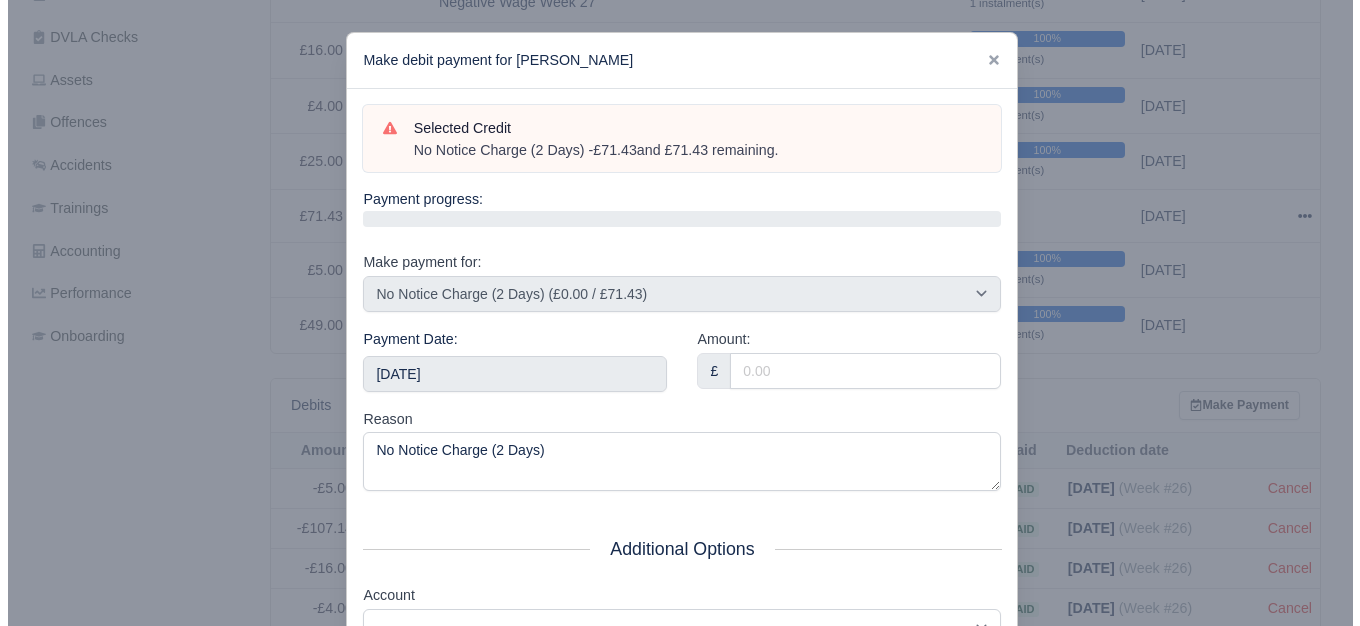 scroll, scrollTop: 614, scrollLeft: 0, axis: vertical 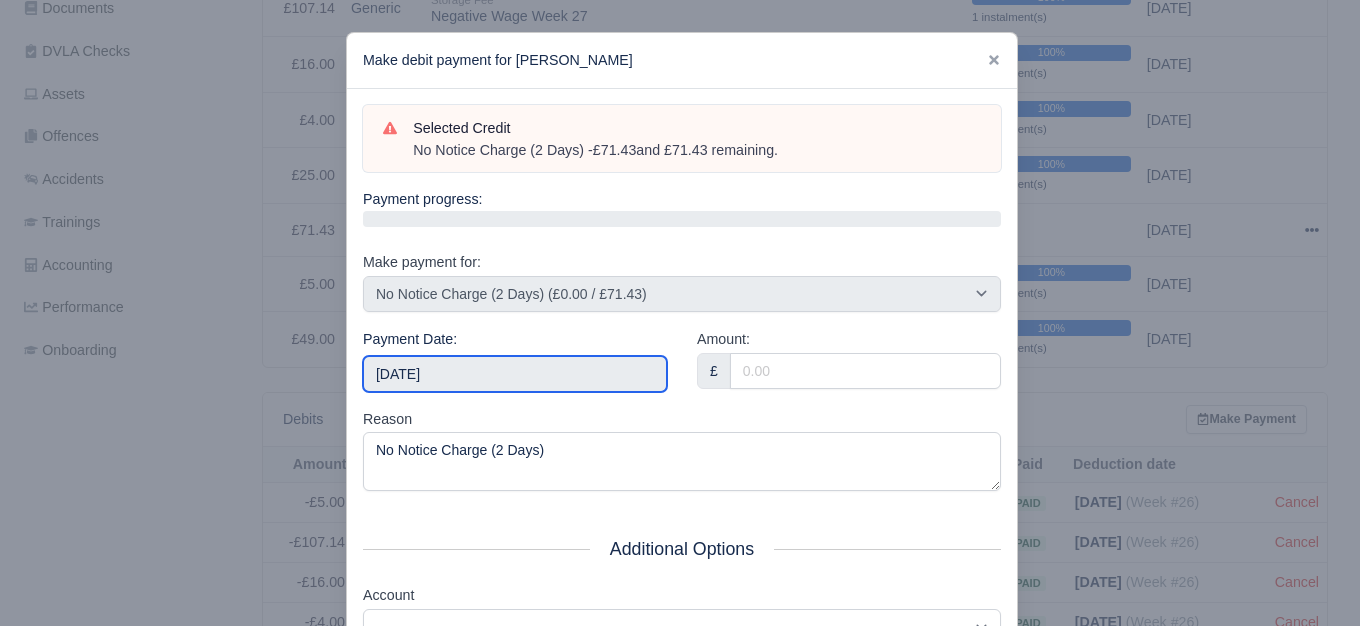 click on "2025-07-19" at bounding box center [515, 374] 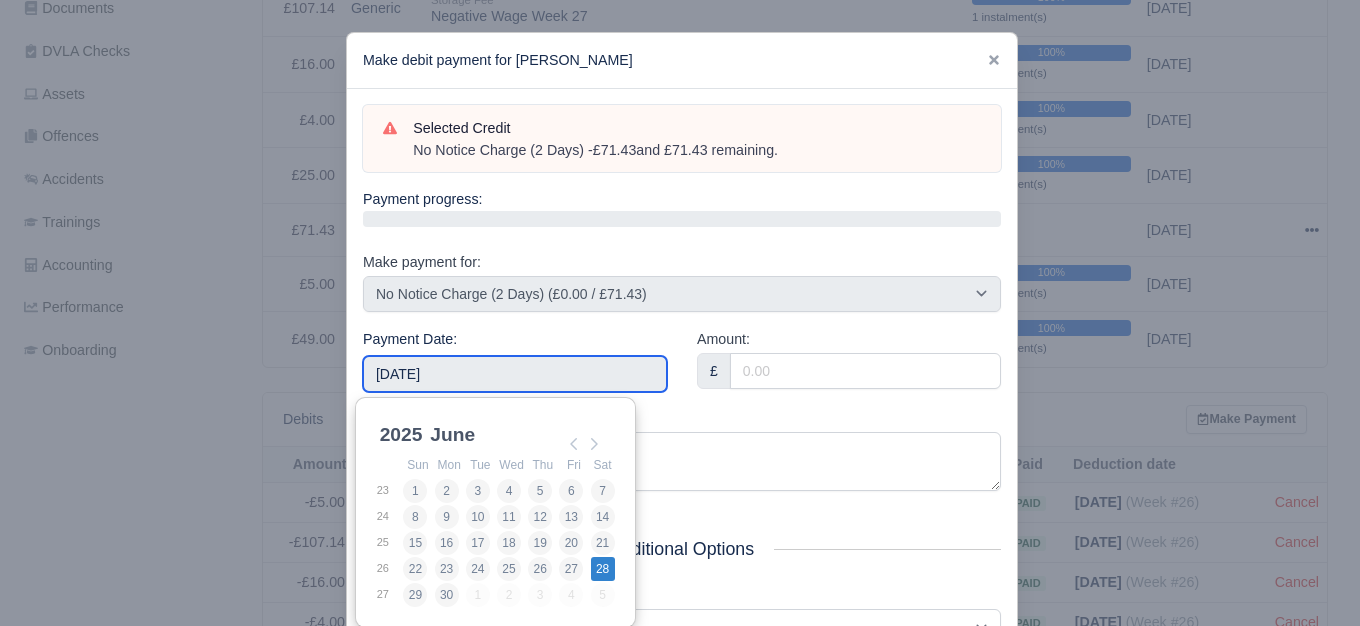 type on "2025-06-28" 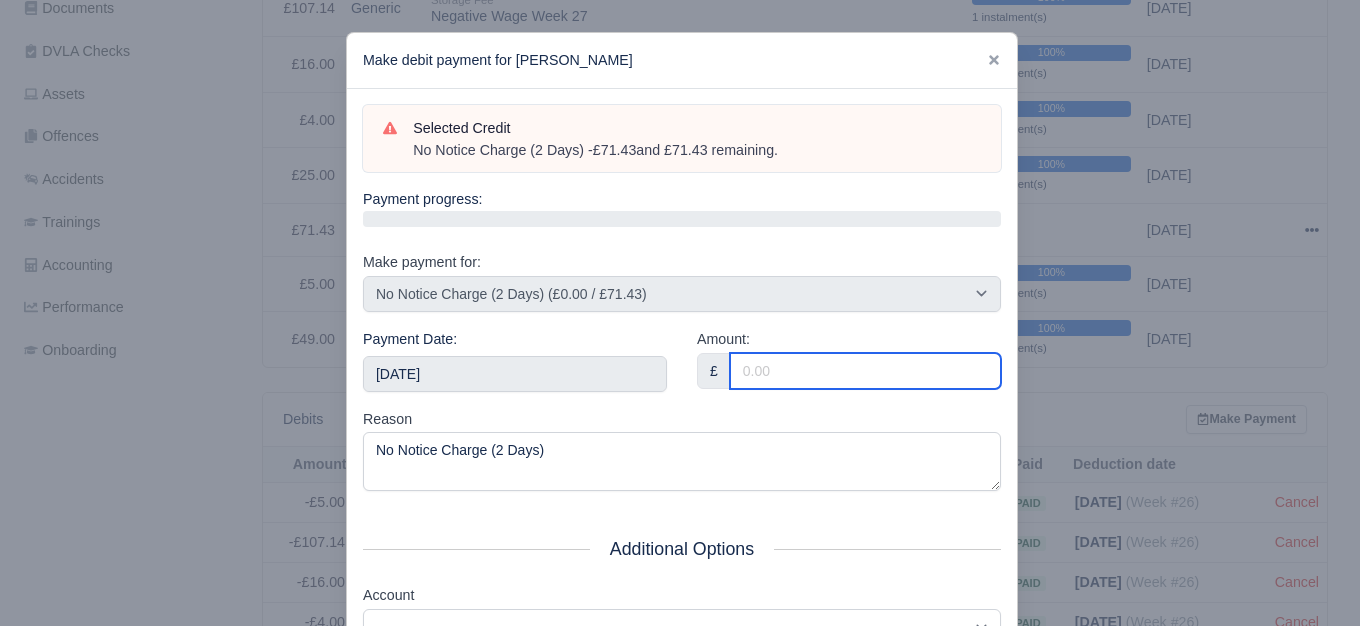 click on "Amount:" at bounding box center [865, 371] 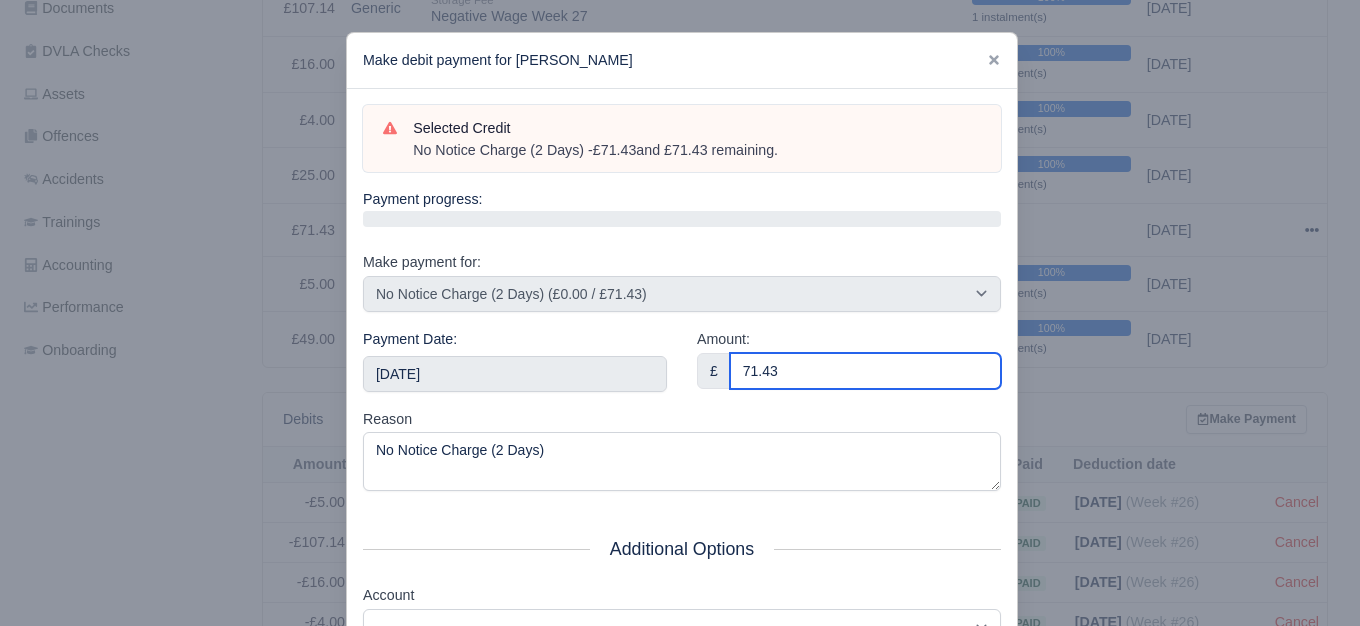 type on "71.43" 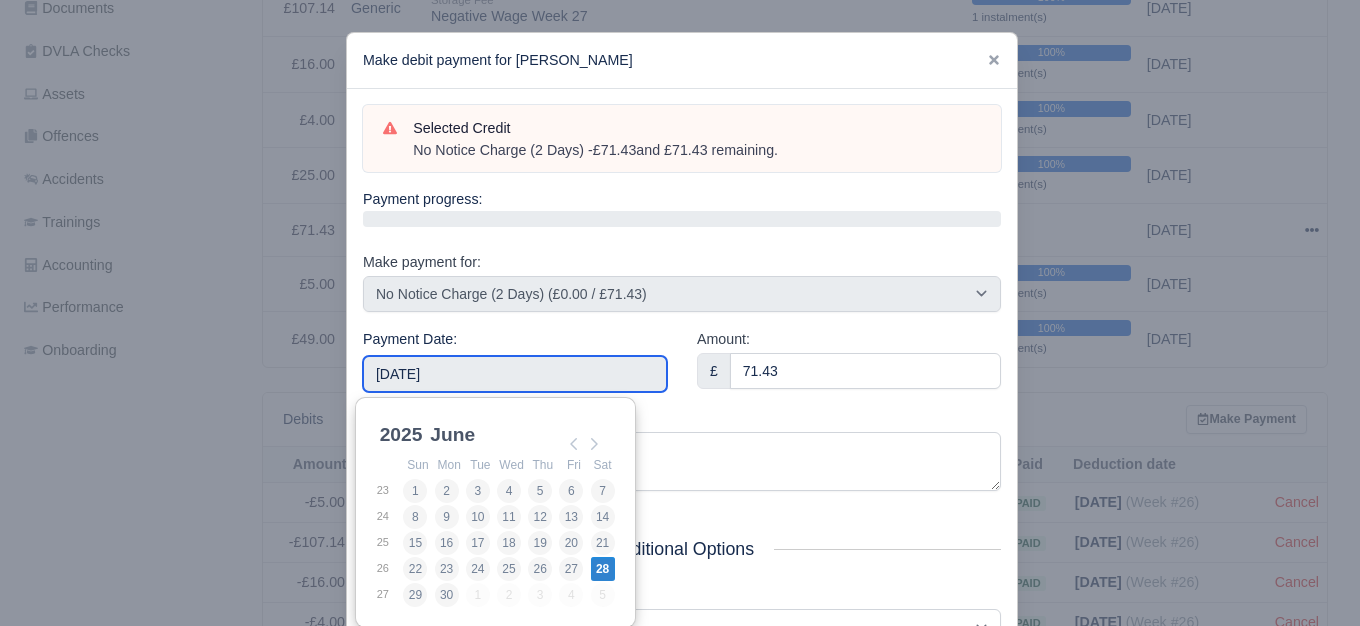 click on "2025-06-28" at bounding box center (515, 374) 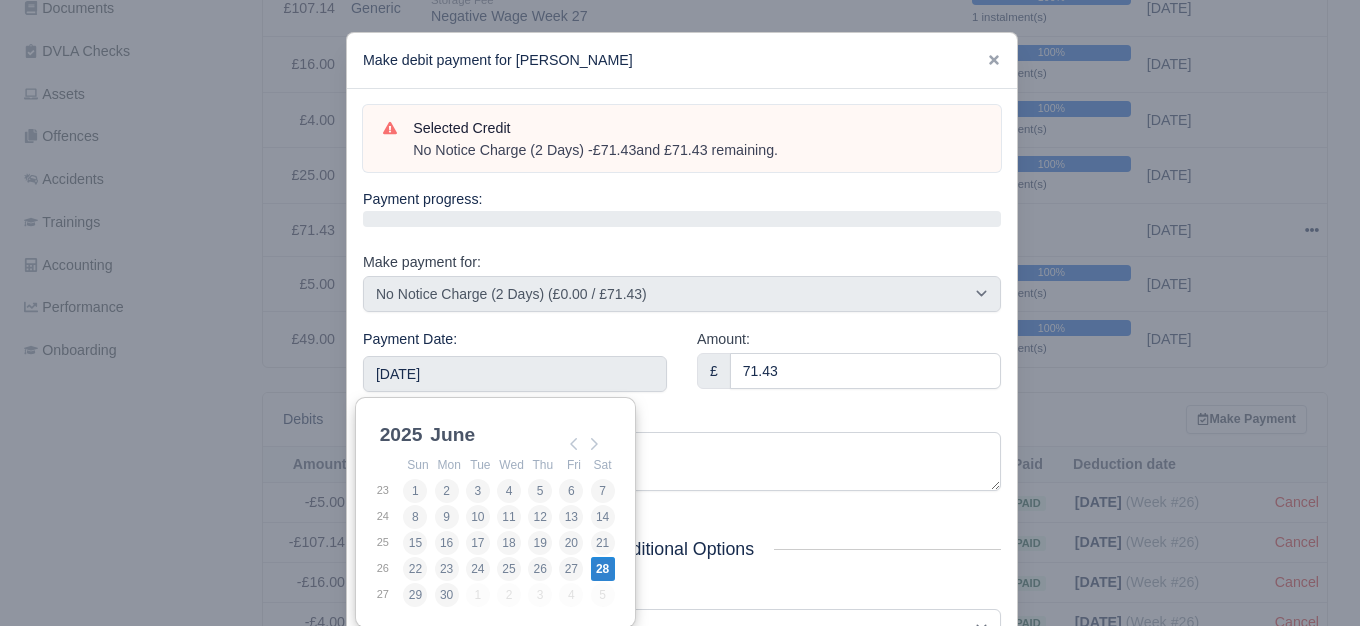 click on "Payment Date:
2025-06-28" at bounding box center (515, 368) 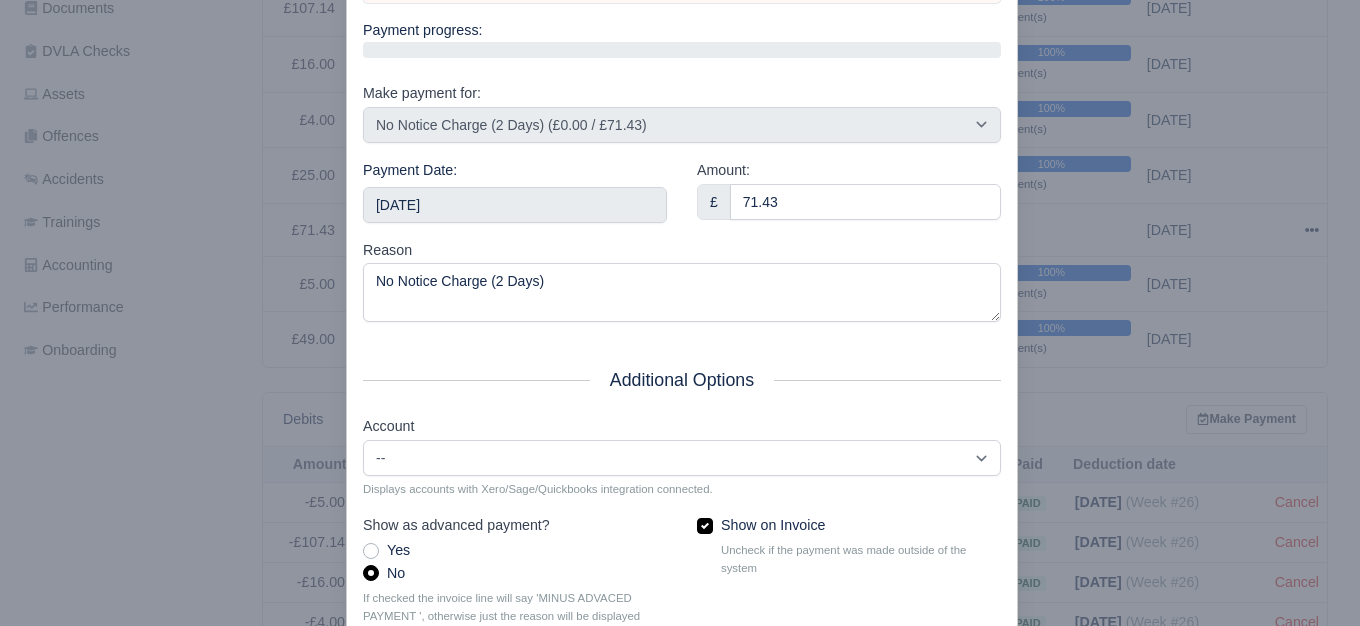 scroll, scrollTop: 302, scrollLeft: 0, axis: vertical 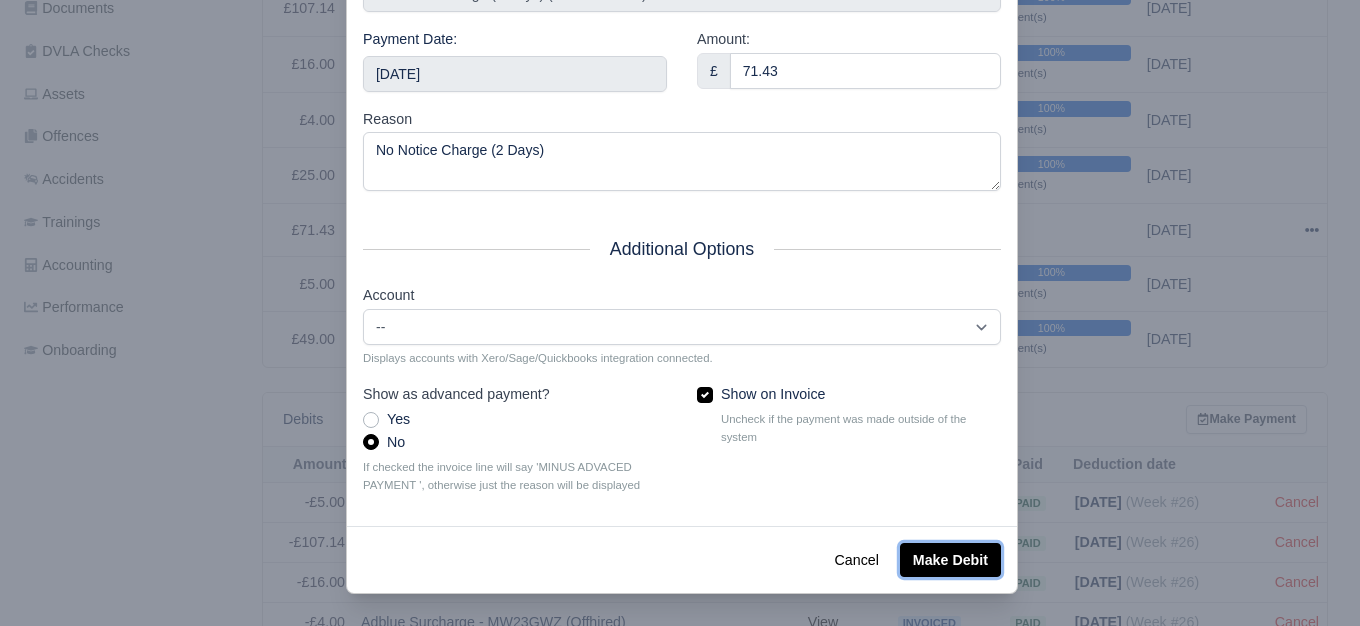 click on "Make Debit" at bounding box center (950, 560) 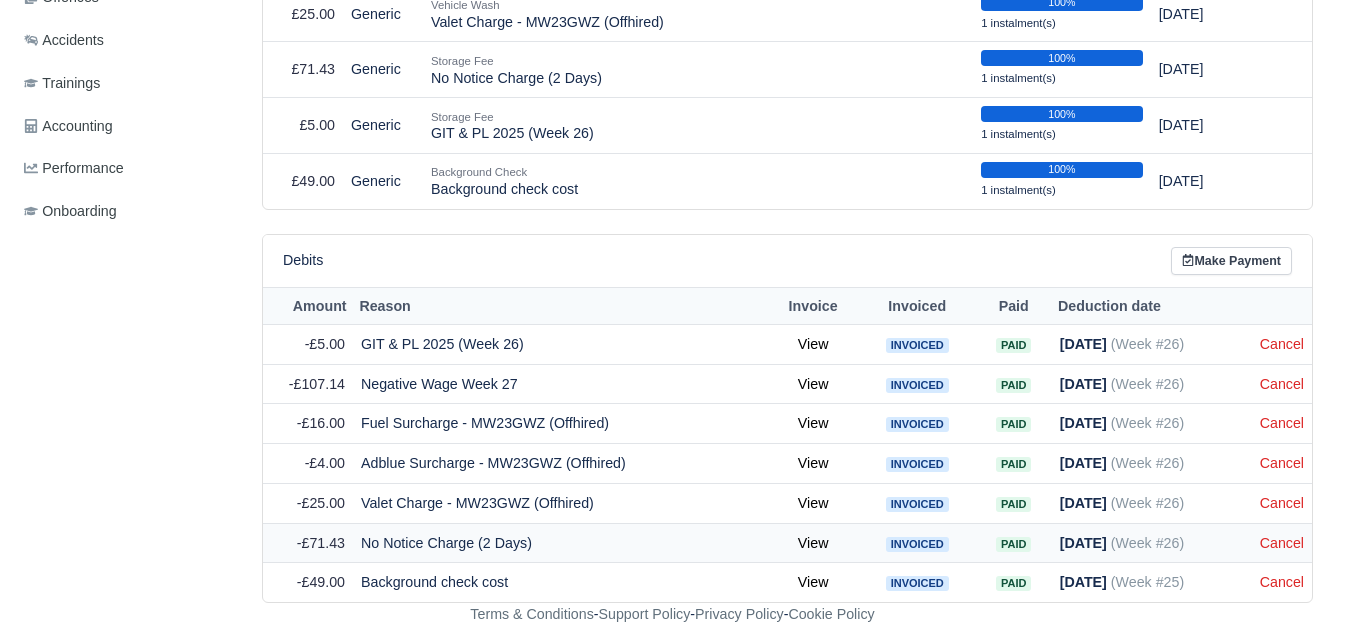 scroll, scrollTop: 0, scrollLeft: 0, axis: both 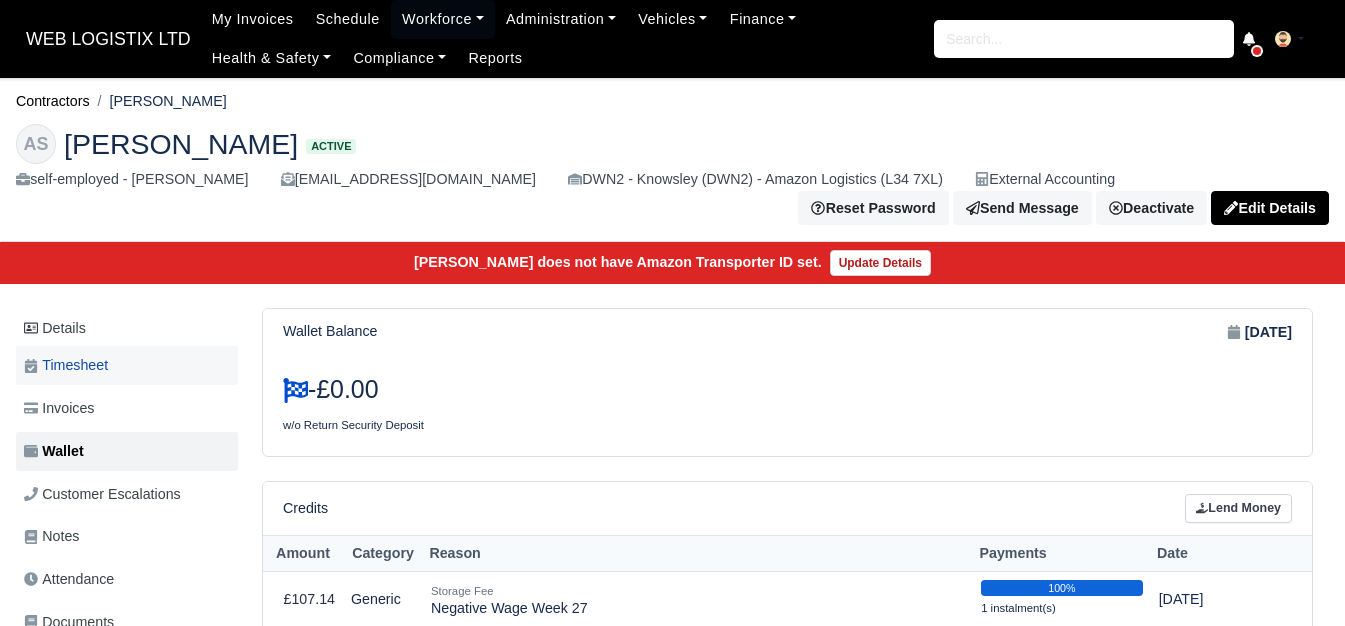 click on "Timesheet" at bounding box center (127, 365) 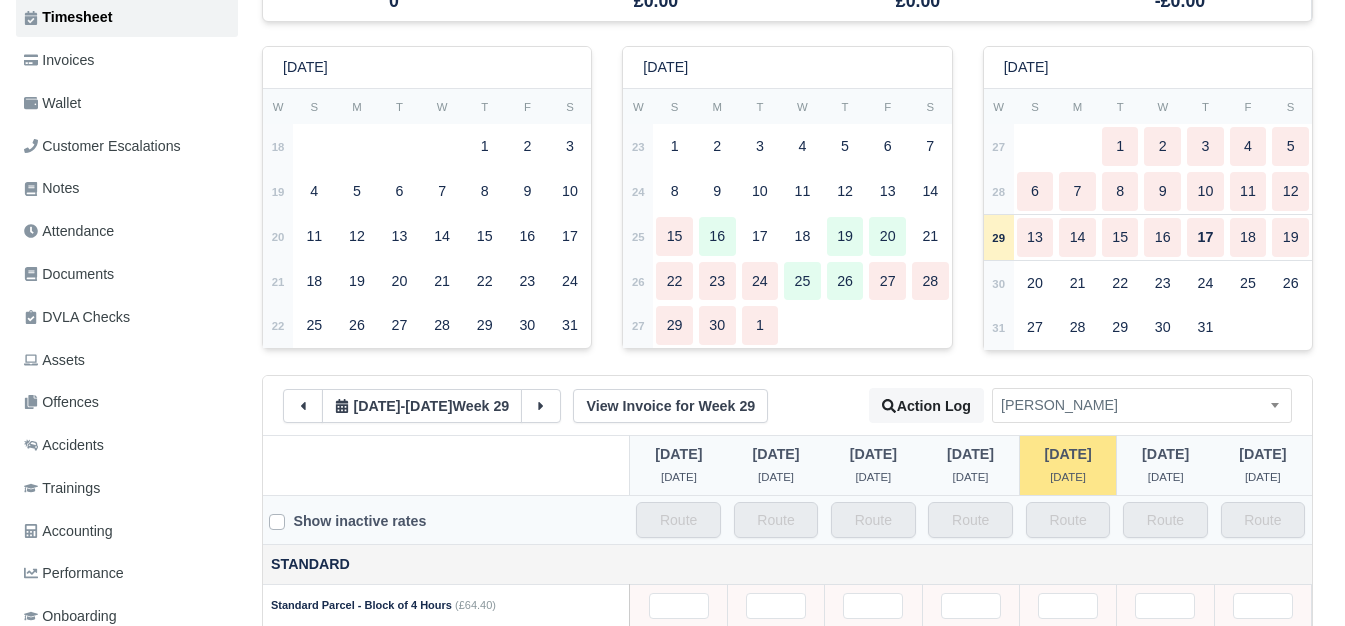 scroll, scrollTop: 348, scrollLeft: 0, axis: vertical 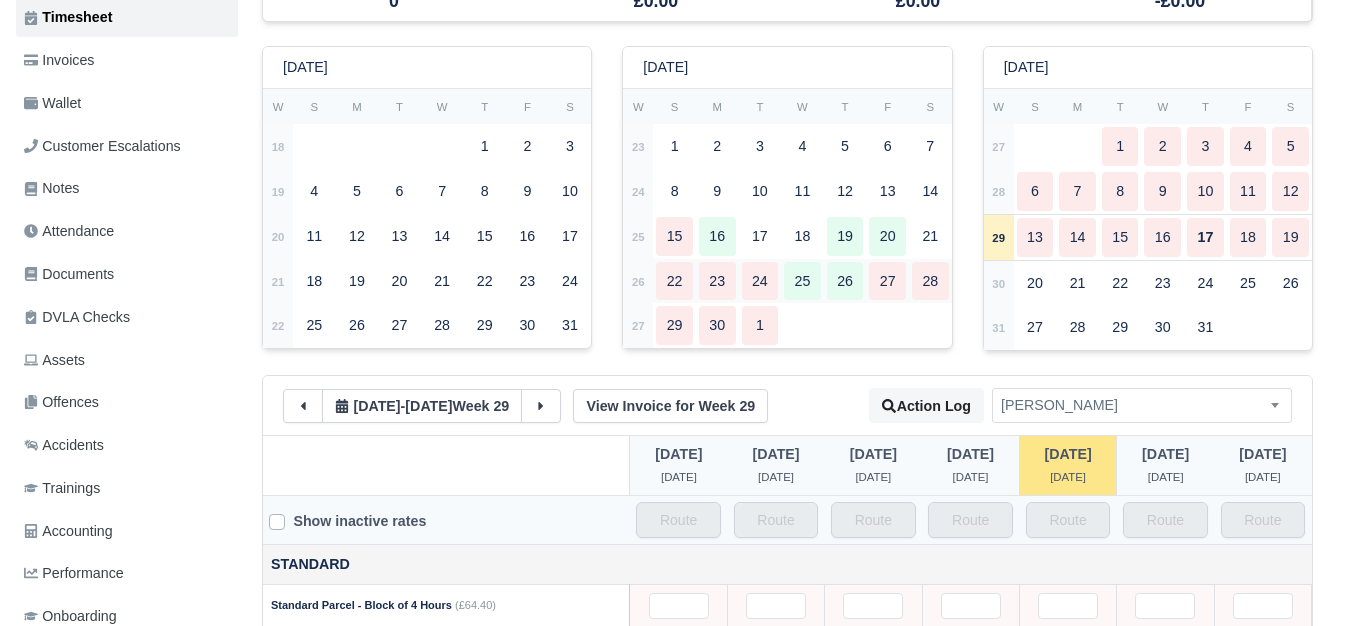 click on "26" at bounding box center (638, 282) 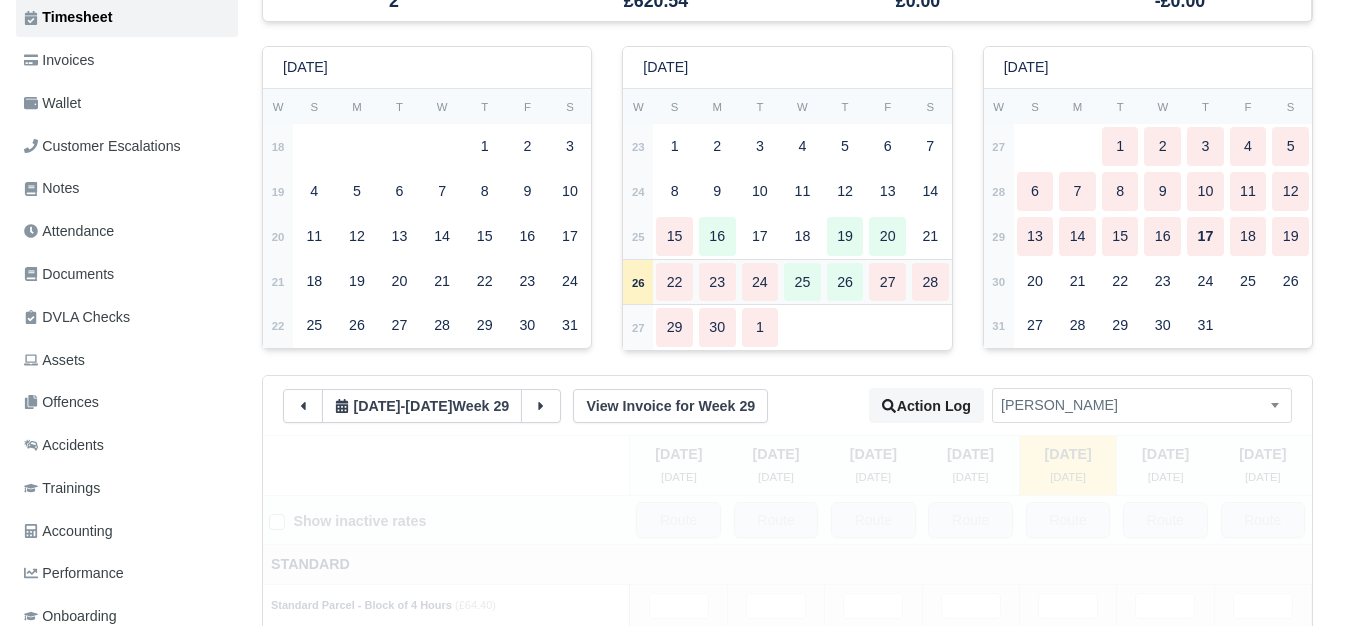 type 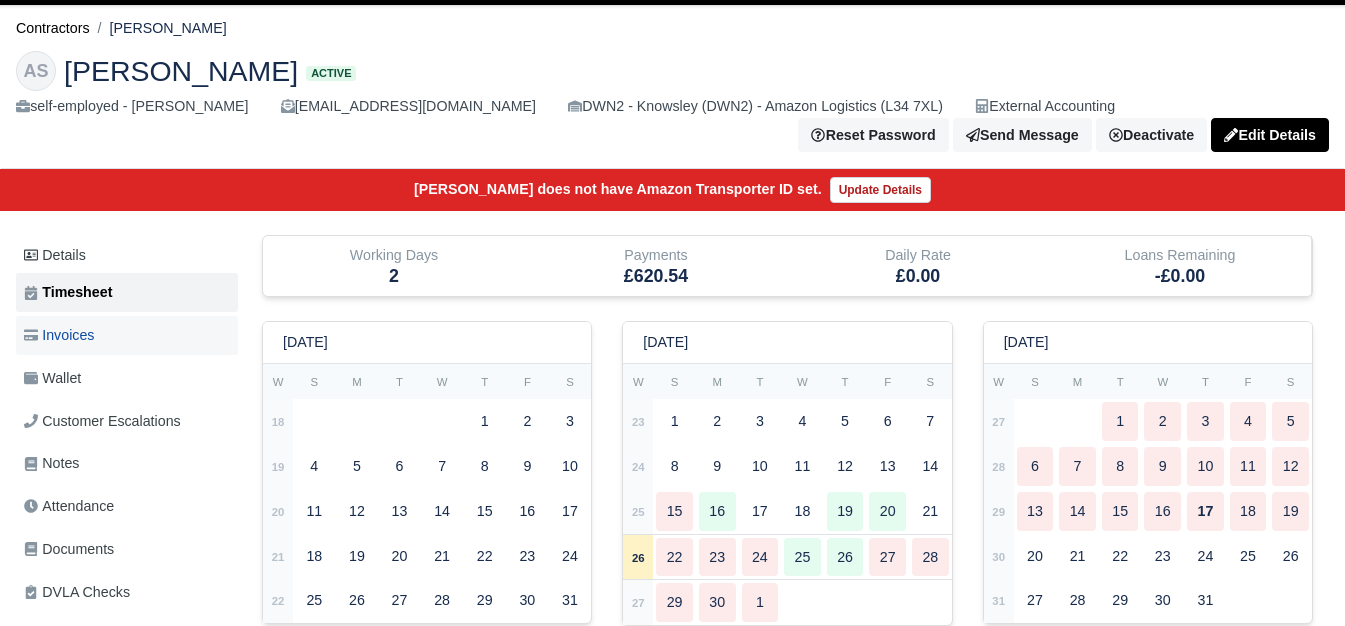 scroll, scrollTop: 72, scrollLeft: 0, axis: vertical 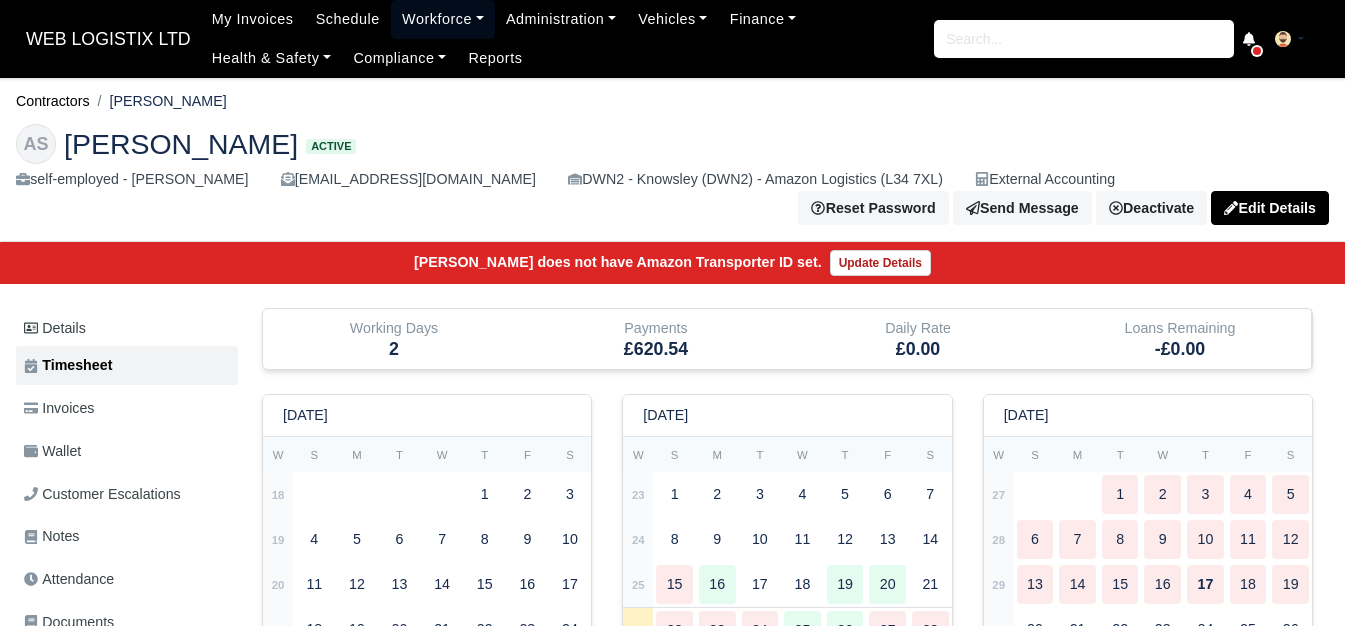 click on "Workforce" at bounding box center [443, 19] 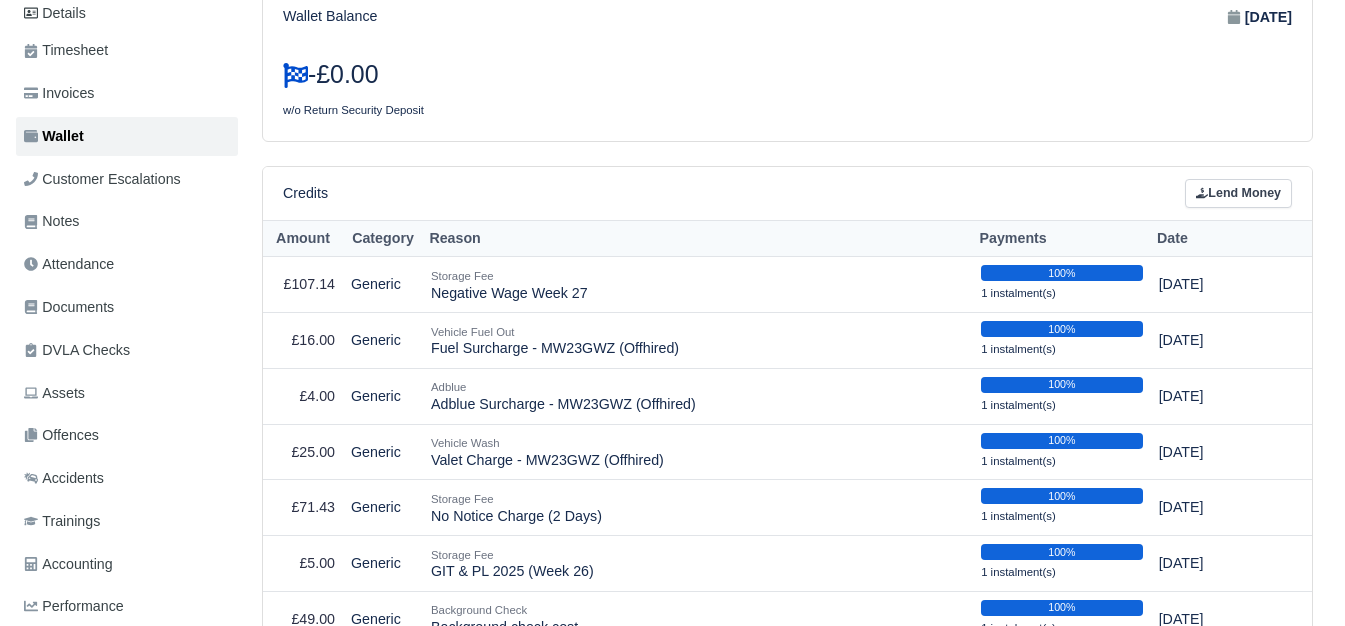 scroll, scrollTop: 0, scrollLeft: 0, axis: both 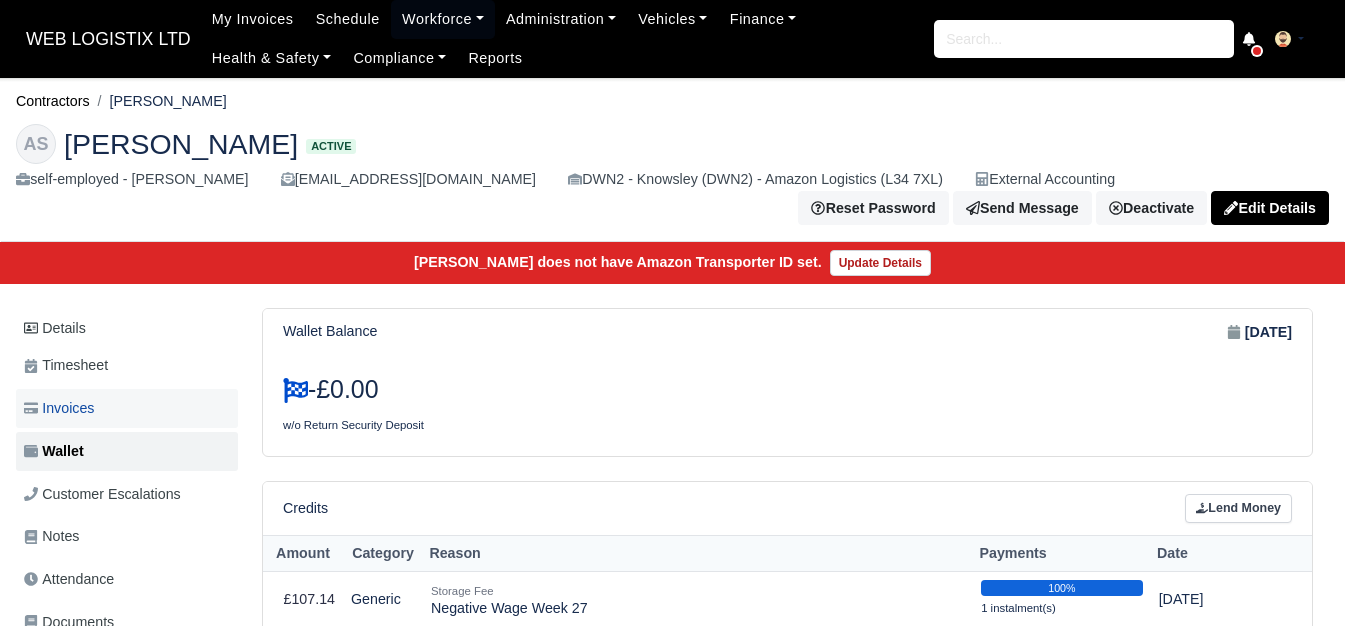 click on "Invoices" at bounding box center [59, 408] 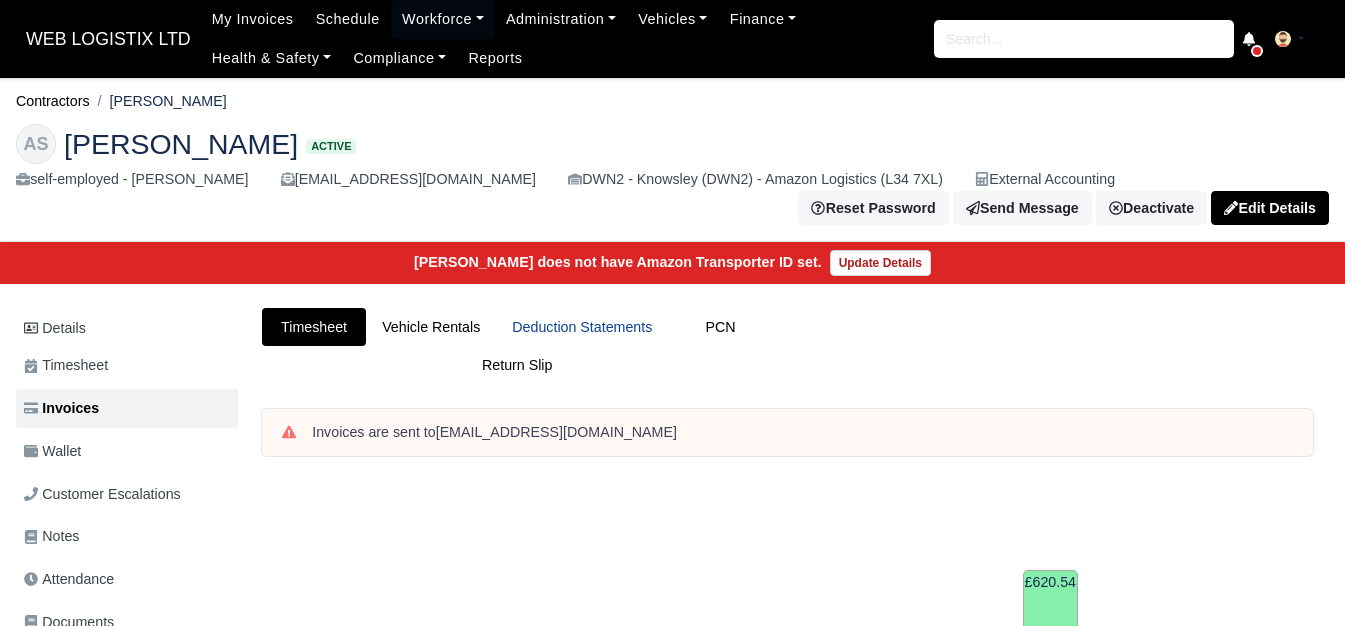 scroll, scrollTop: 0, scrollLeft: 0, axis: both 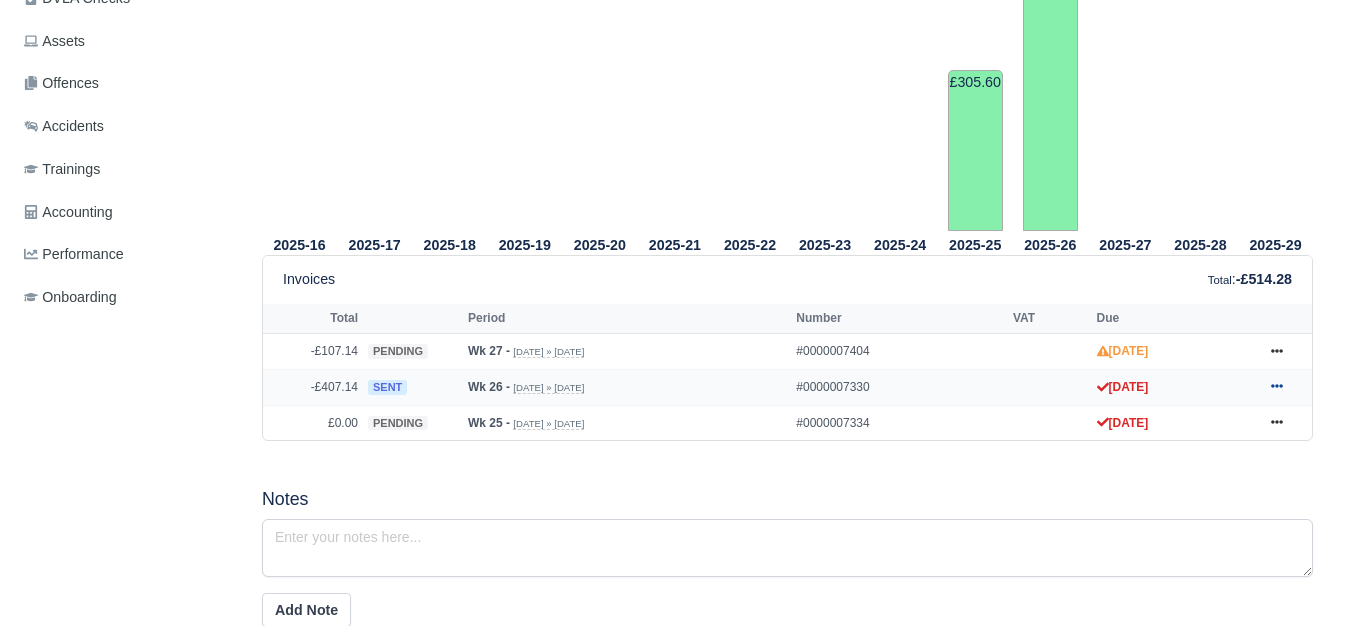 click at bounding box center [1277, 387] 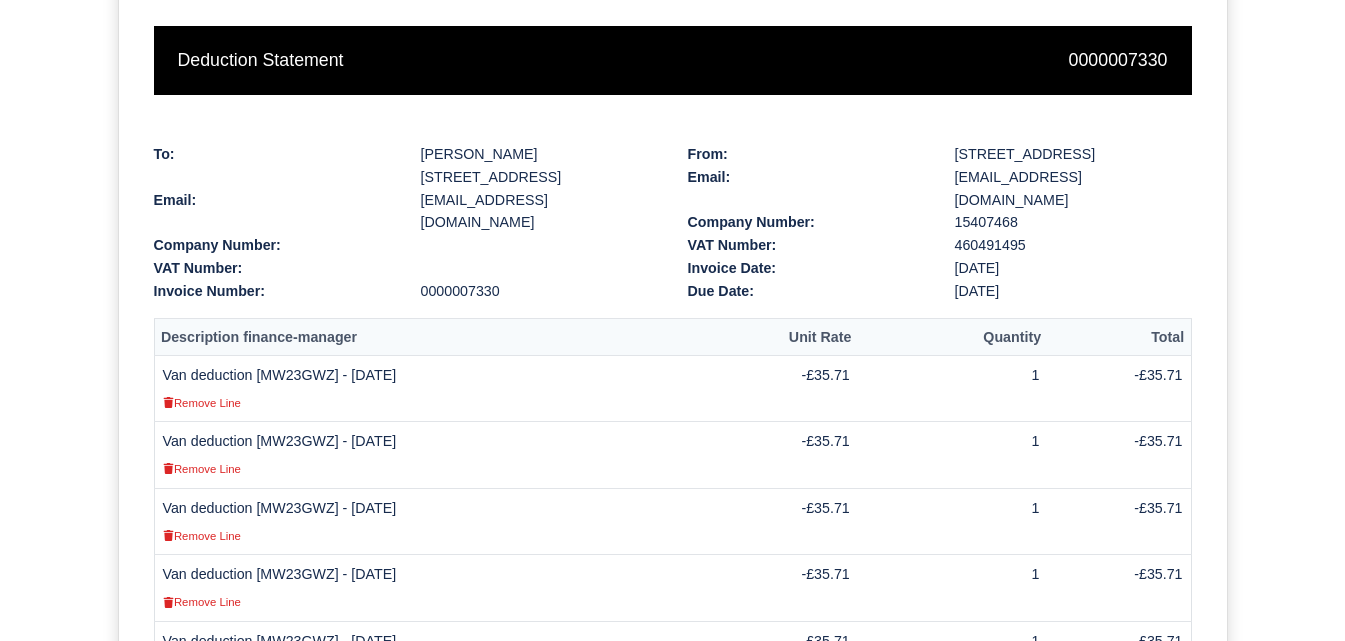scroll, scrollTop: 0, scrollLeft: 0, axis: both 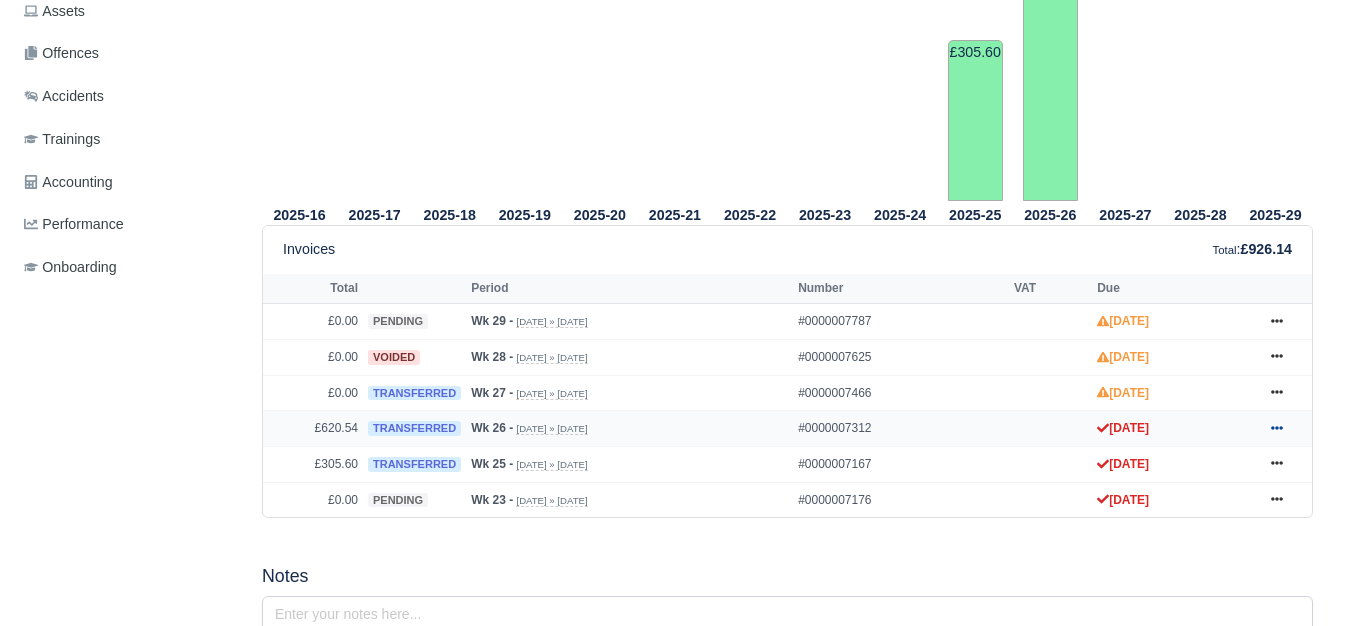 click at bounding box center [1277, 428] 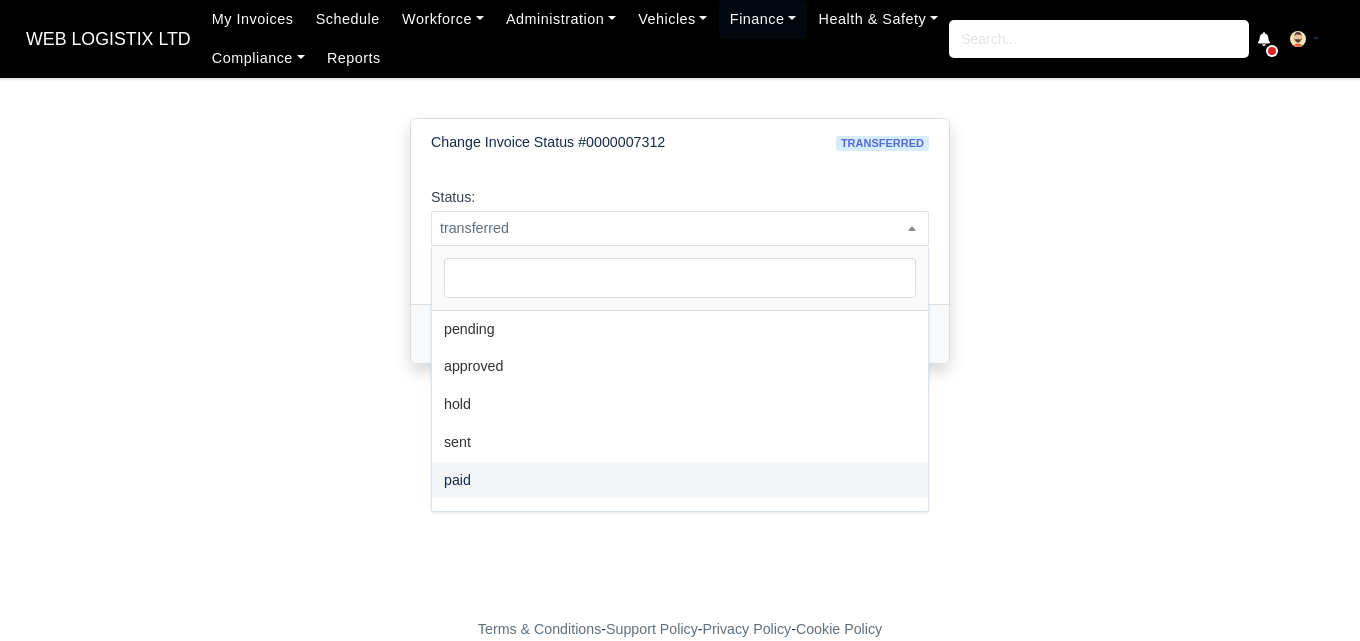 scroll, scrollTop: 0, scrollLeft: 0, axis: both 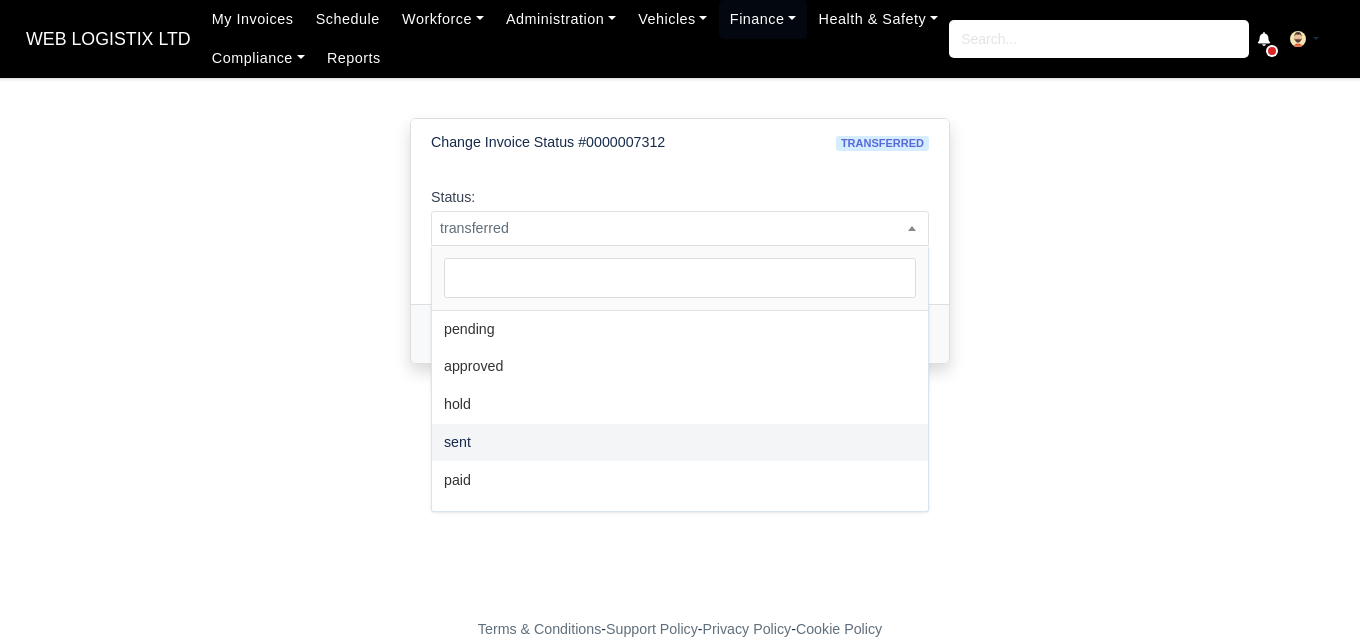 select on "sent" 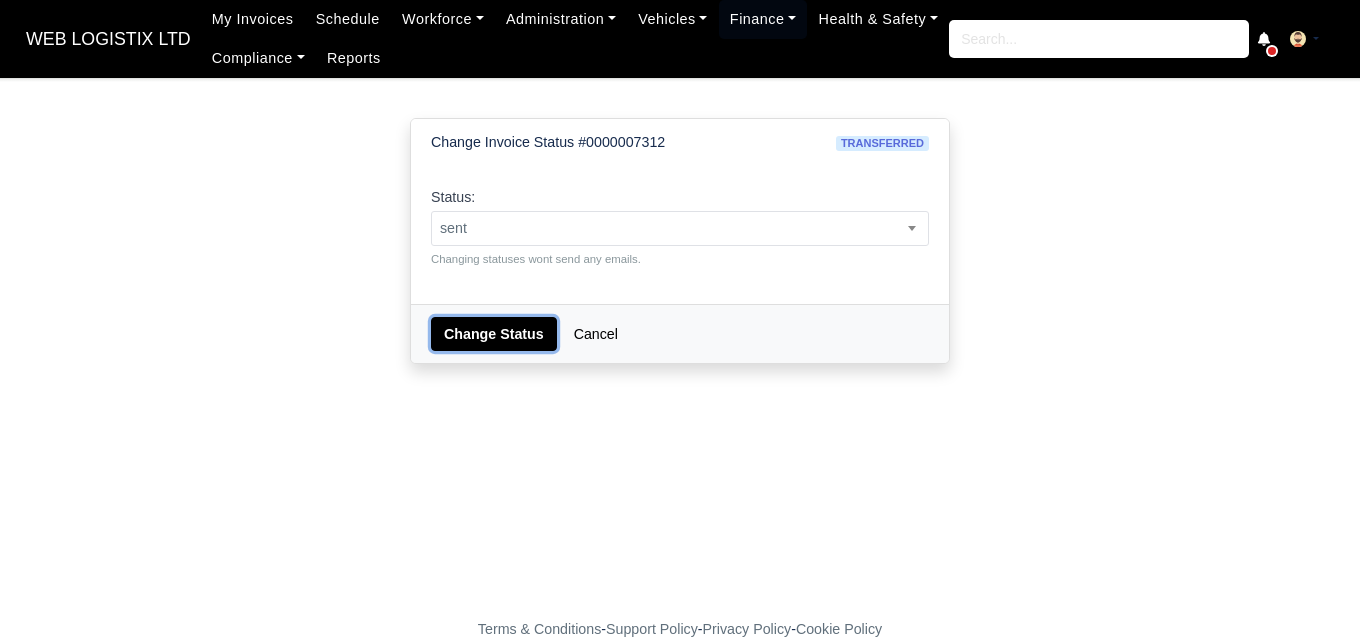 click on "Change Status" at bounding box center [494, 334] 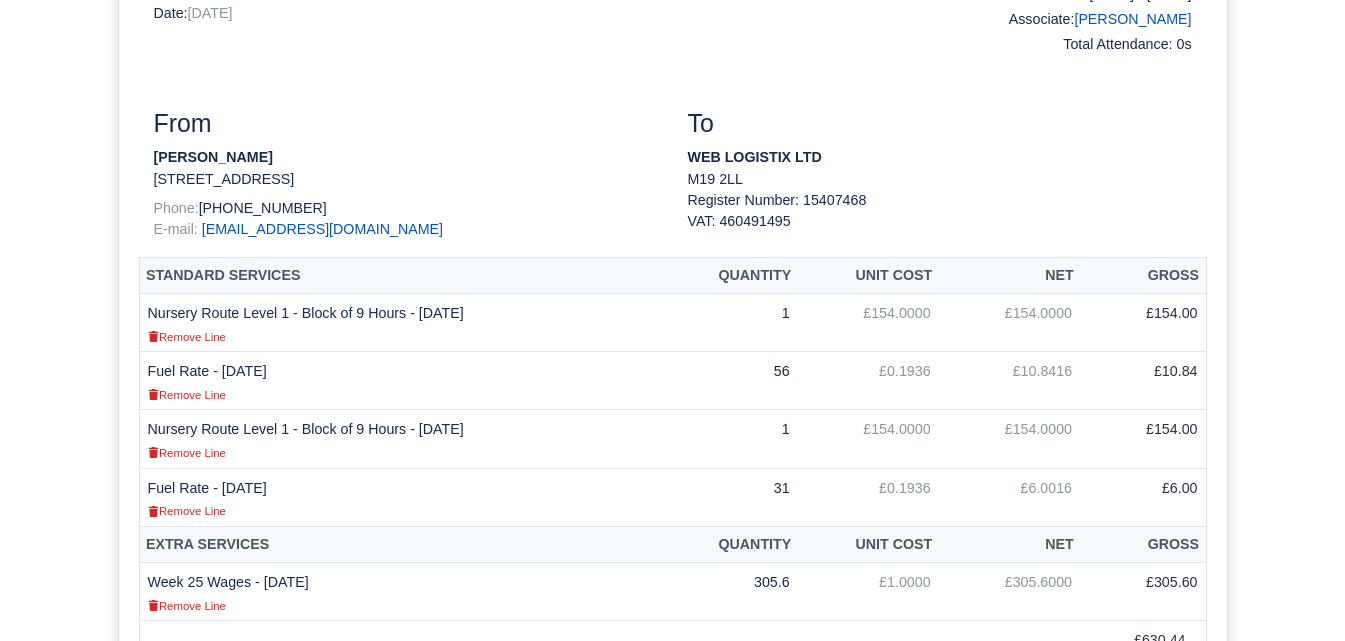 scroll, scrollTop: 500, scrollLeft: 0, axis: vertical 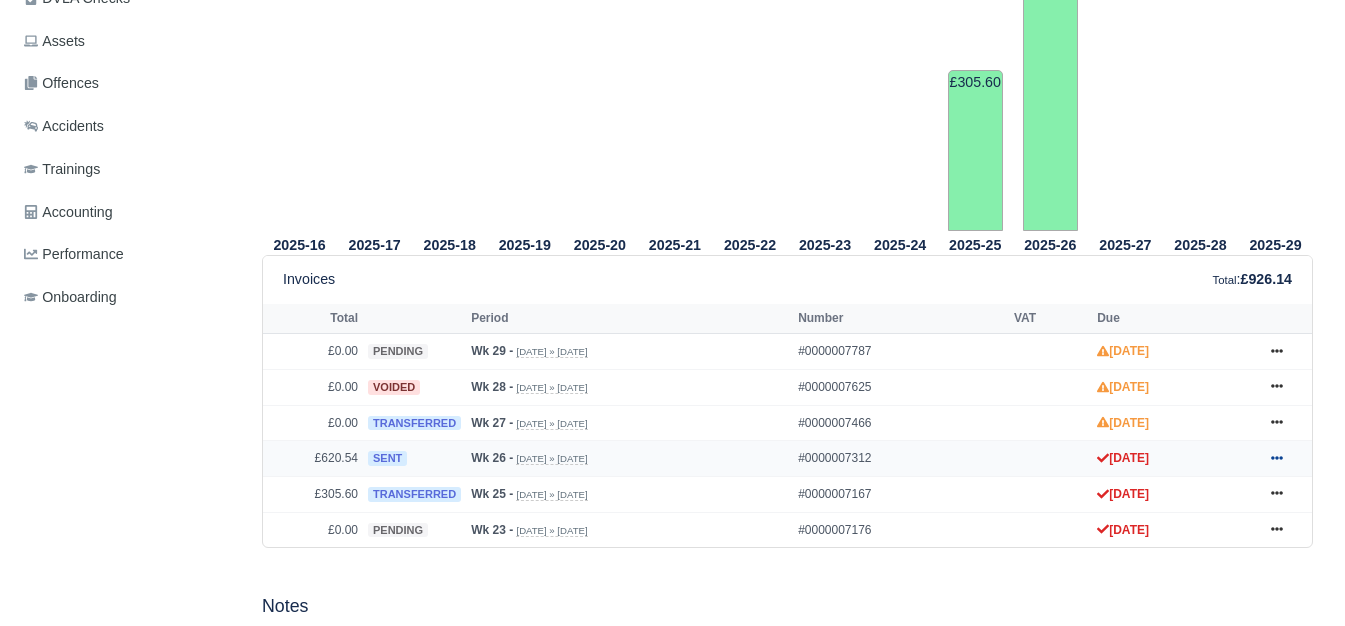 click 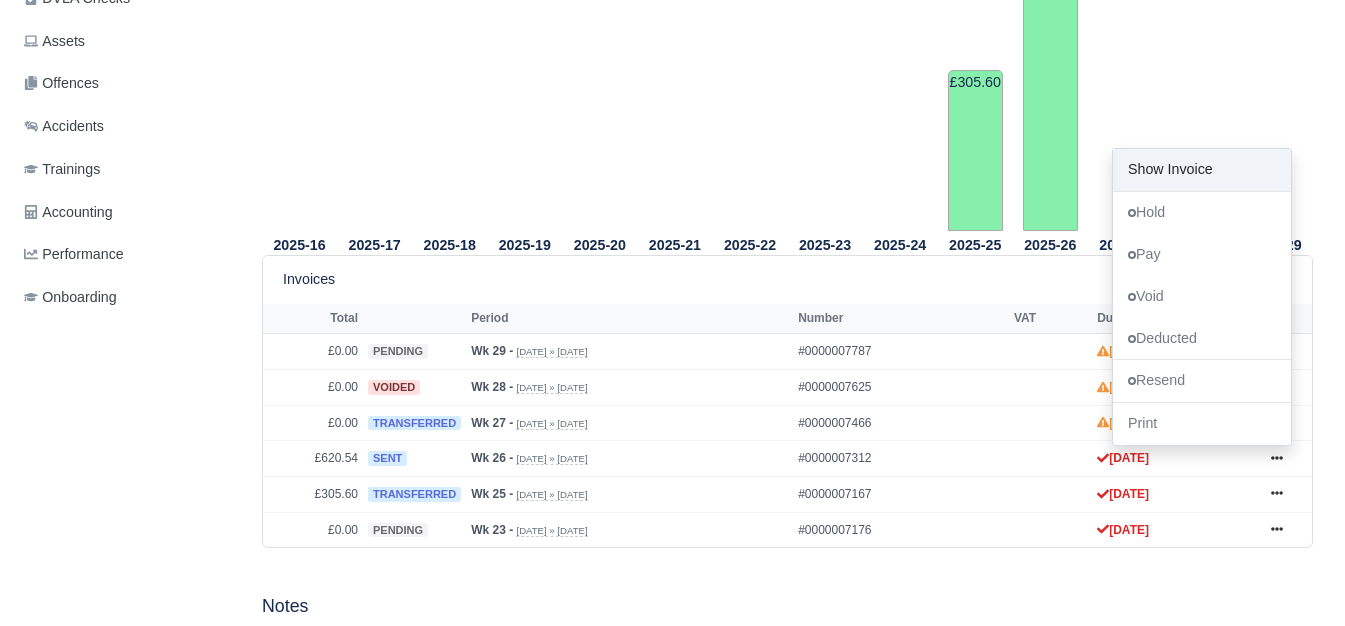 scroll, scrollTop: 0, scrollLeft: 0, axis: both 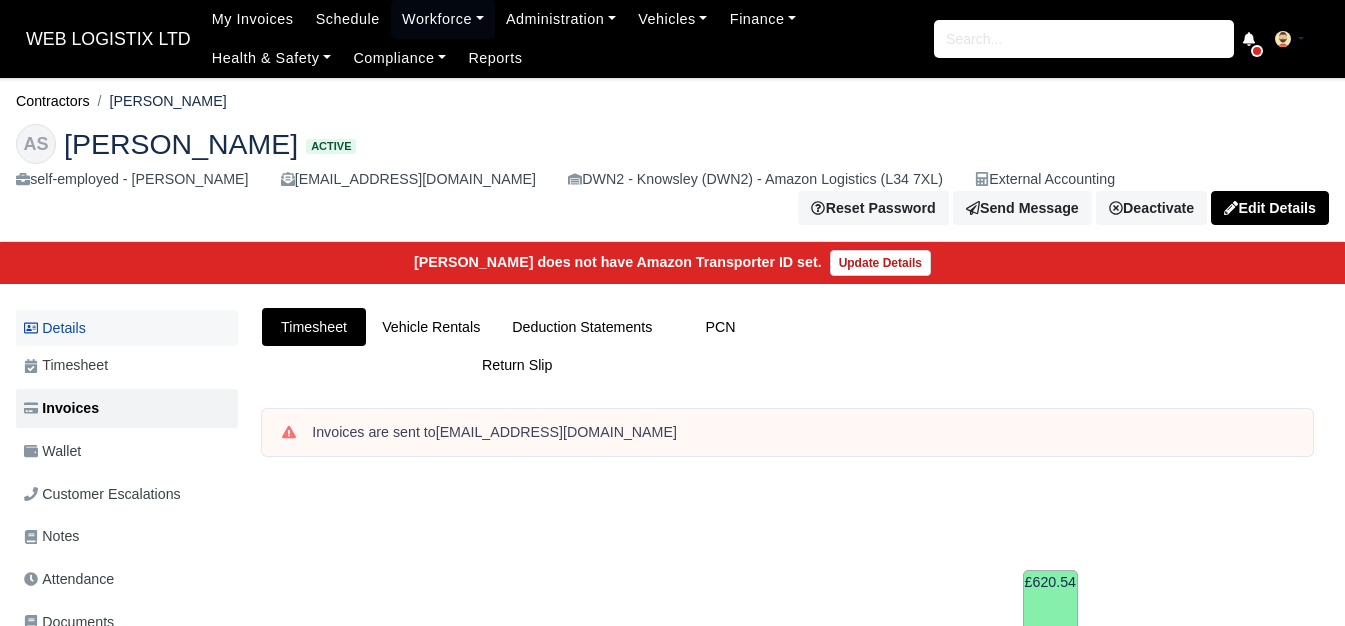 click on "Details" at bounding box center [127, 328] 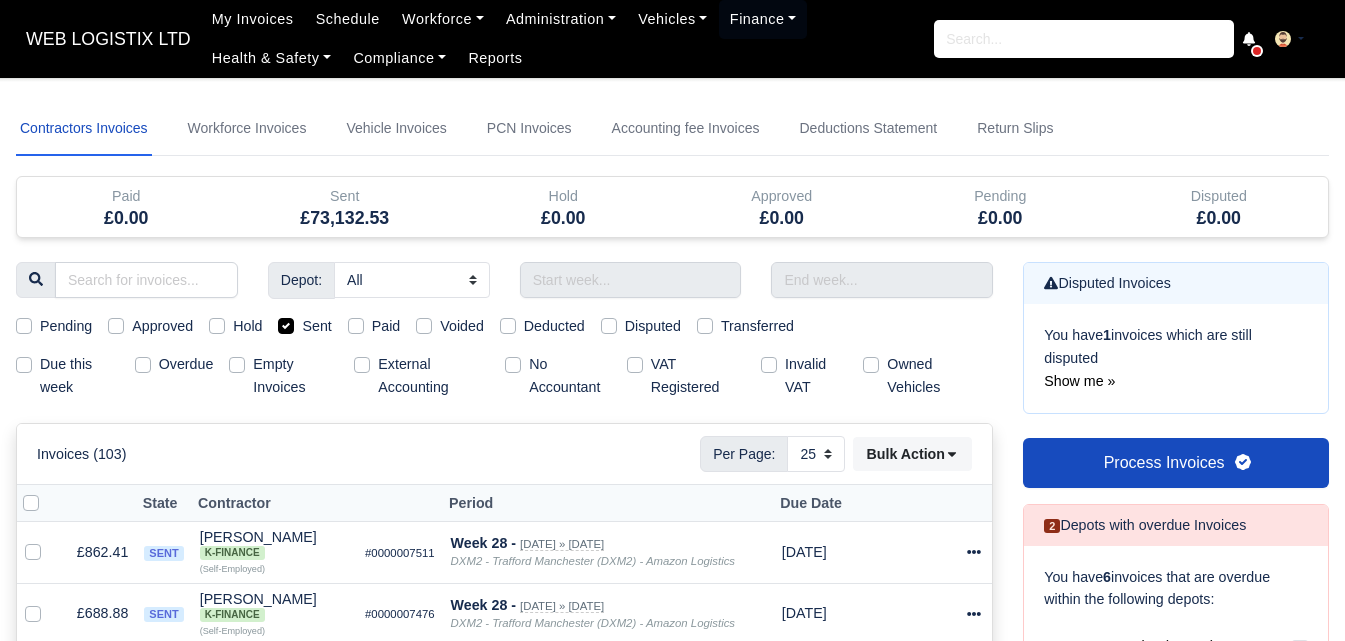 select on "25" 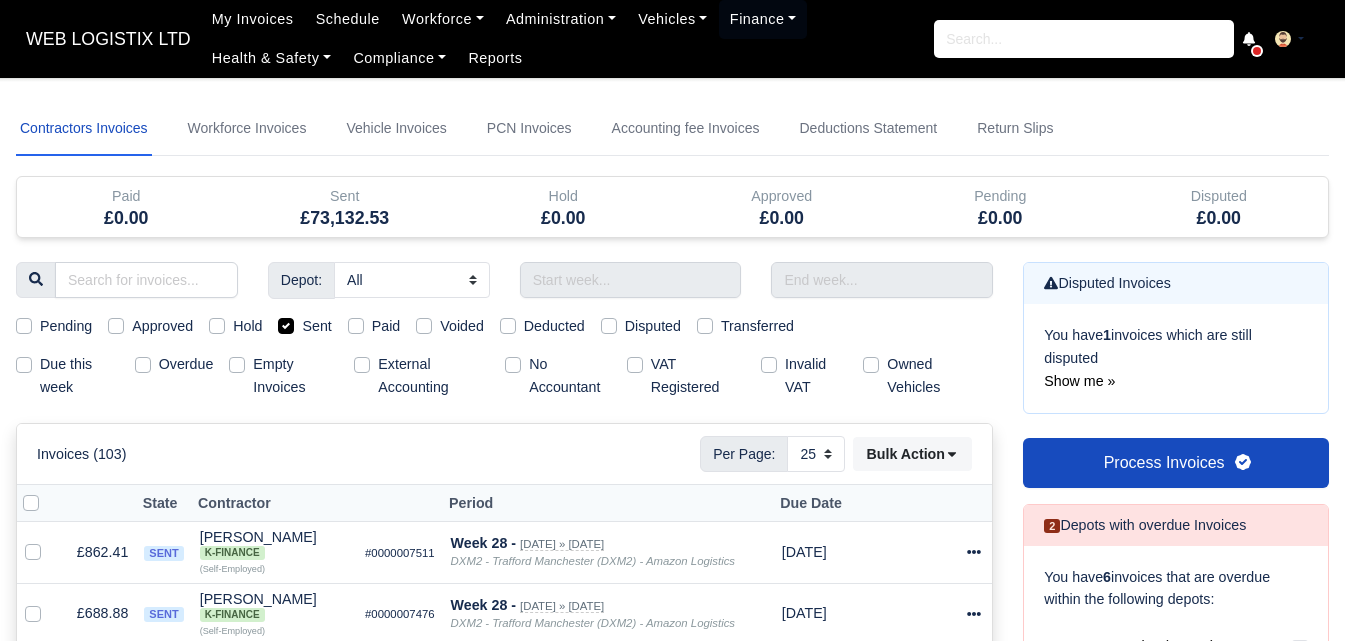 scroll, scrollTop: 0, scrollLeft: 0, axis: both 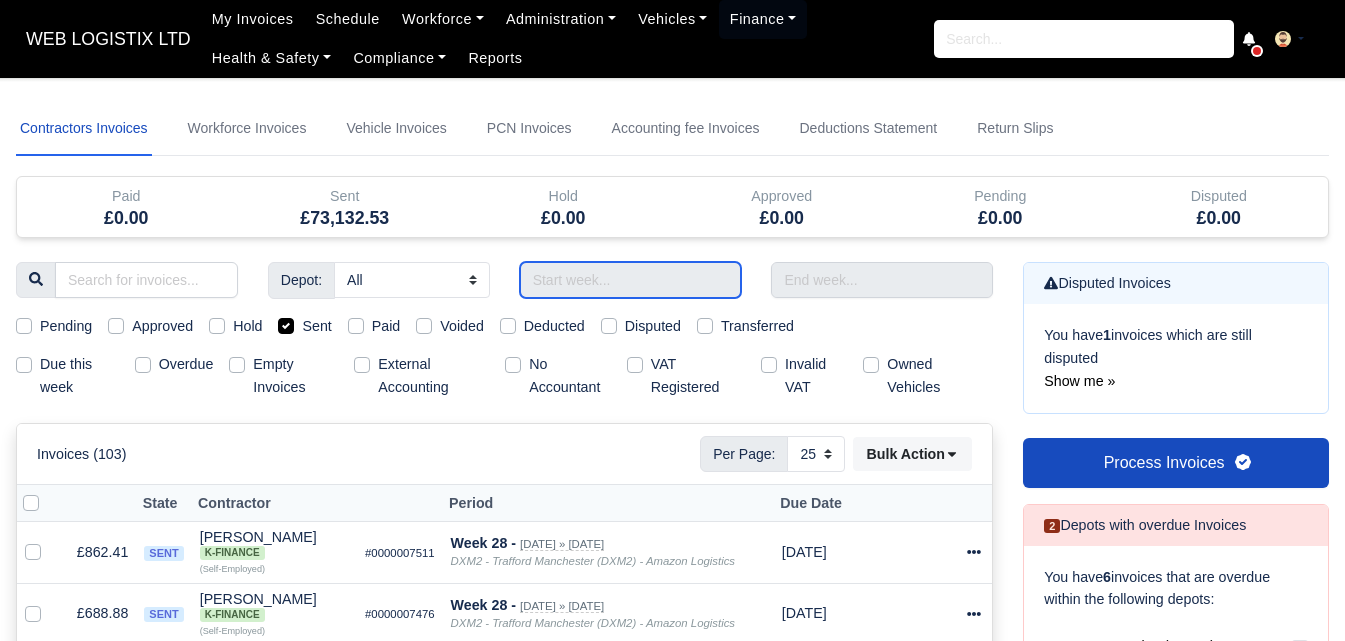 click at bounding box center [631, 280] 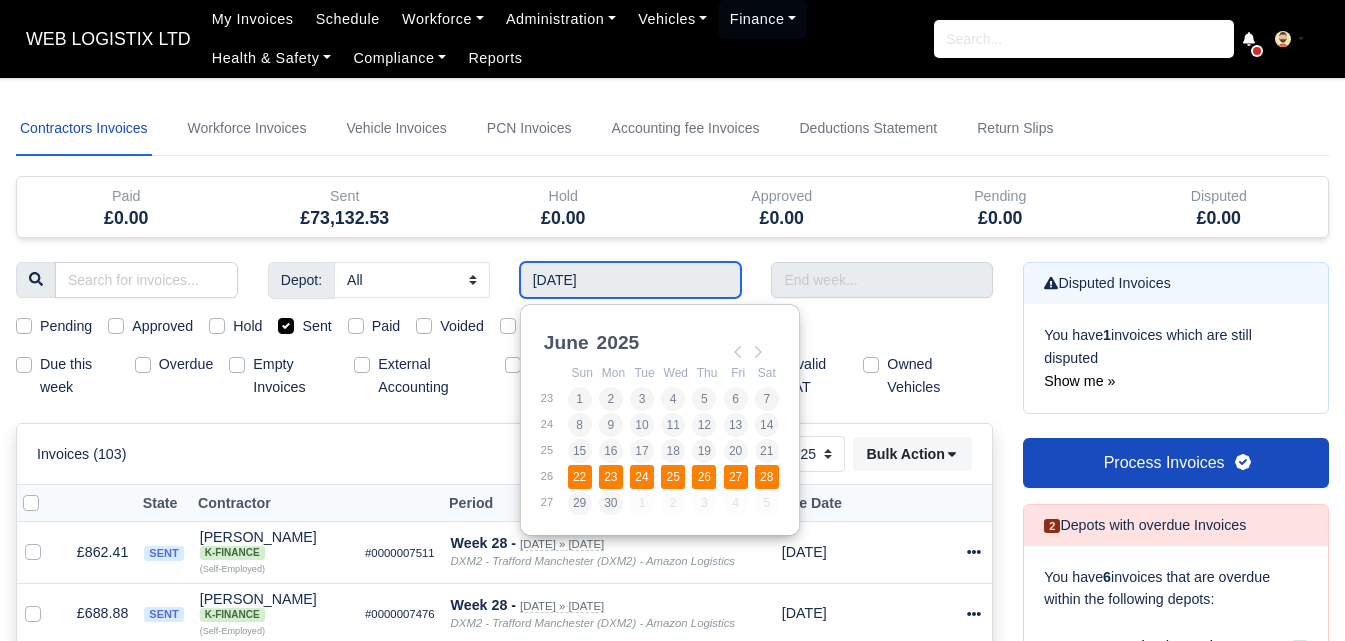 type on "22/06/2025 - 28/06/2025" 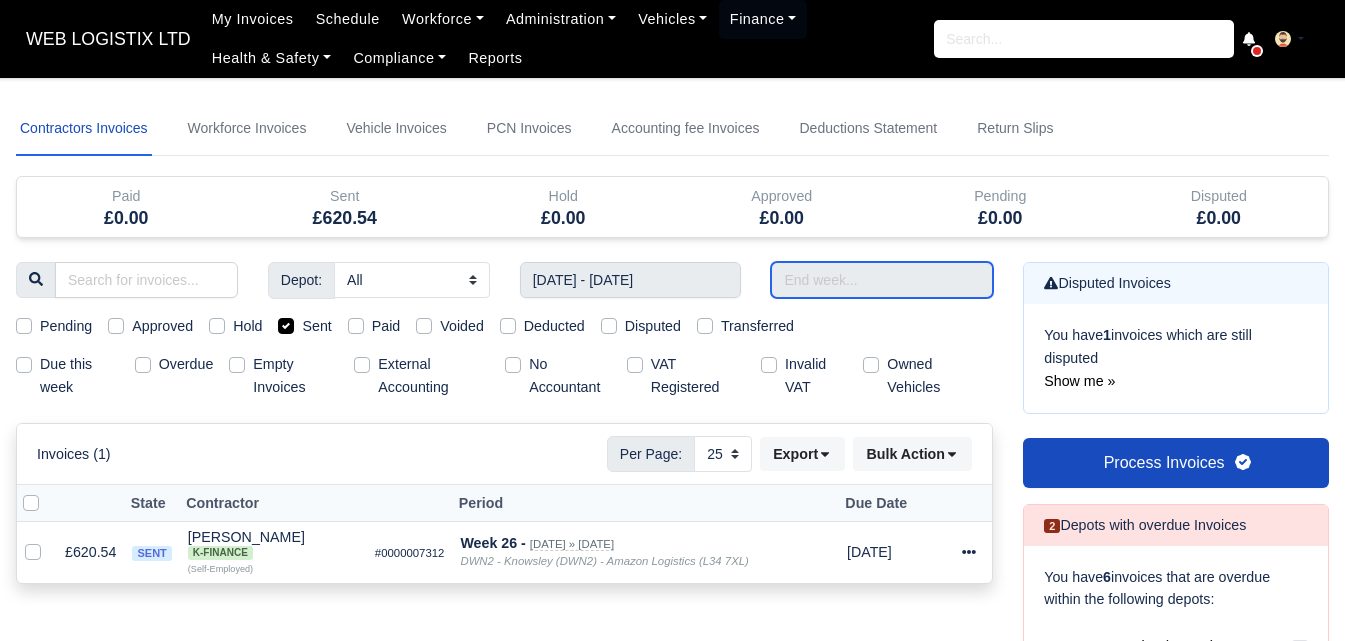 click at bounding box center (882, 280) 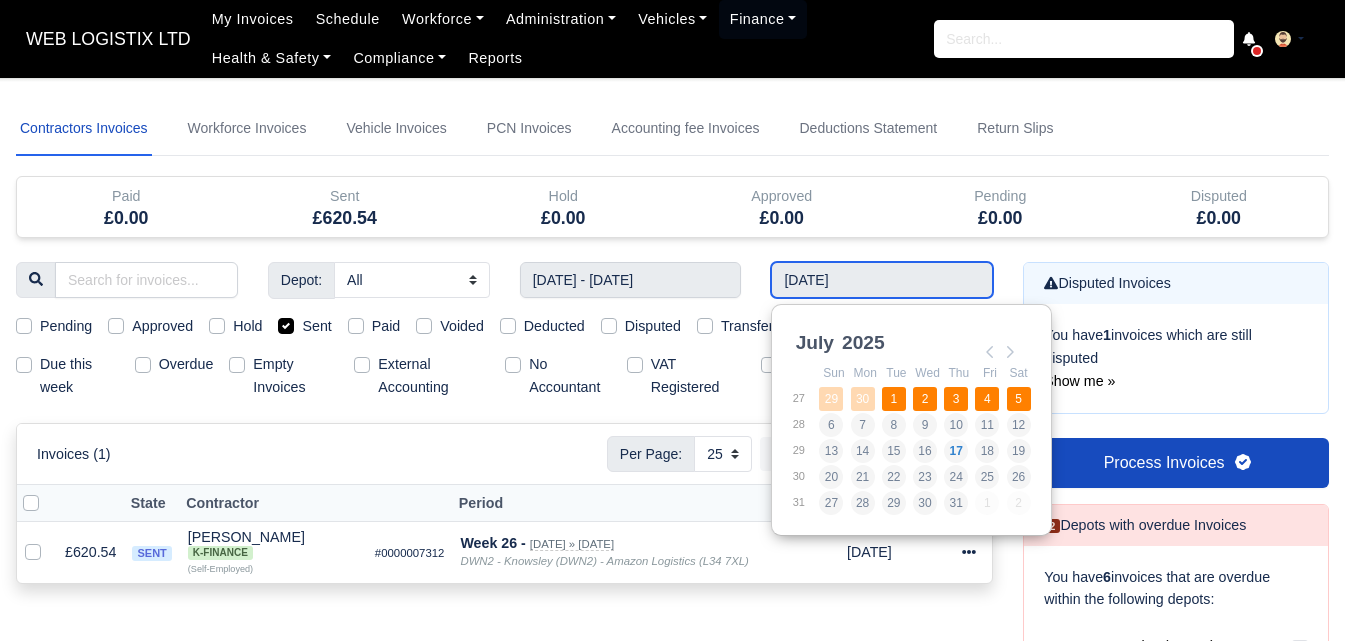 type on "29/06/2025 - 05/07/2025" 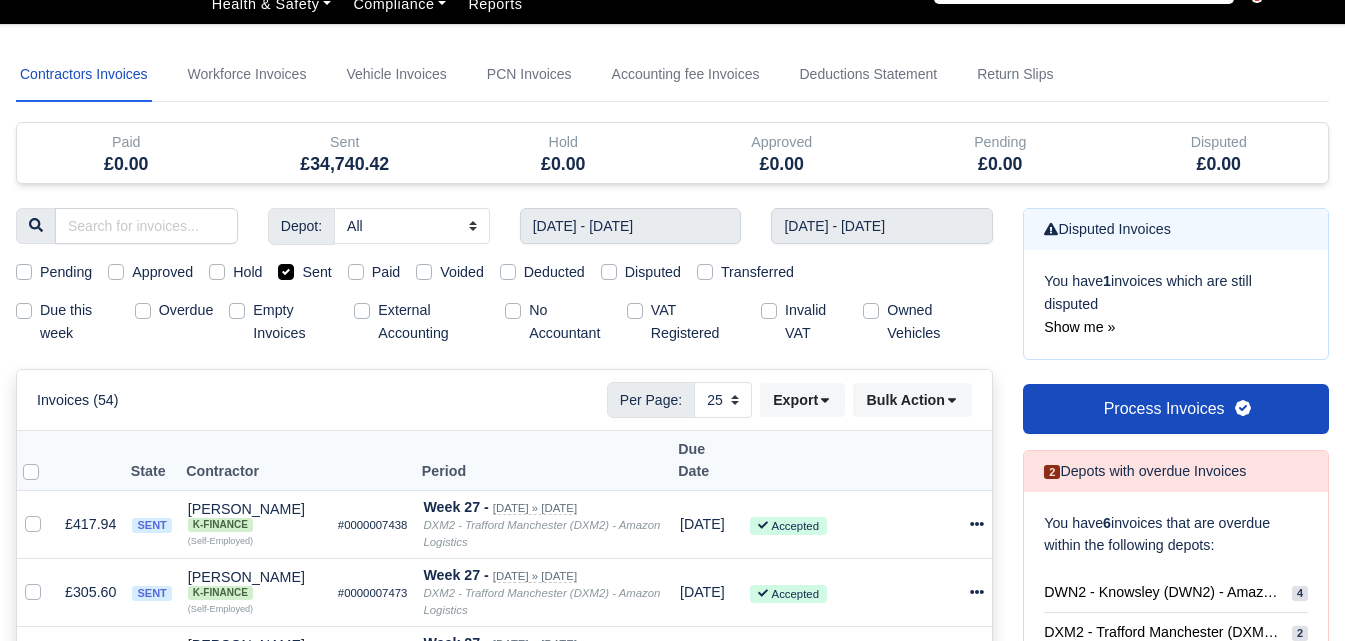 scroll, scrollTop: 167, scrollLeft: 0, axis: vertical 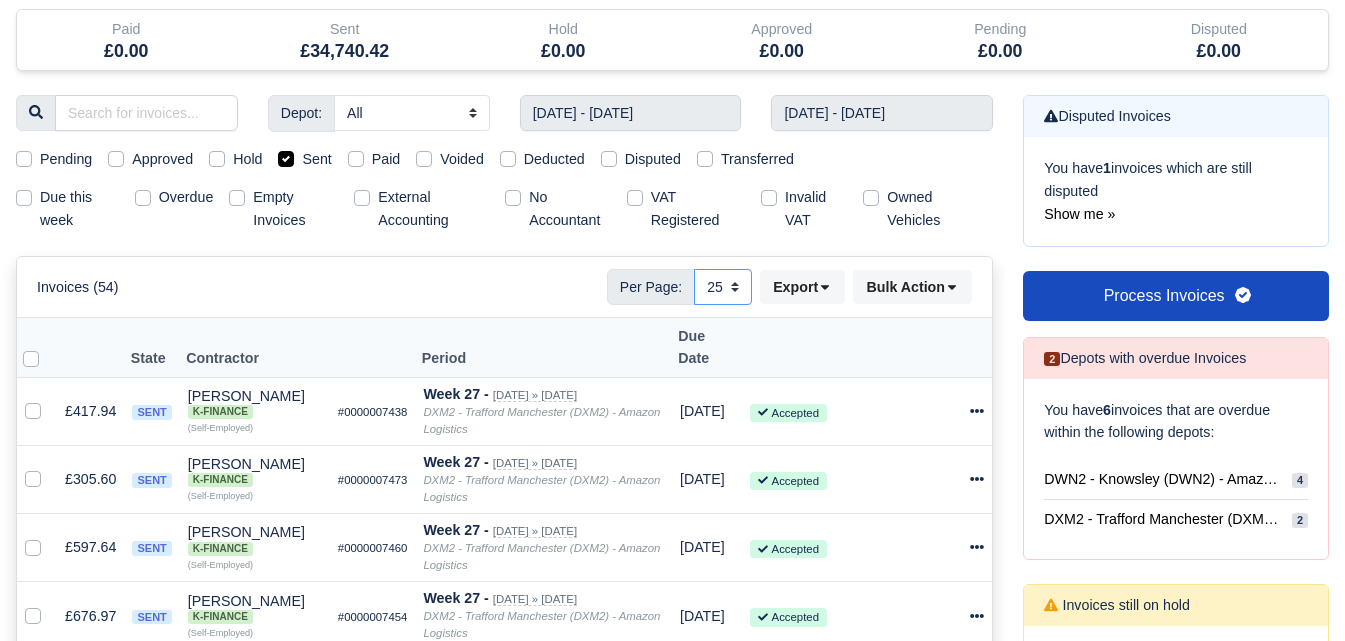 click on "10
25
50" at bounding box center (723, 287) 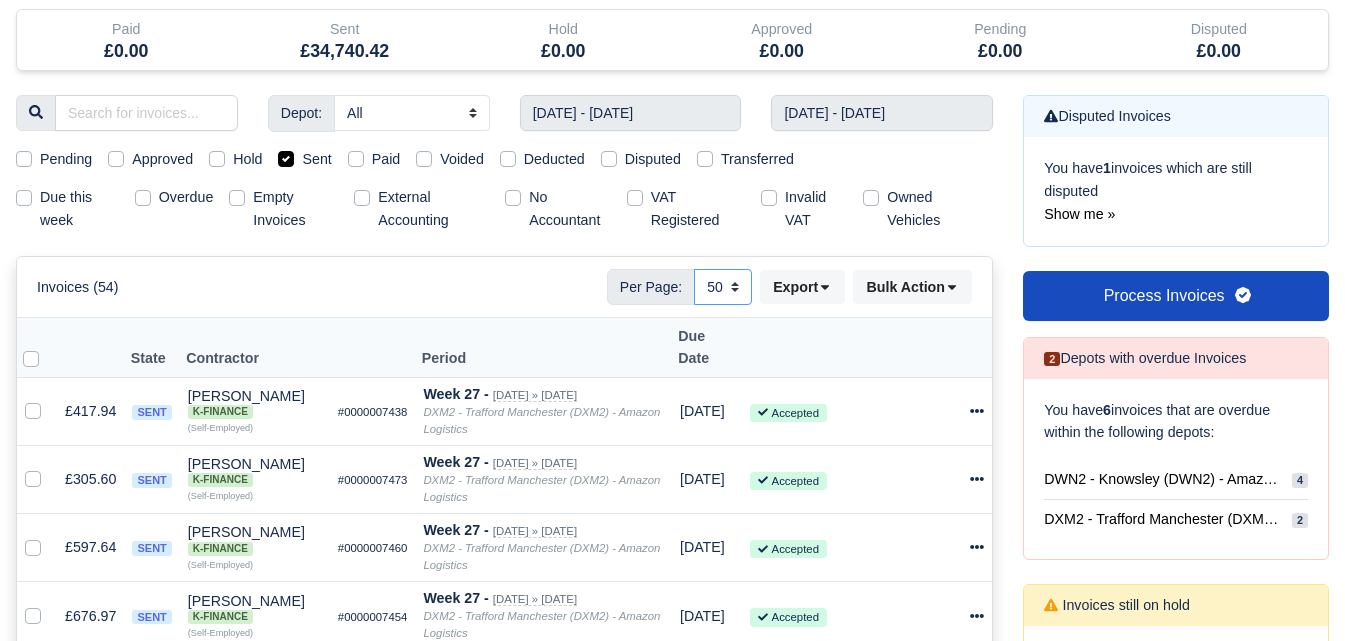 click on "10
25
50" at bounding box center [723, 287] 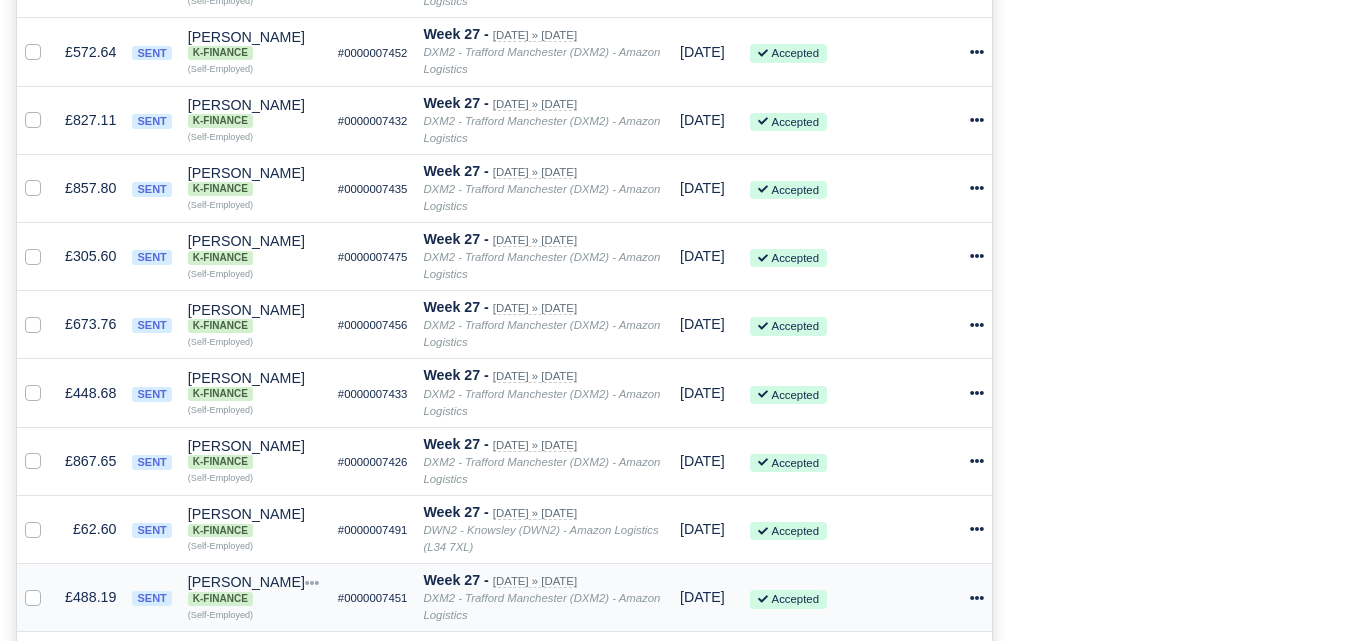 scroll, scrollTop: 3551, scrollLeft: 0, axis: vertical 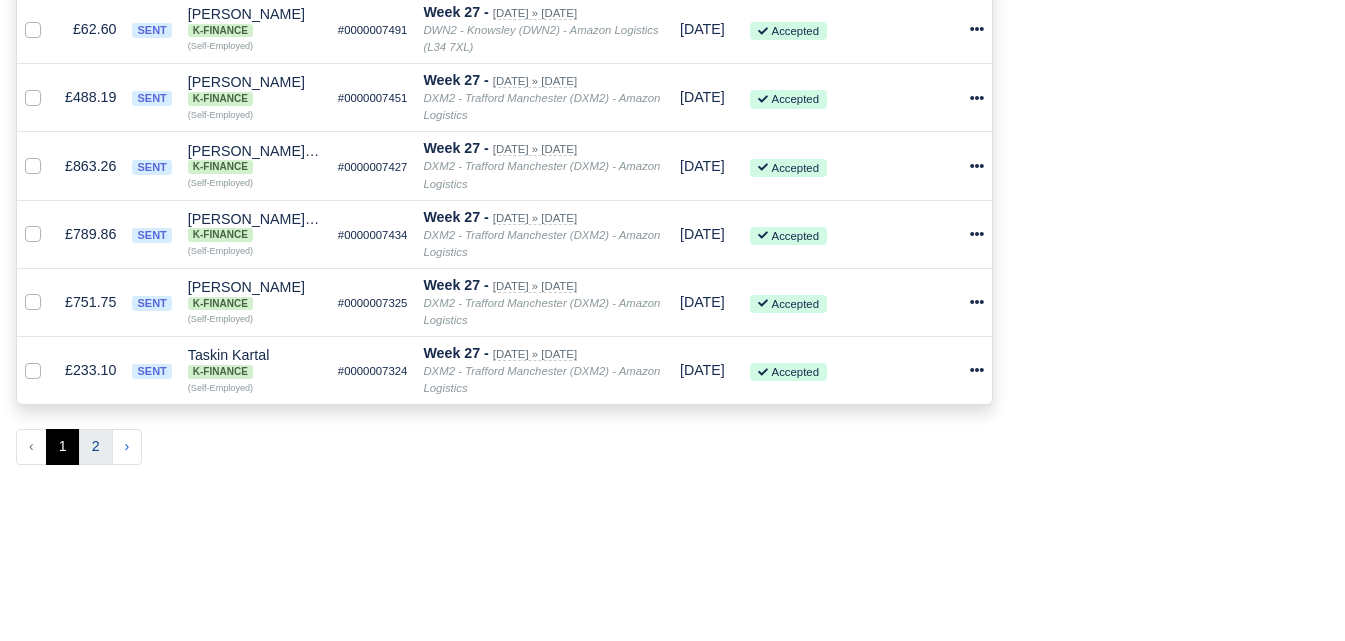 click on "2" at bounding box center [96, 447] 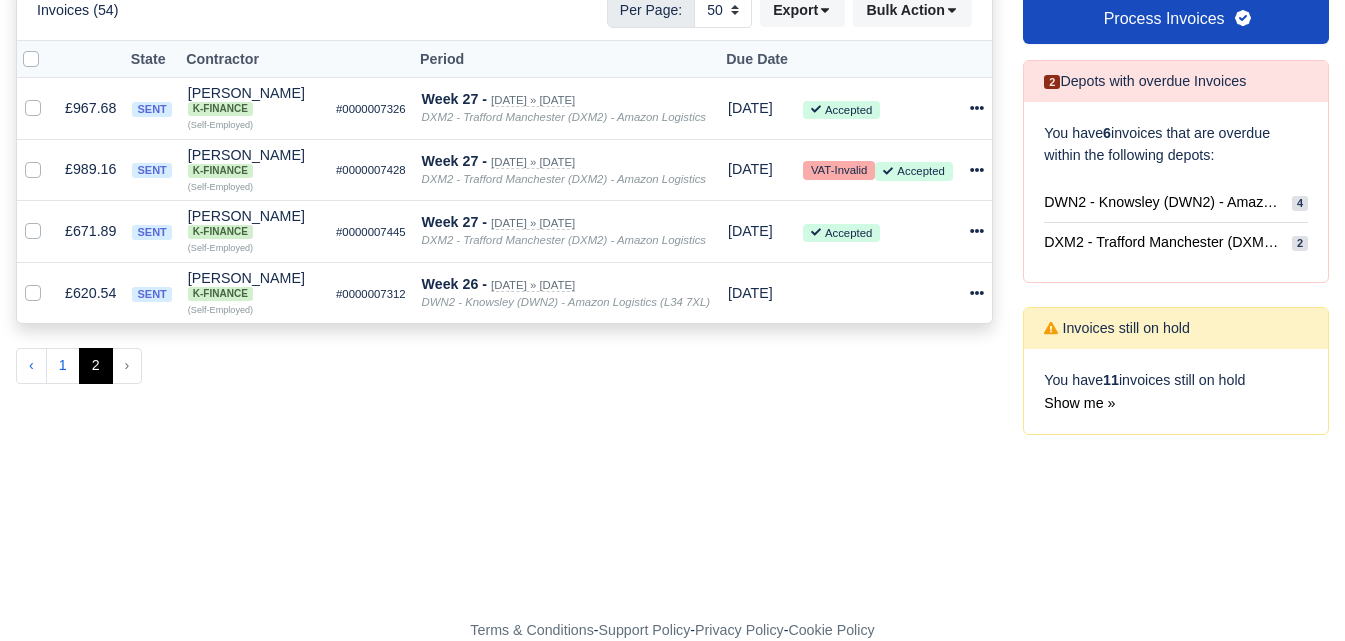 scroll, scrollTop: 445, scrollLeft: 0, axis: vertical 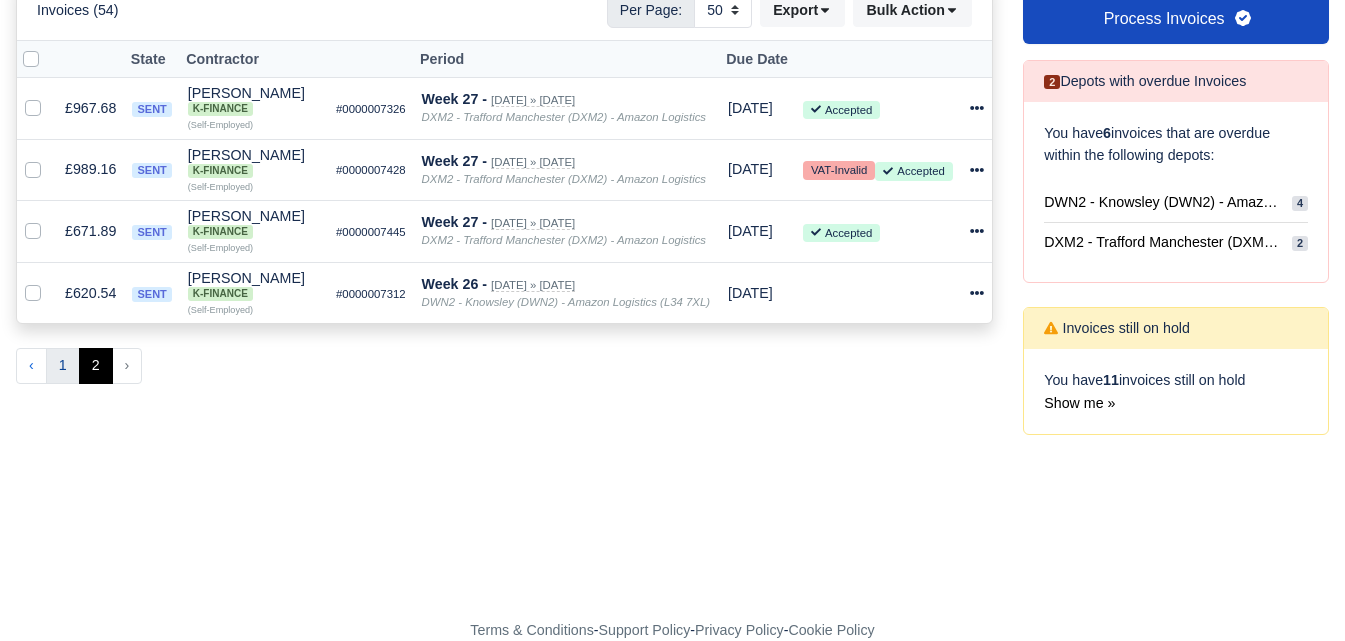 click on "1" at bounding box center [63, 366] 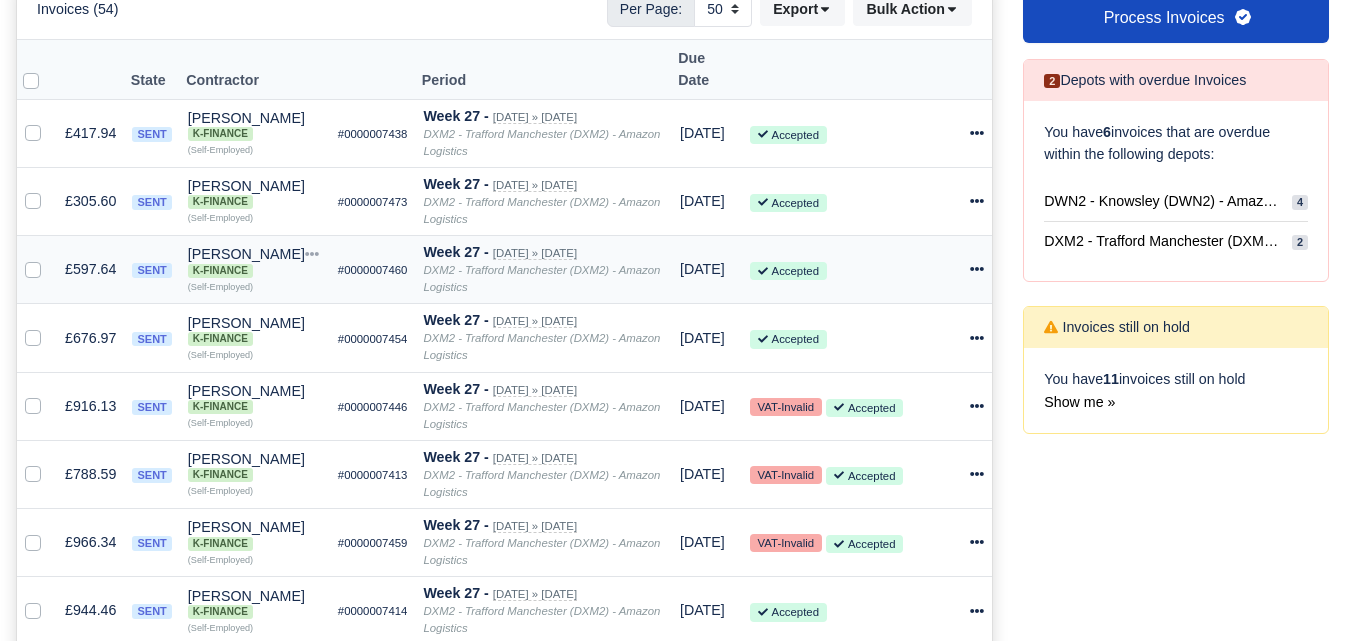 scroll, scrollTop: 0, scrollLeft: 0, axis: both 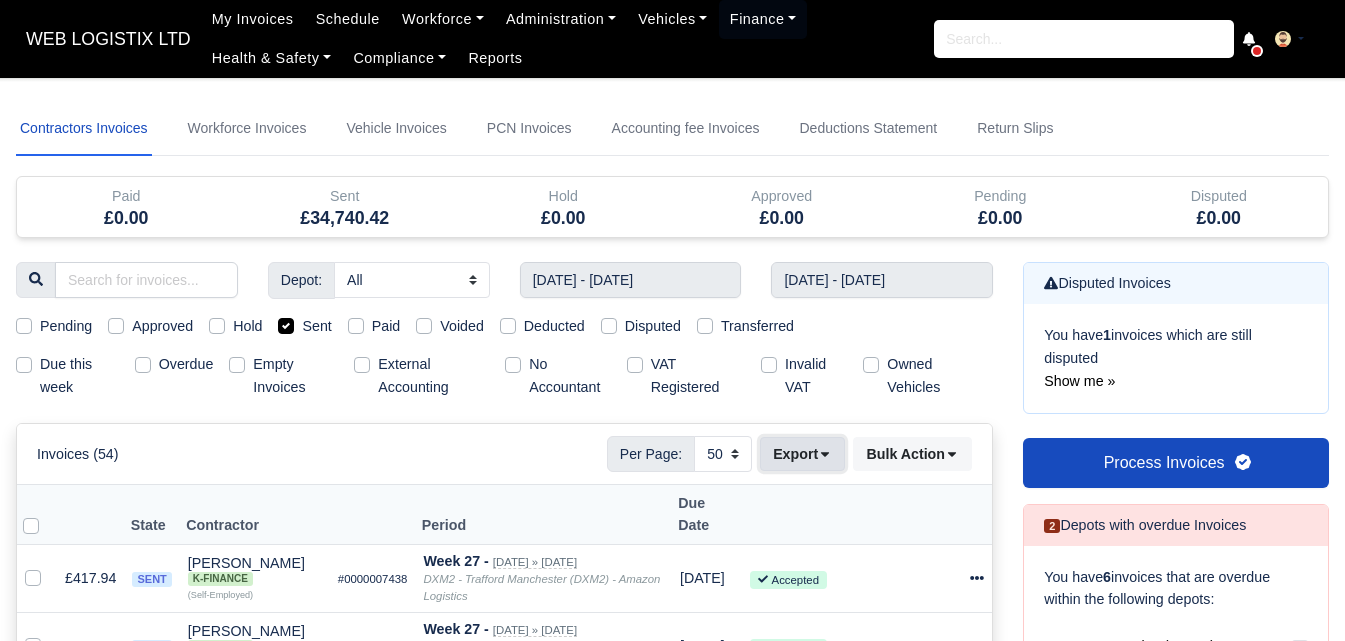 click on "Export" at bounding box center [802, 454] 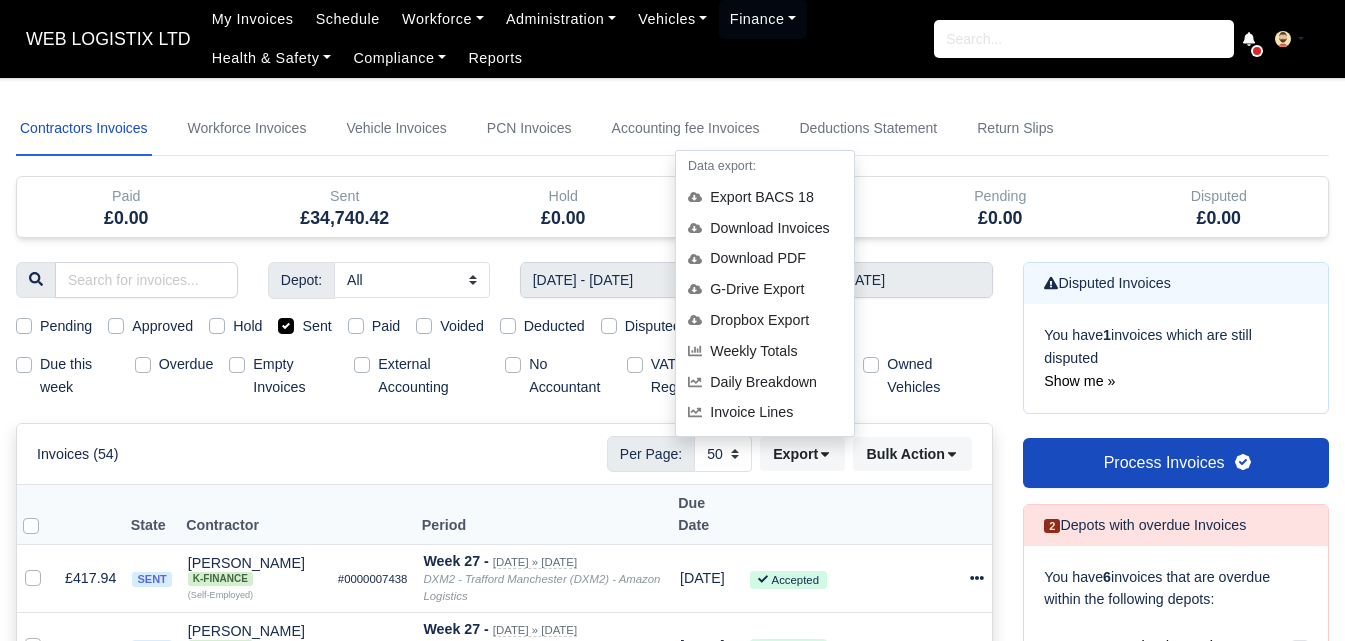 click on "Download Invoices" at bounding box center (765, 228) 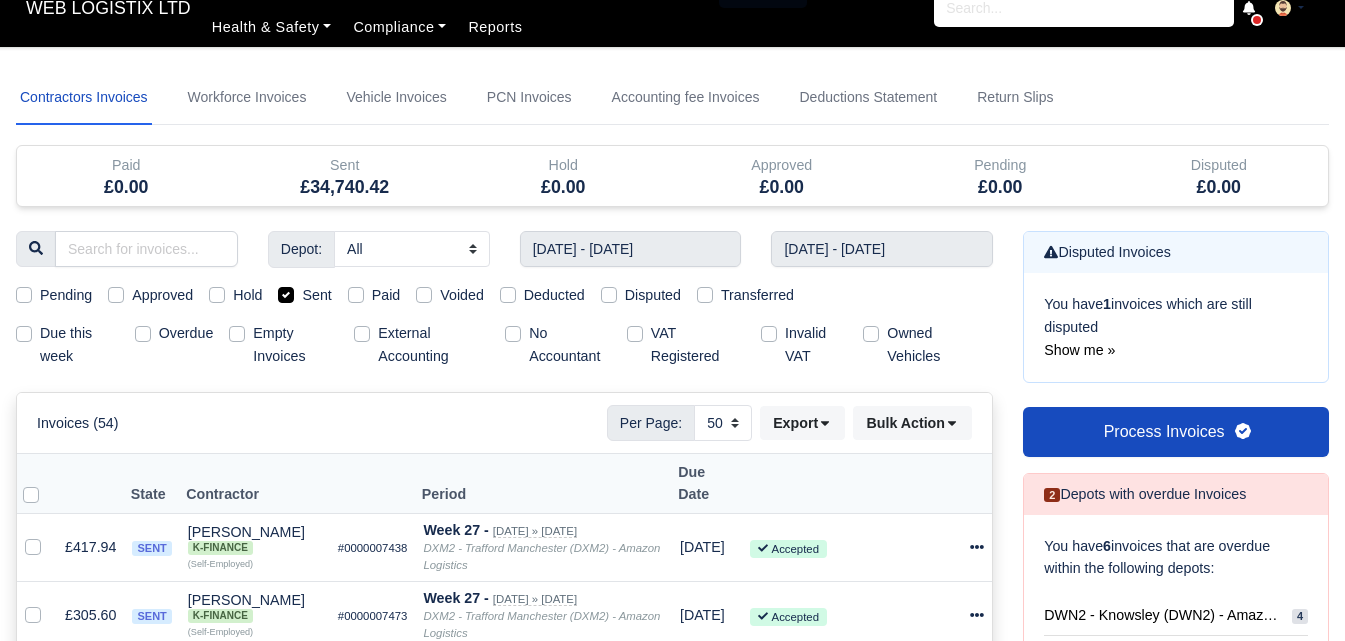 scroll, scrollTop: 0, scrollLeft: 0, axis: both 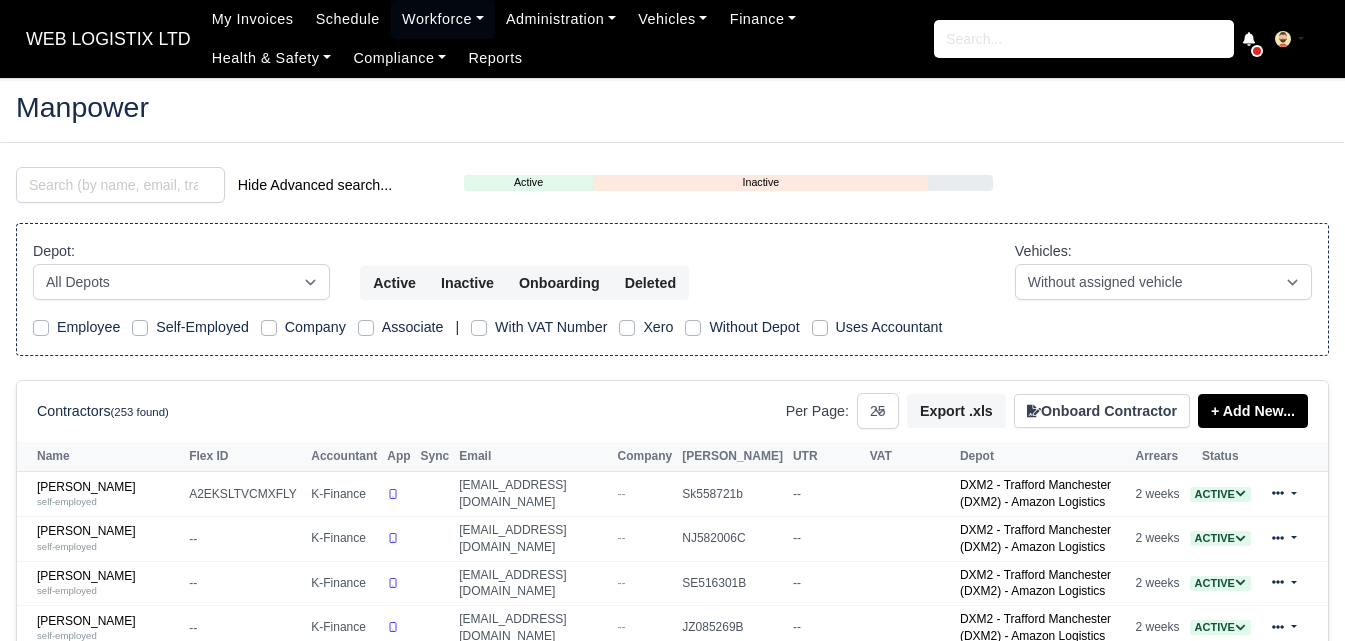 select on "25" 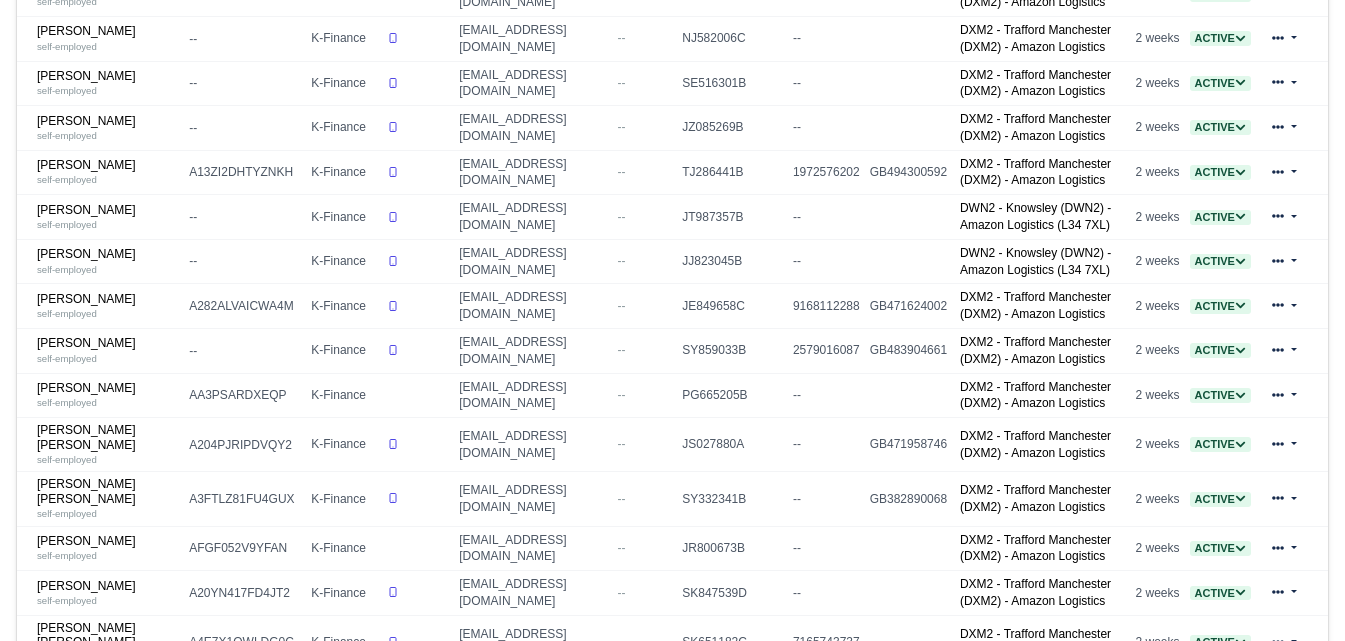 scroll, scrollTop: 500, scrollLeft: 0, axis: vertical 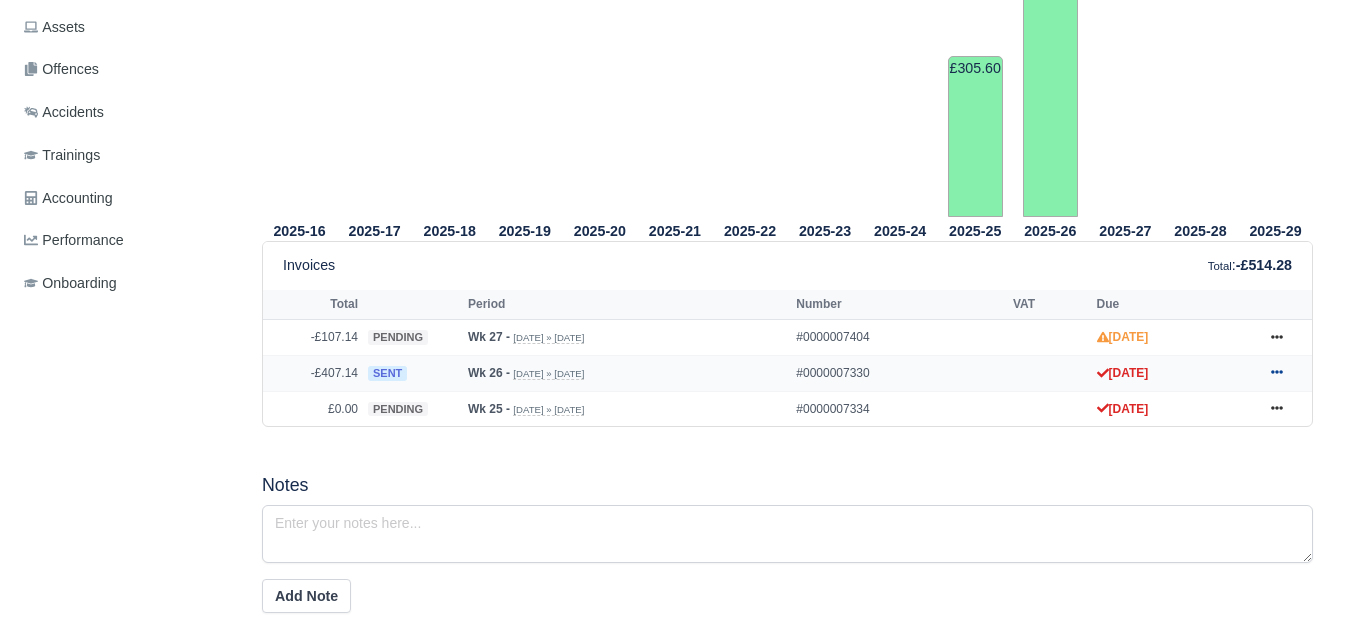 click 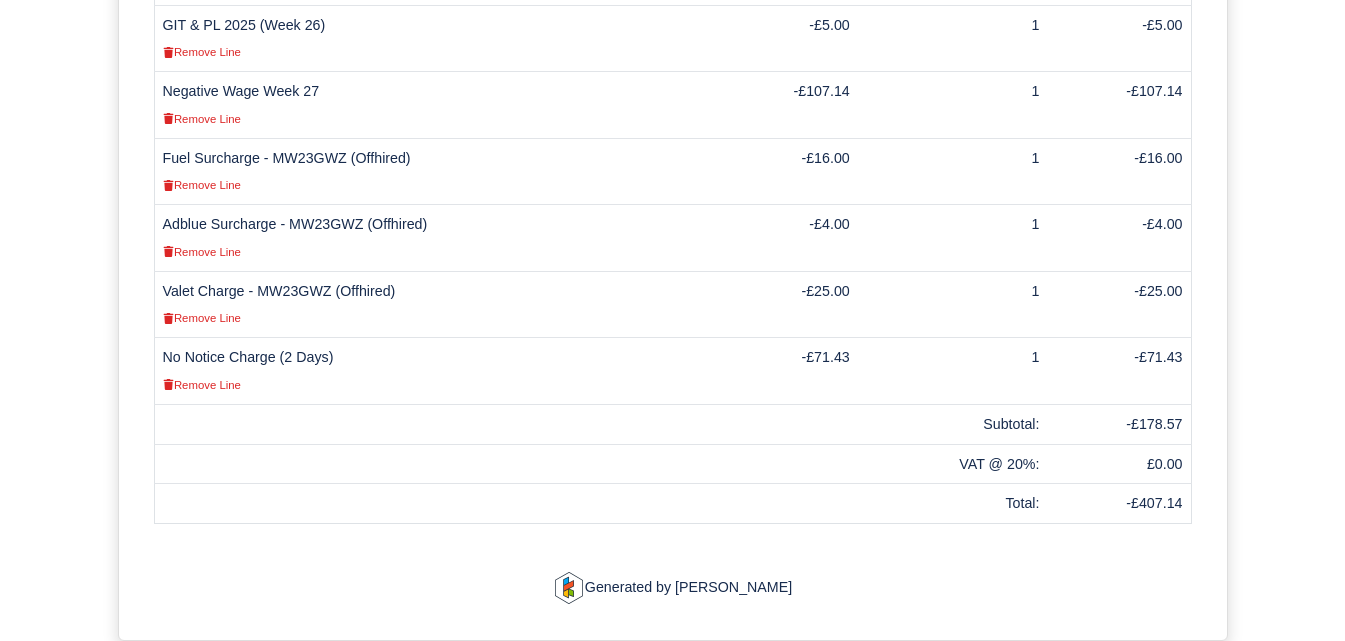 scroll, scrollTop: 1064, scrollLeft: 0, axis: vertical 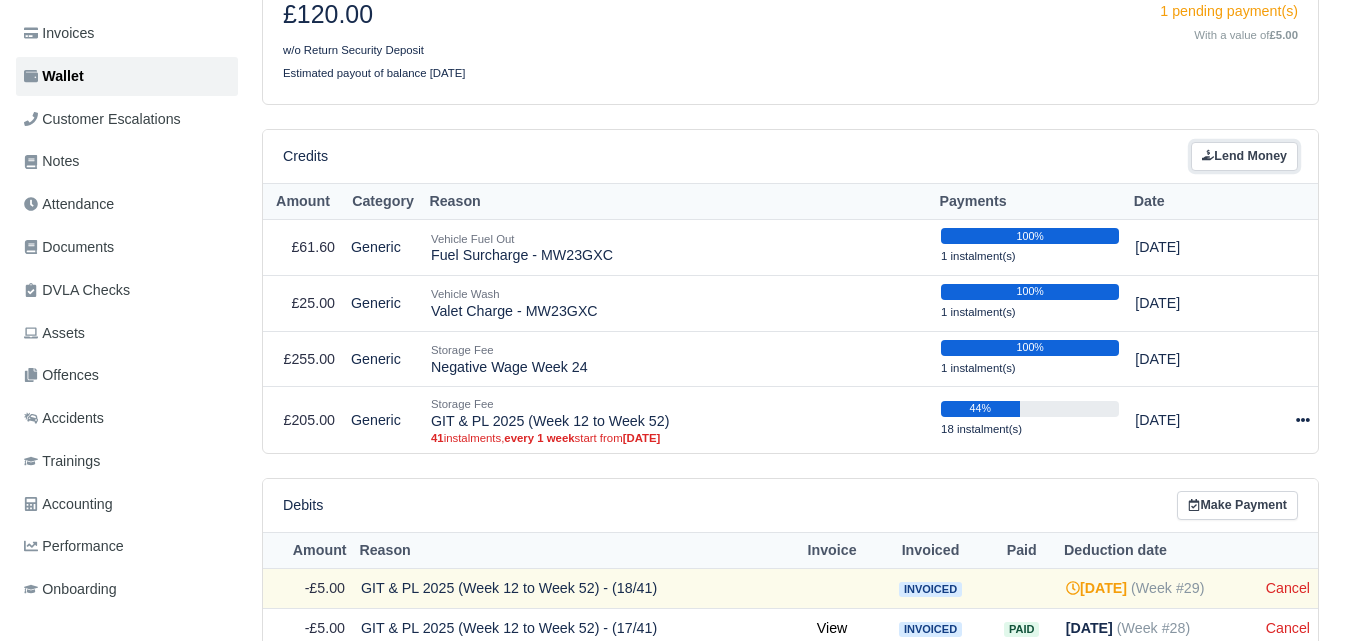 click on "Lend Money" at bounding box center [1244, 156] 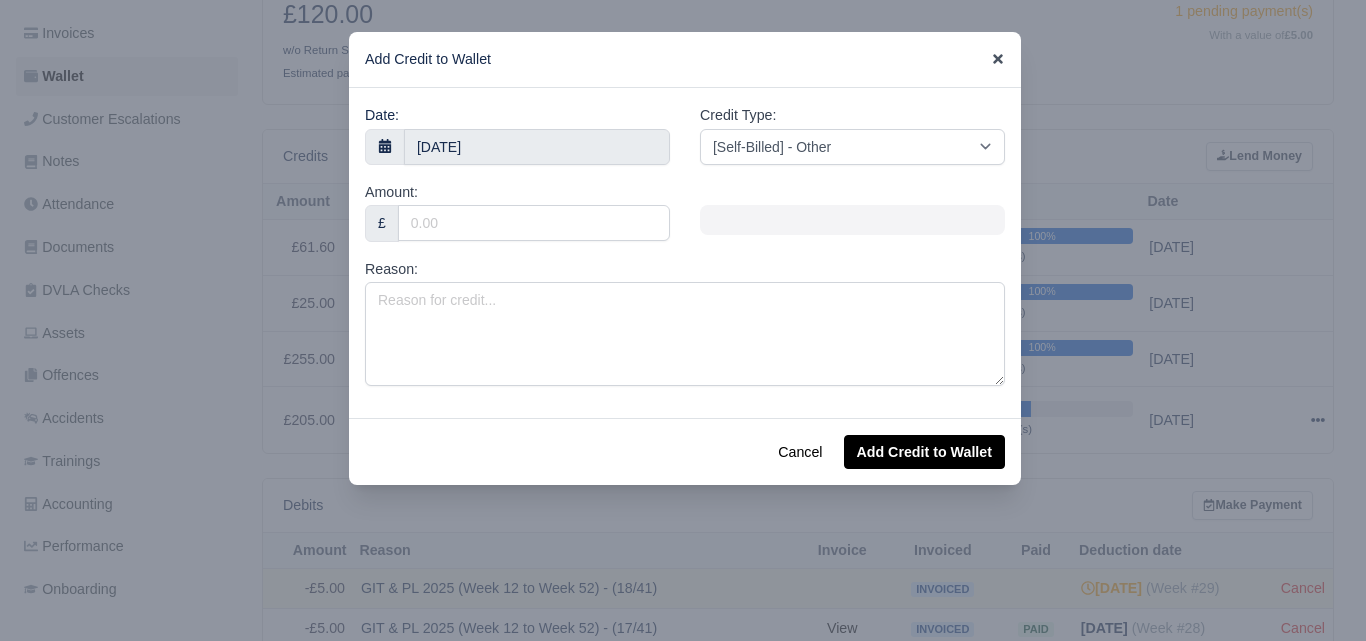 click 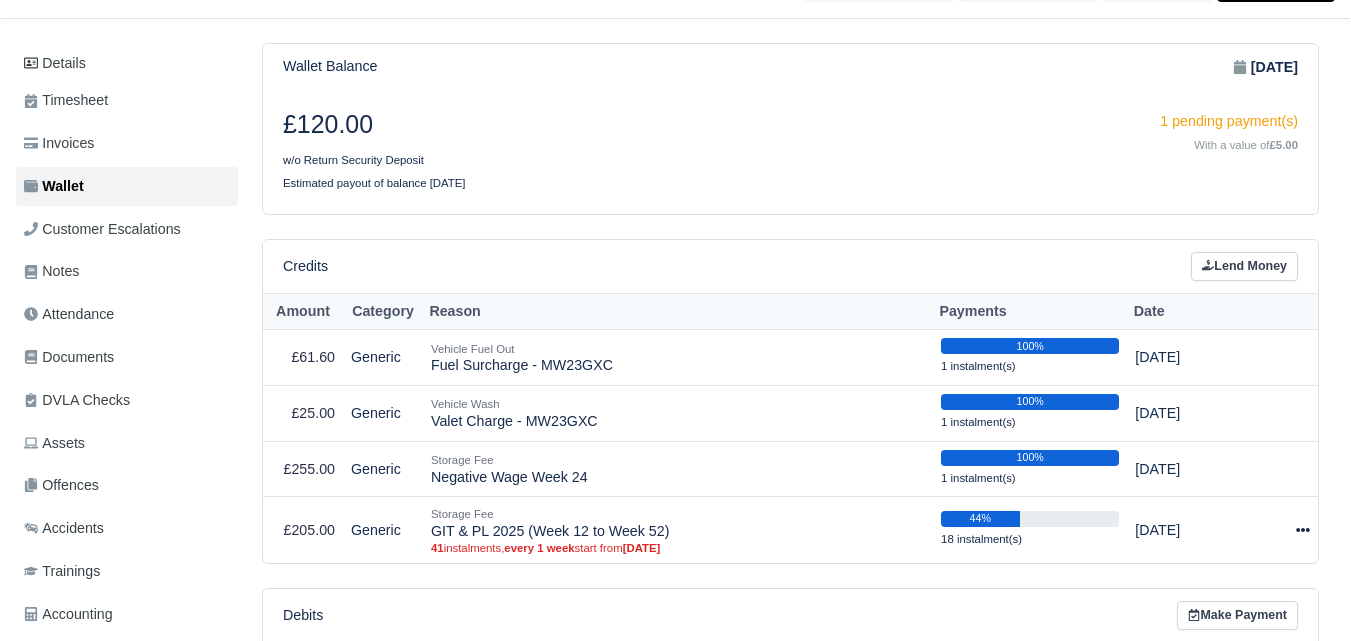 scroll, scrollTop: 333, scrollLeft: 0, axis: vertical 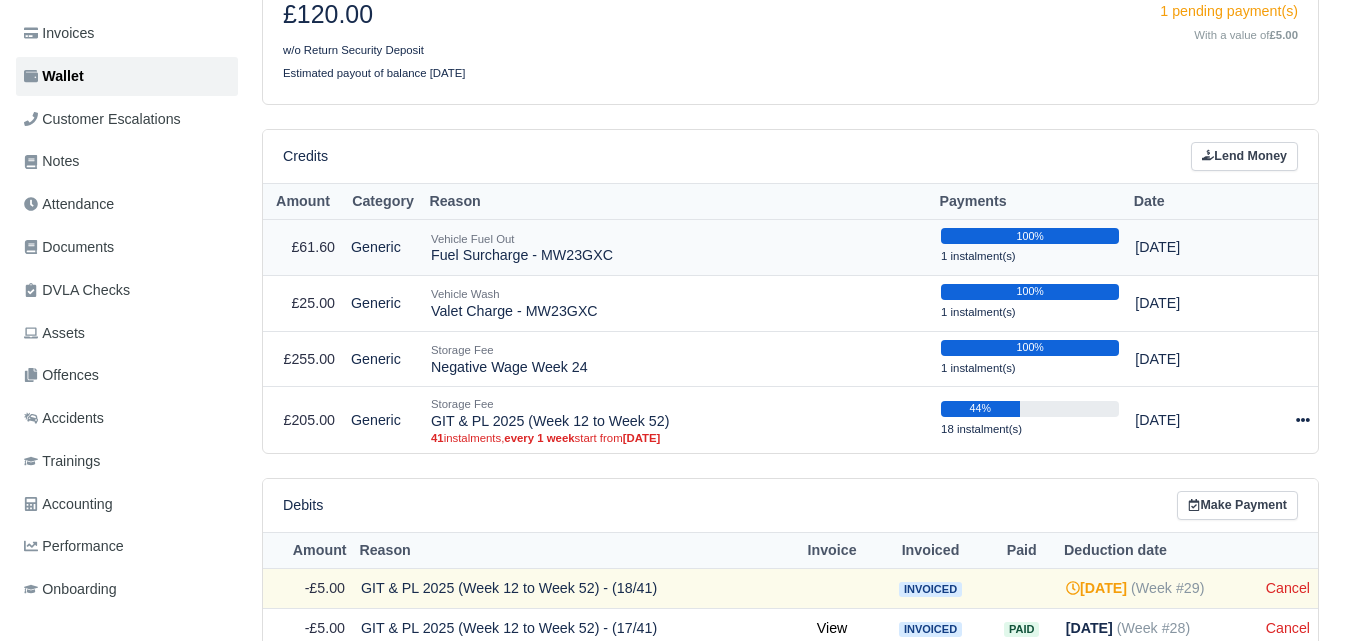 drag, startPoint x: 430, startPoint y: 252, endPoint x: 617, endPoint y: 262, distance: 187.26718 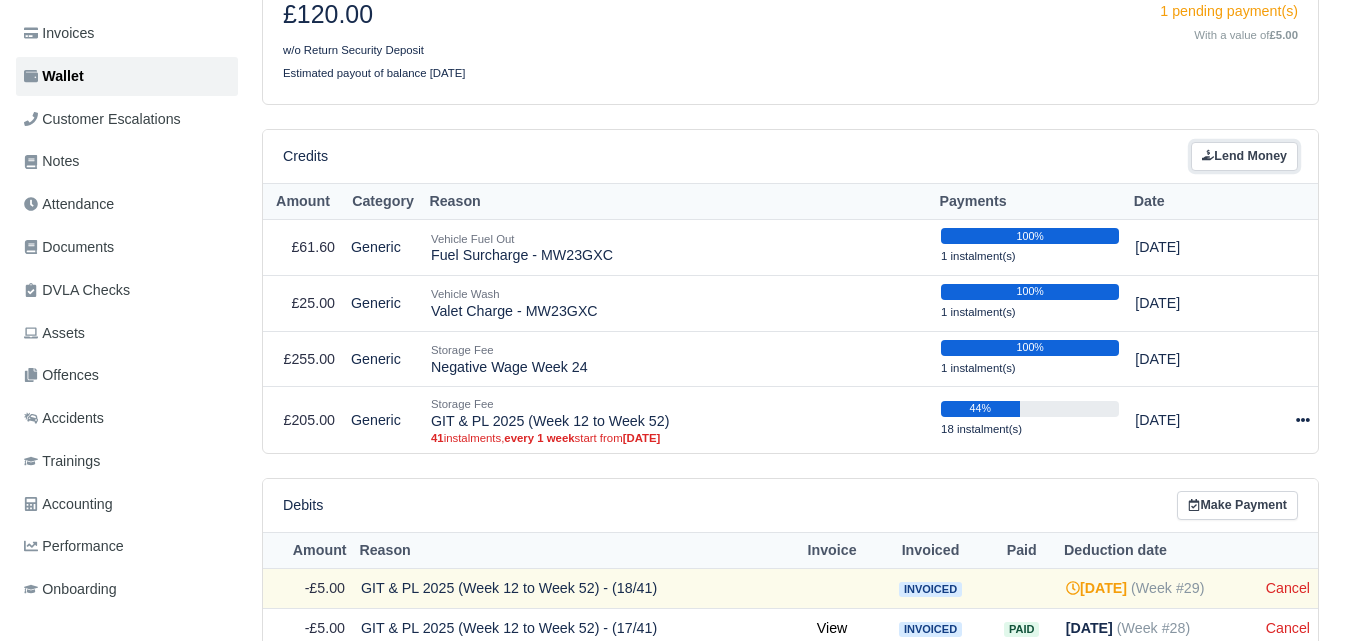 click on "Lend Money" at bounding box center (1244, 156) 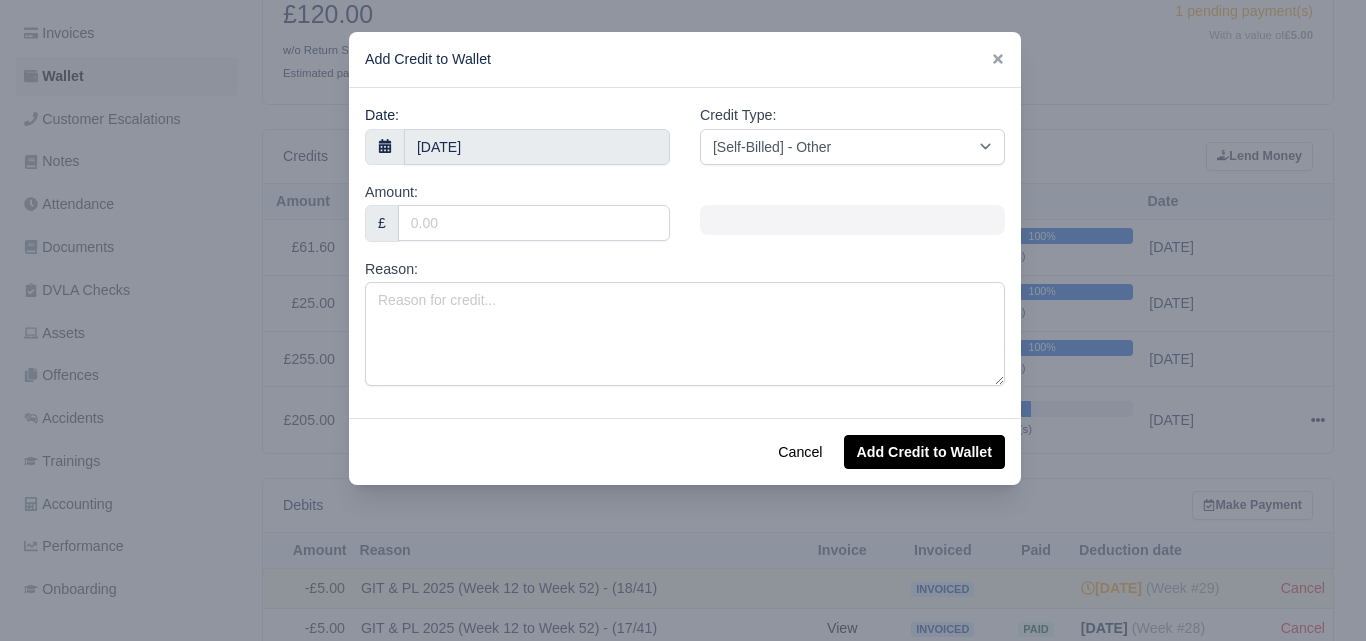 click on "Amount:
£" at bounding box center [517, 219] 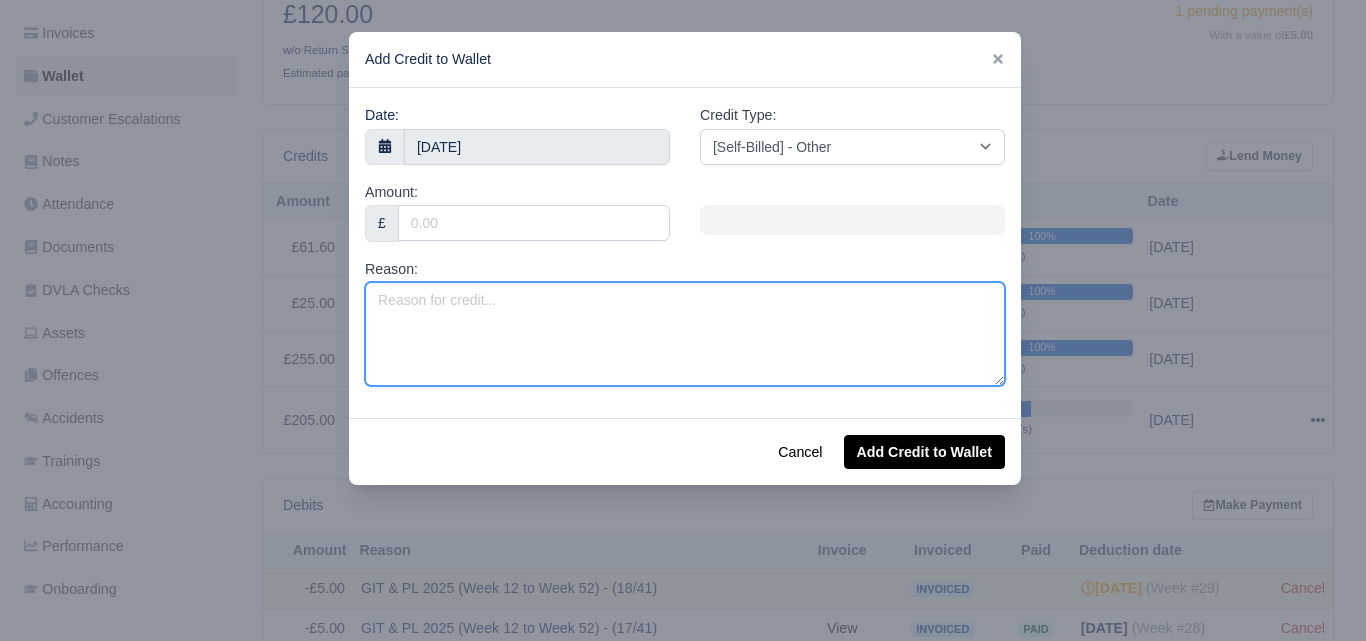 click on "Reason:" at bounding box center [685, 334] 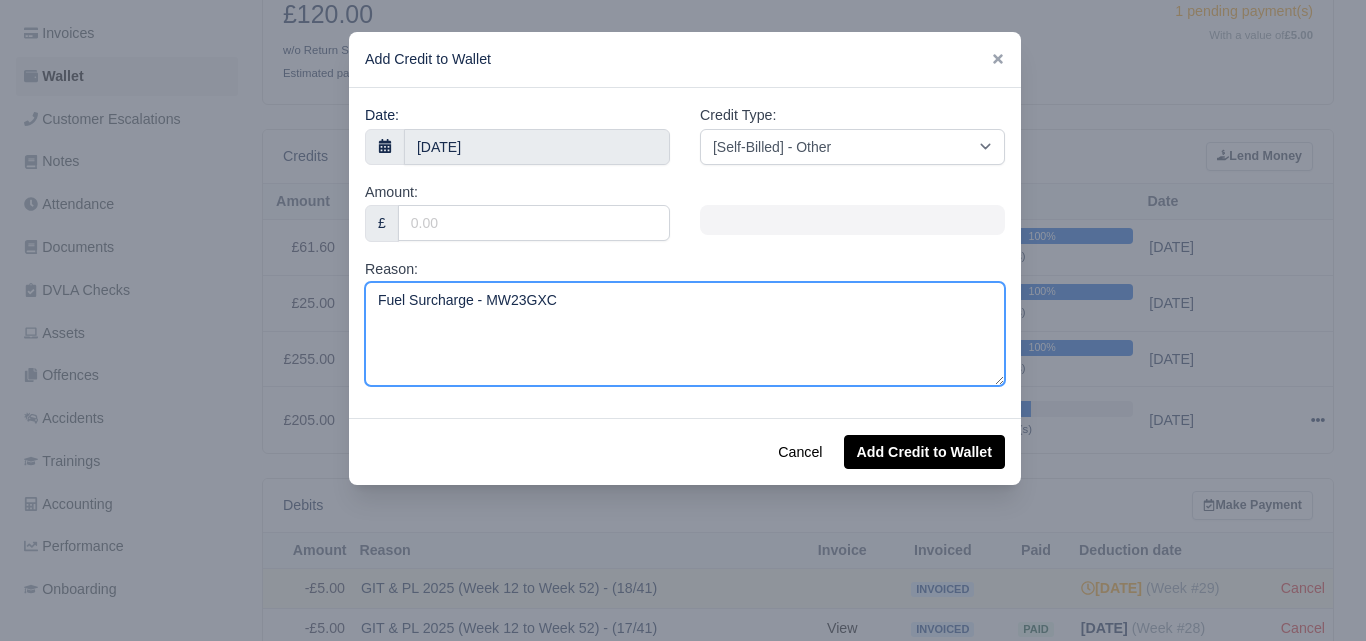click on "Fuel Surcharge - MW23GXC" at bounding box center (685, 334) 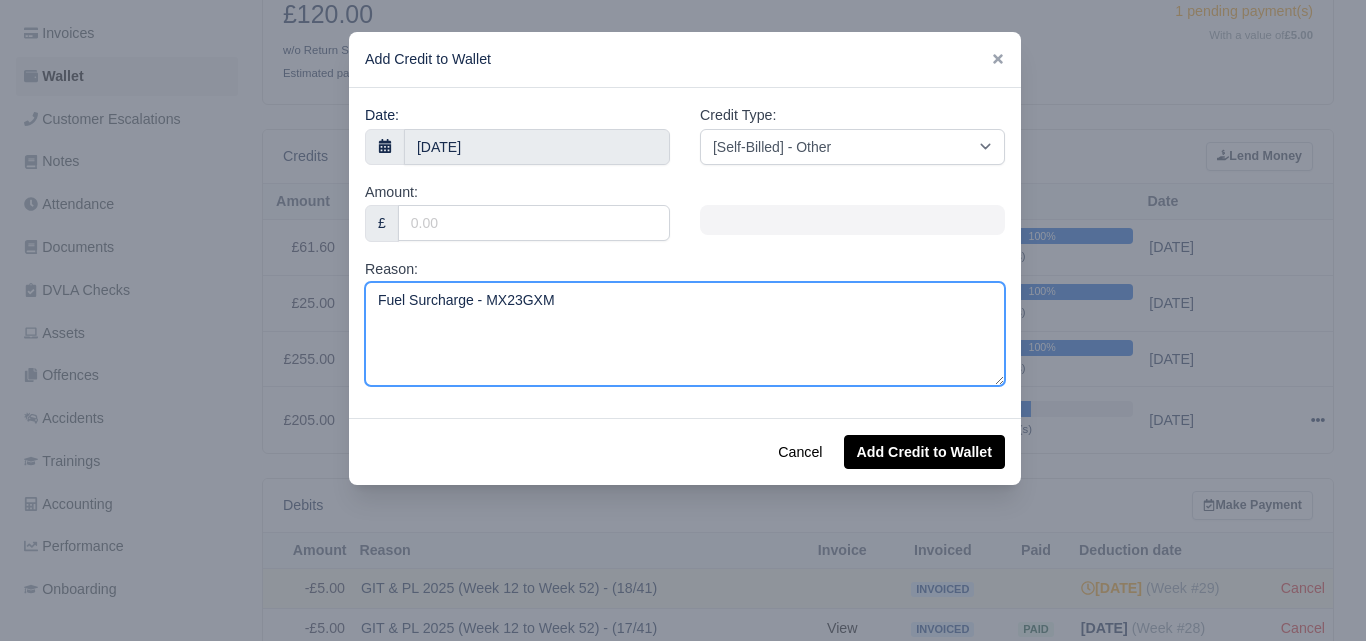 click on "Fuel Surcharge - MX23GXM" at bounding box center (685, 334) 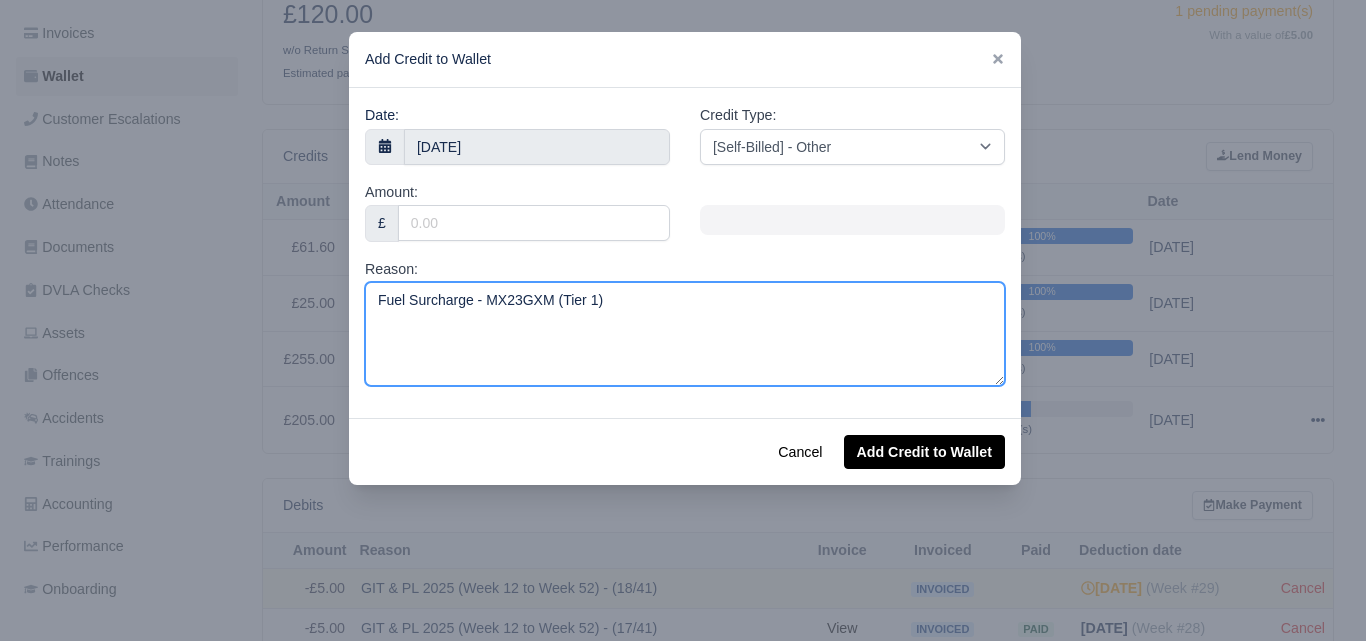 drag, startPoint x: 558, startPoint y: 299, endPoint x: 589, endPoint y: 302, distance: 31.144823 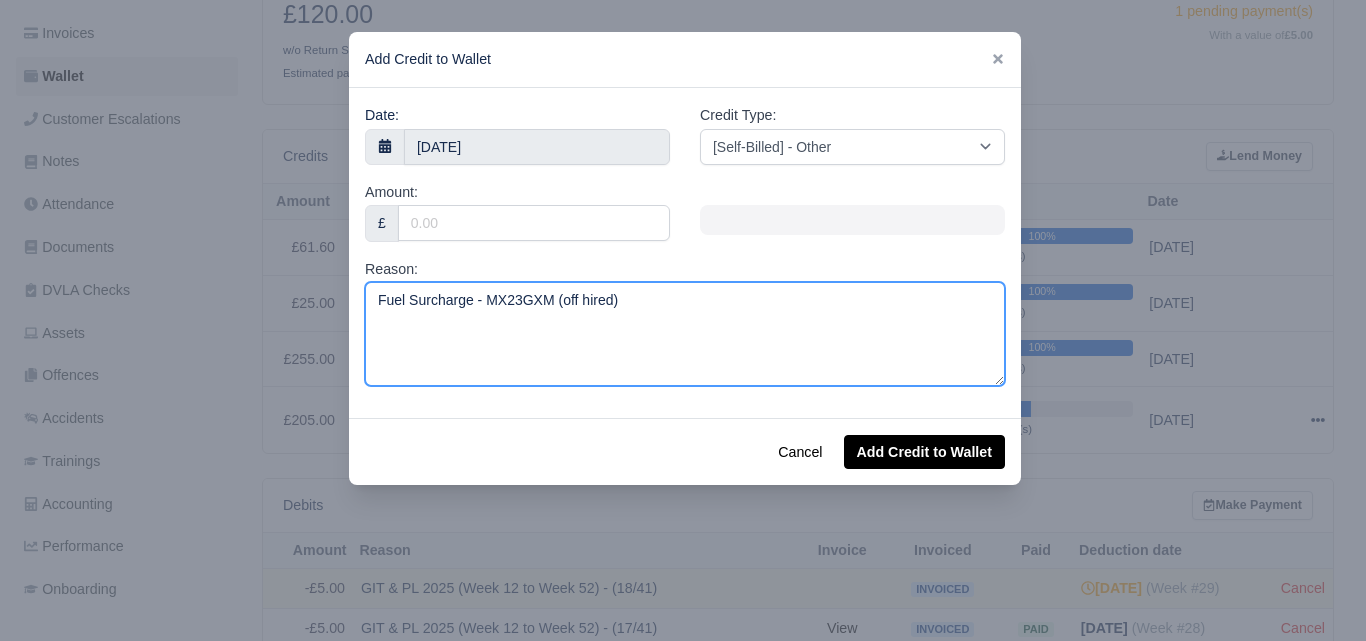 click on "Fuel Surcharge - MX23GXM (off hired)" at bounding box center [685, 334] 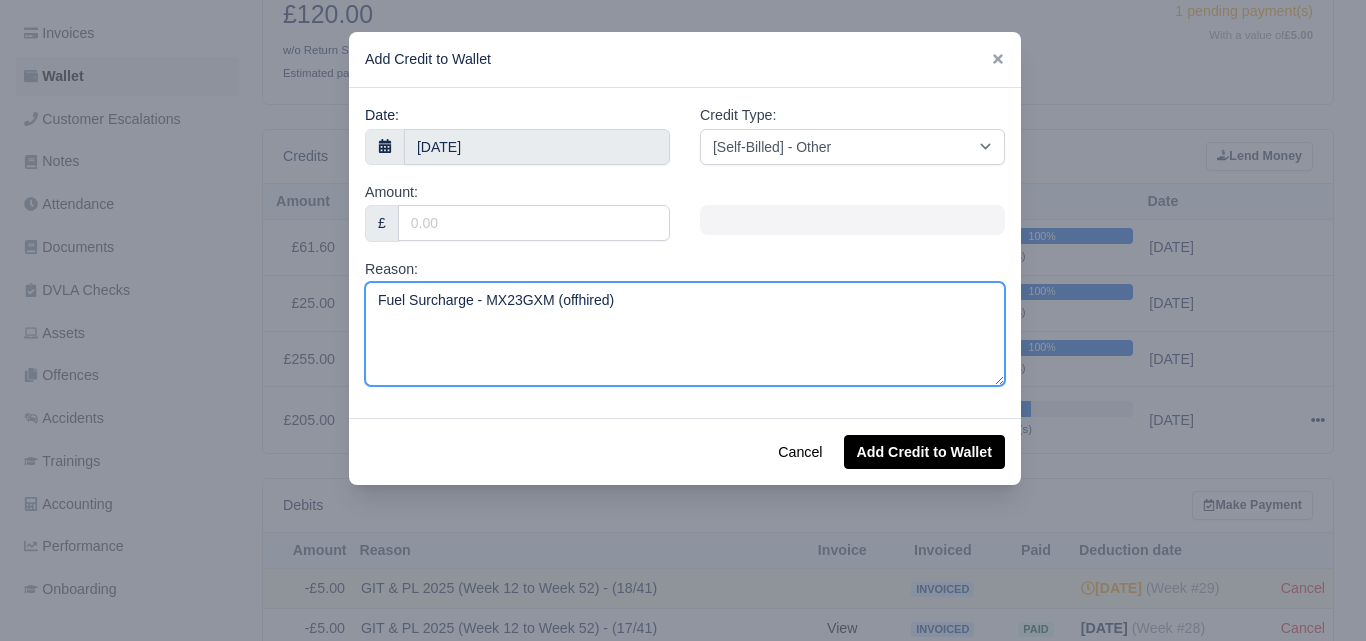 click on "Fuel Surcharge - MX23GXM (offhired)" at bounding box center [685, 334] 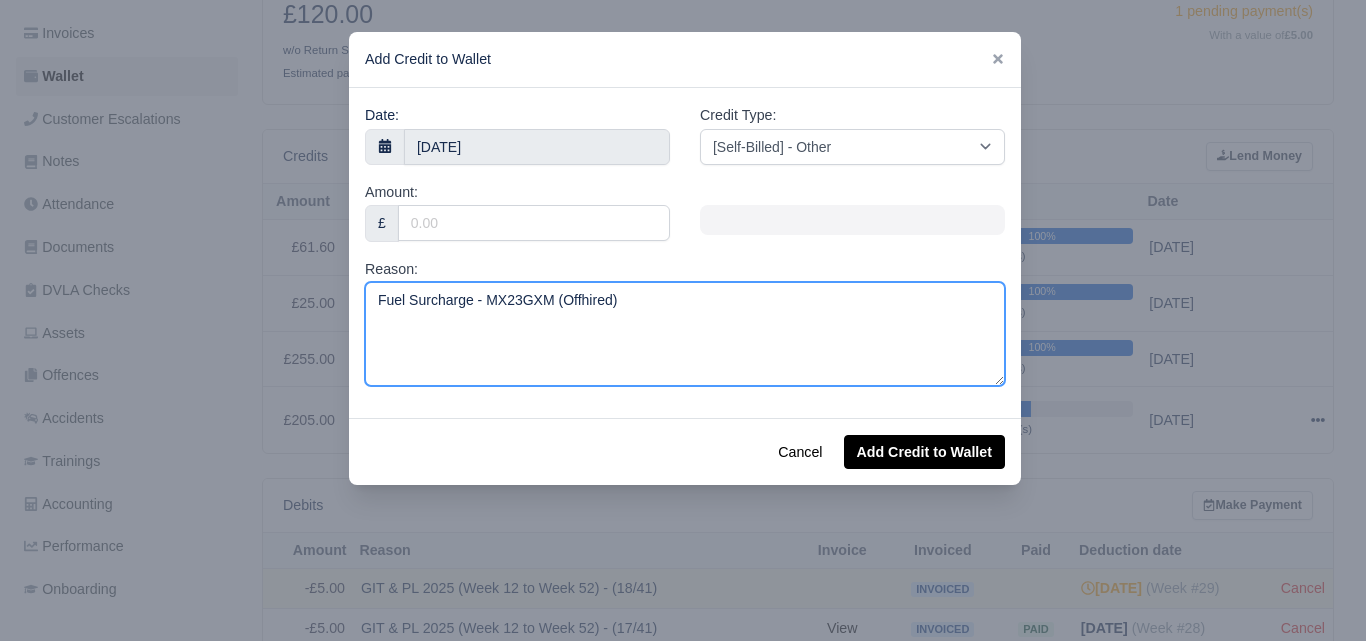 type on "Fuel Surcharge - MX23GXM (Offhired)" 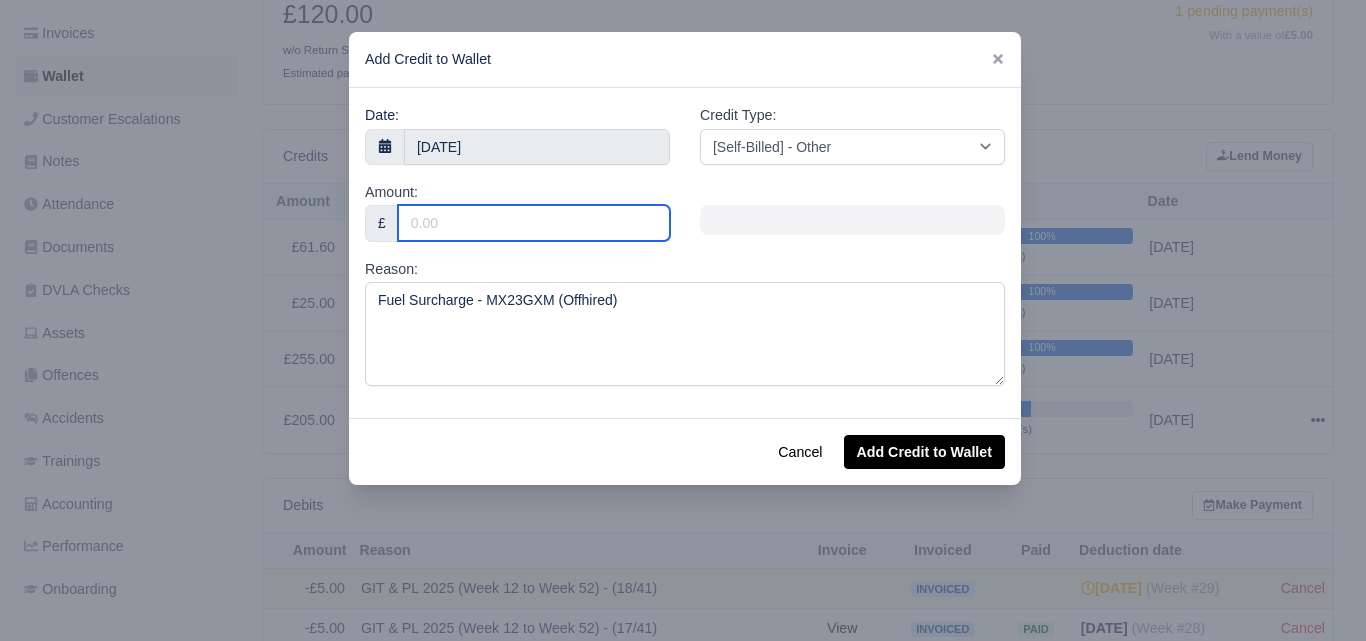 click on "Amount:" at bounding box center [534, 223] 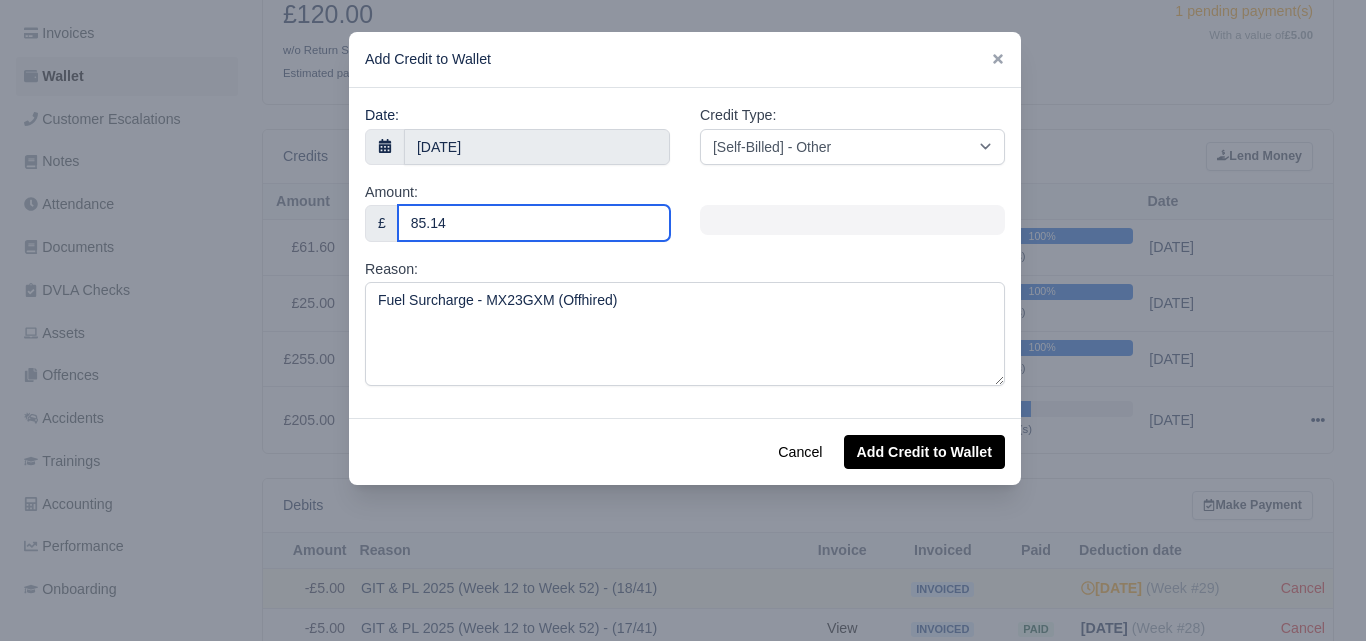 type on "85.14" 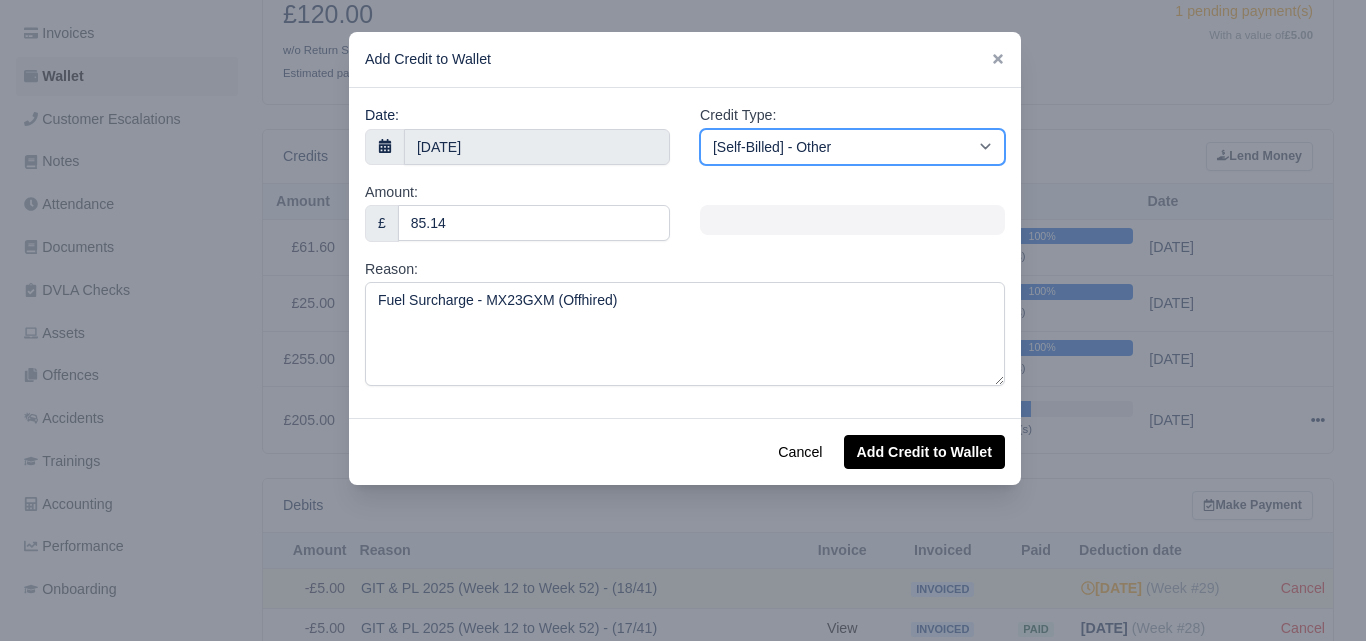 click on "[Self-Billed] - Other
[Self-Billed] - Negative Invoice
[Self-Billed] - Keychain
[Self-Billed] - Background Check
[Self-Billed] - Fuel Advance Payment
[Self-Billed] - Prepayment for Upcoming Work
[Rental] - Other
[Rental] - Vehicle Wash
[Rental] - Repayment in respect of vehicle damage
[Rental] - Vehicle Recovery Charge
[Rental] - Vehicle Pound Recovery
[Rental] - Vehicle Key Replacement
[Rental] - Vehicle Fuel Out
[Rental] - Van Fuel out/Adblue/Keychain/Van Wash/Sticker
[Rental] - Security Deposit to a maximum of £500
[Rental] - Advance payment in respect of rental vehicle deposit
[Rental] - Vehicle Violation
[Rental] - Violation Fee" at bounding box center [852, 147] 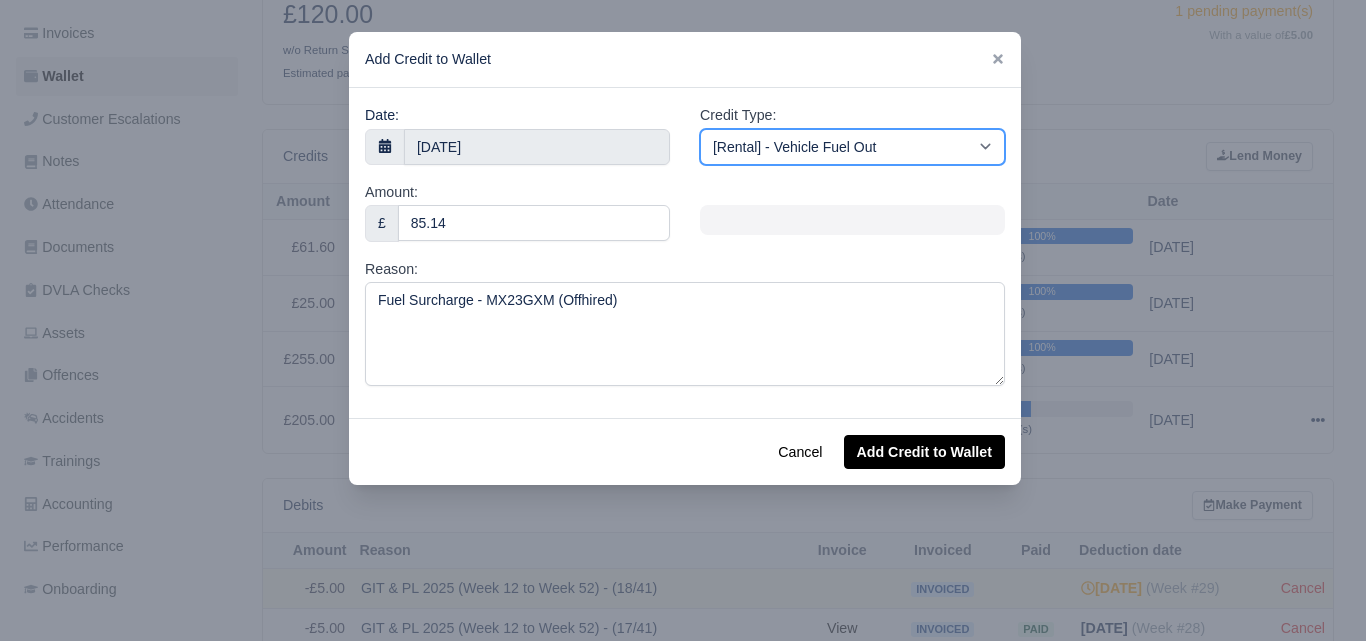 click on "[Self-Billed] - Other
[Self-Billed] - Negative Invoice
[Self-Billed] - Keychain
[Self-Billed] - Background Check
[Self-Billed] - Fuel Advance Payment
[Self-Billed] - Prepayment for Upcoming Work
[Rental] - Other
[Rental] - Vehicle Wash
[Rental] - Repayment in respect of vehicle damage
[Rental] - Vehicle Recovery Charge
[Rental] - Vehicle Pound Recovery
[Rental] - Vehicle Key Replacement
[Rental] - Vehicle Fuel Out
[Rental] - Van Fuel out/Adblue/Keychain/Van Wash/Sticker
[Rental] - Security Deposit to a maximum of £500
[Rental] - Advance payment in respect of rental vehicle deposit
[Rental] - Vehicle Violation
[Rental] - Violation Fee" at bounding box center (852, 147) 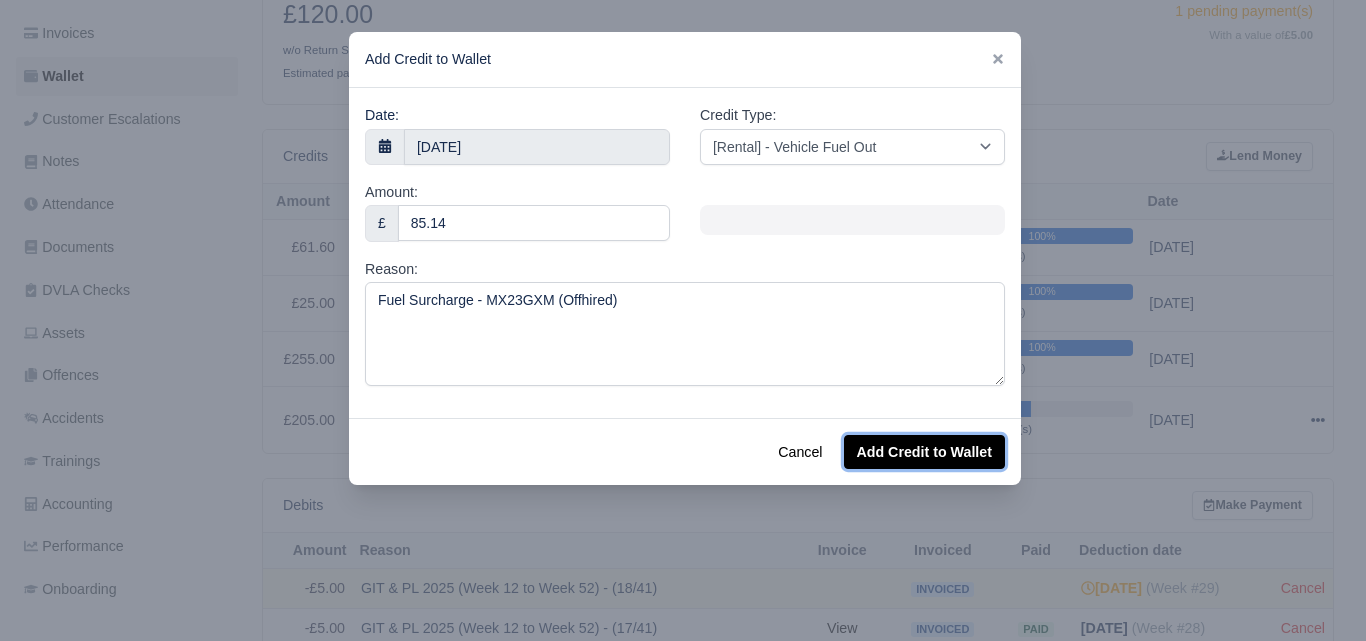 click on "Add Credit to Wallet" at bounding box center [924, 452] 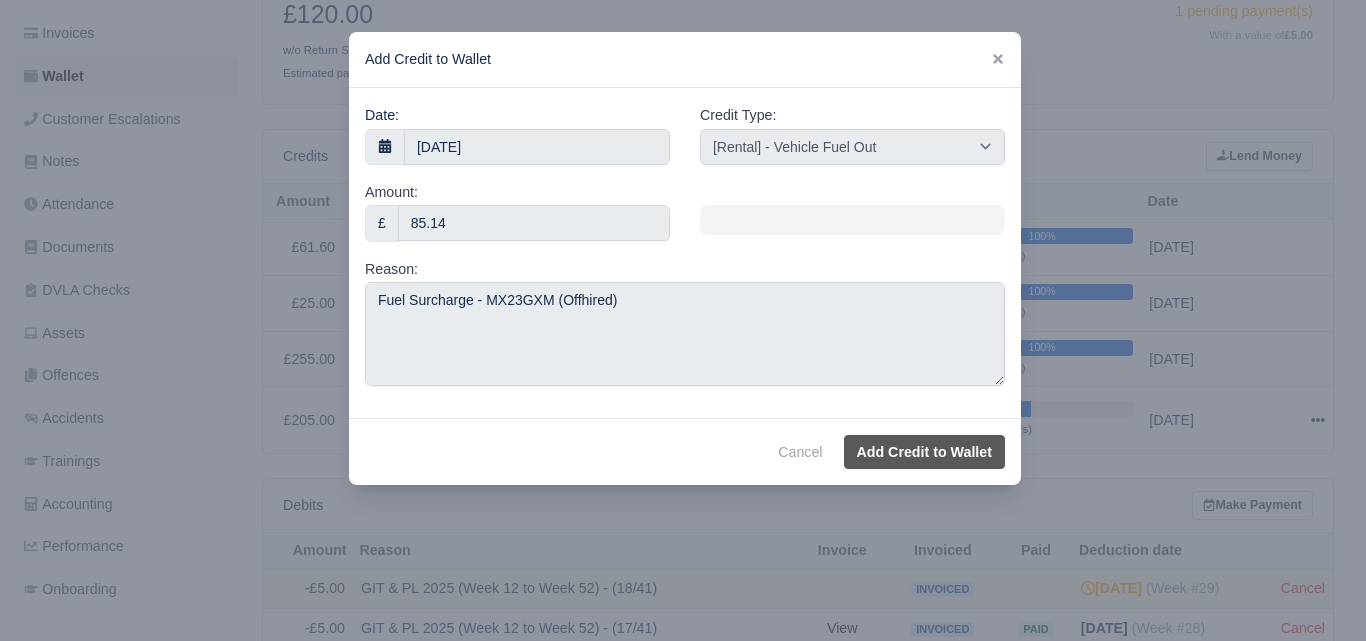 select on "other" 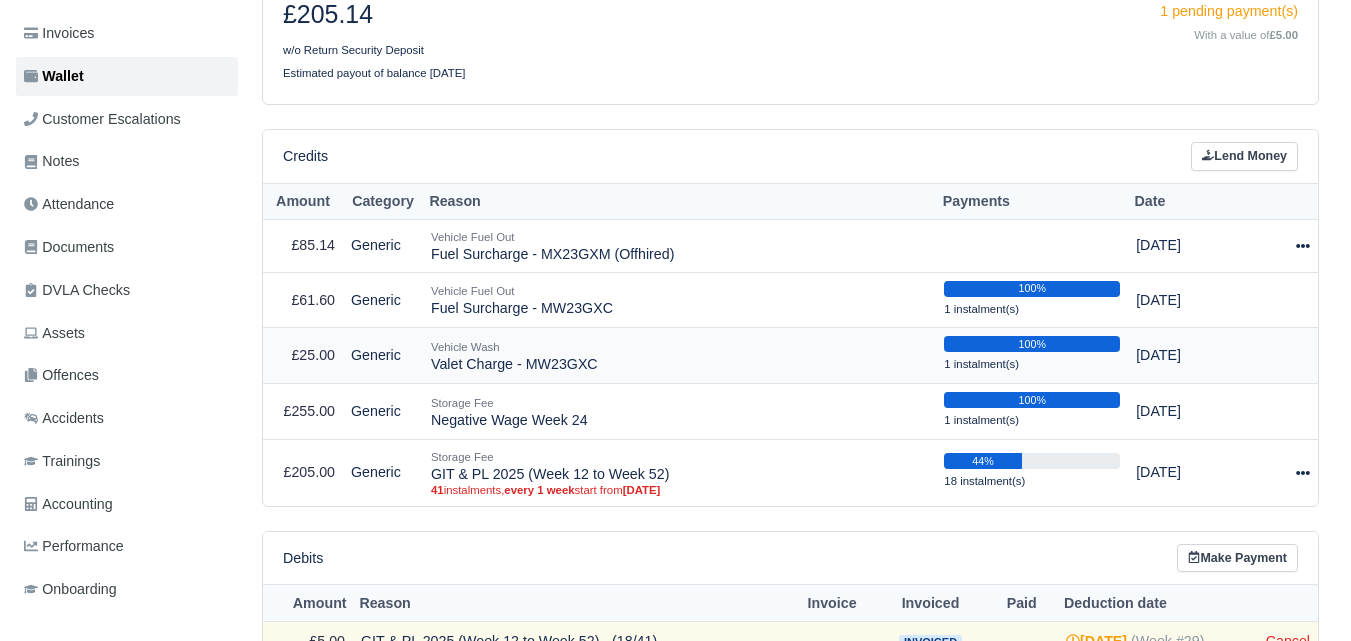 scroll, scrollTop: 333, scrollLeft: 0, axis: vertical 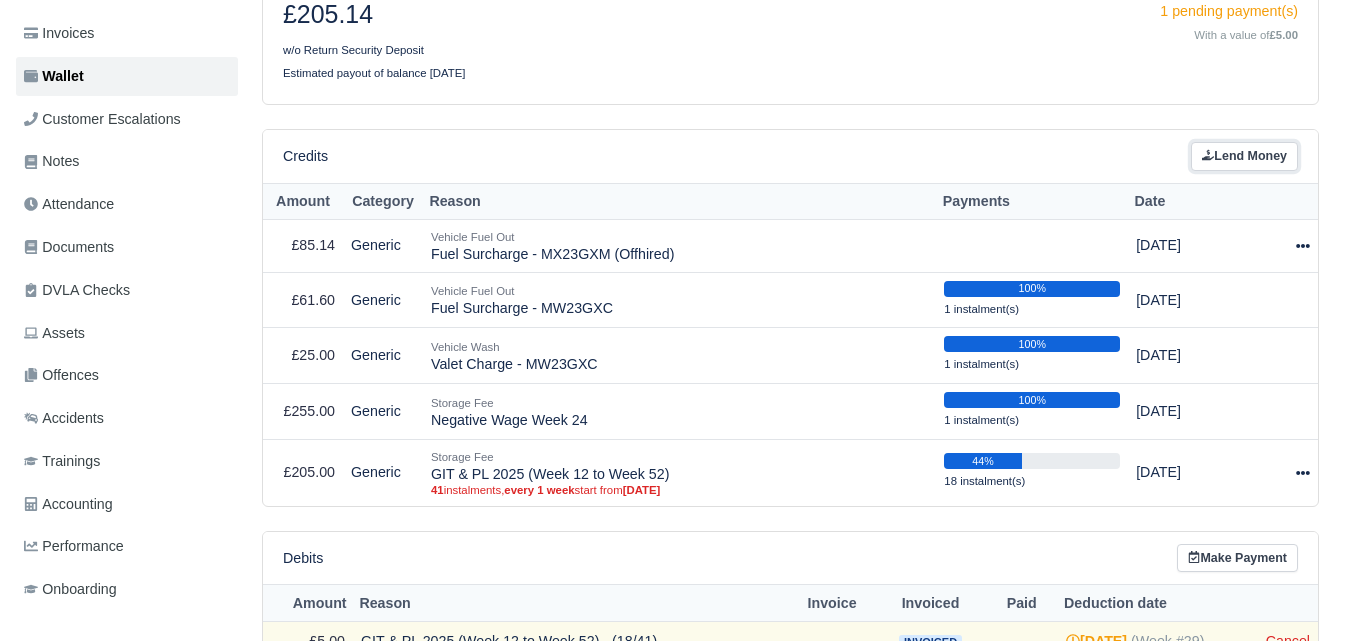 click on "Lend Money" at bounding box center [1244, 156] 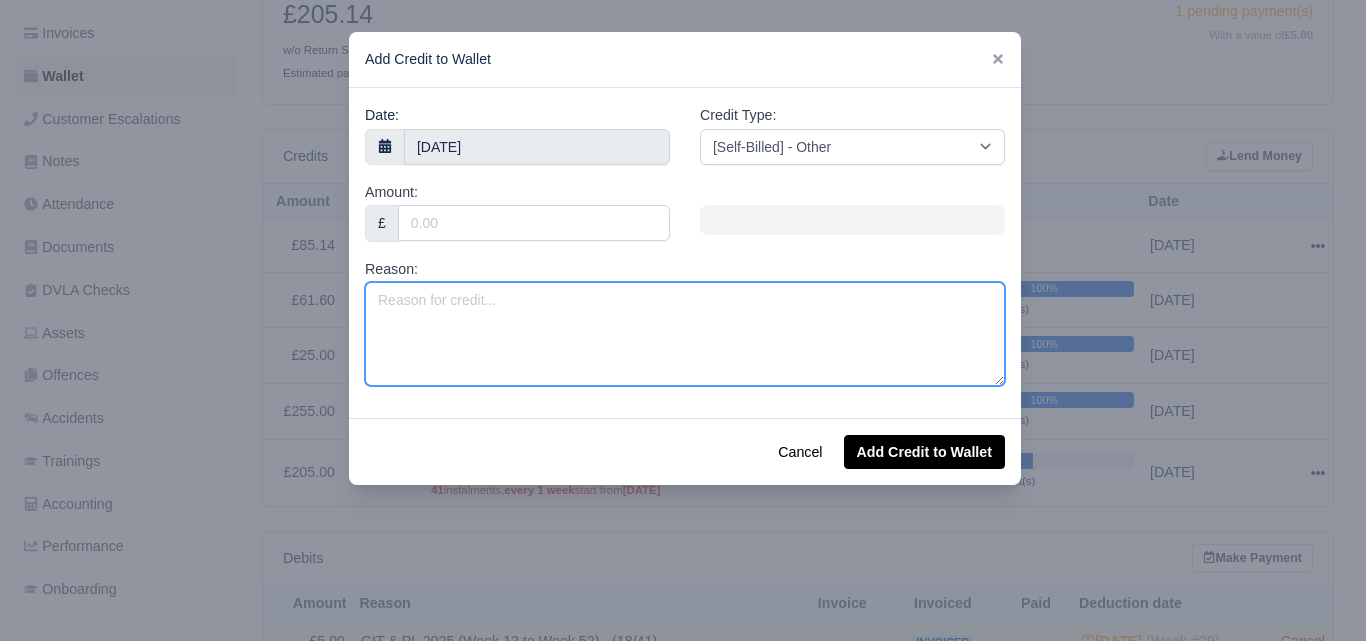 click on "Reason:" at bounding box center [685, 334] 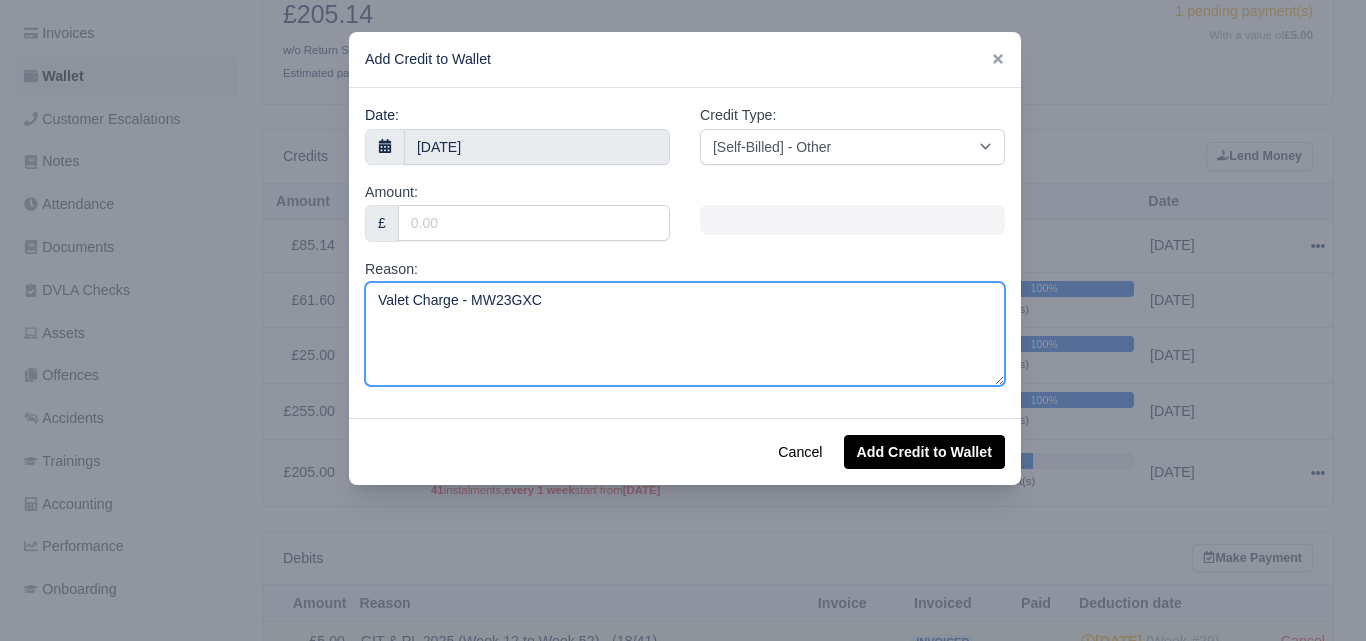 click on "Valet Charge - MW23GXC" at bounding box center [685, 334] 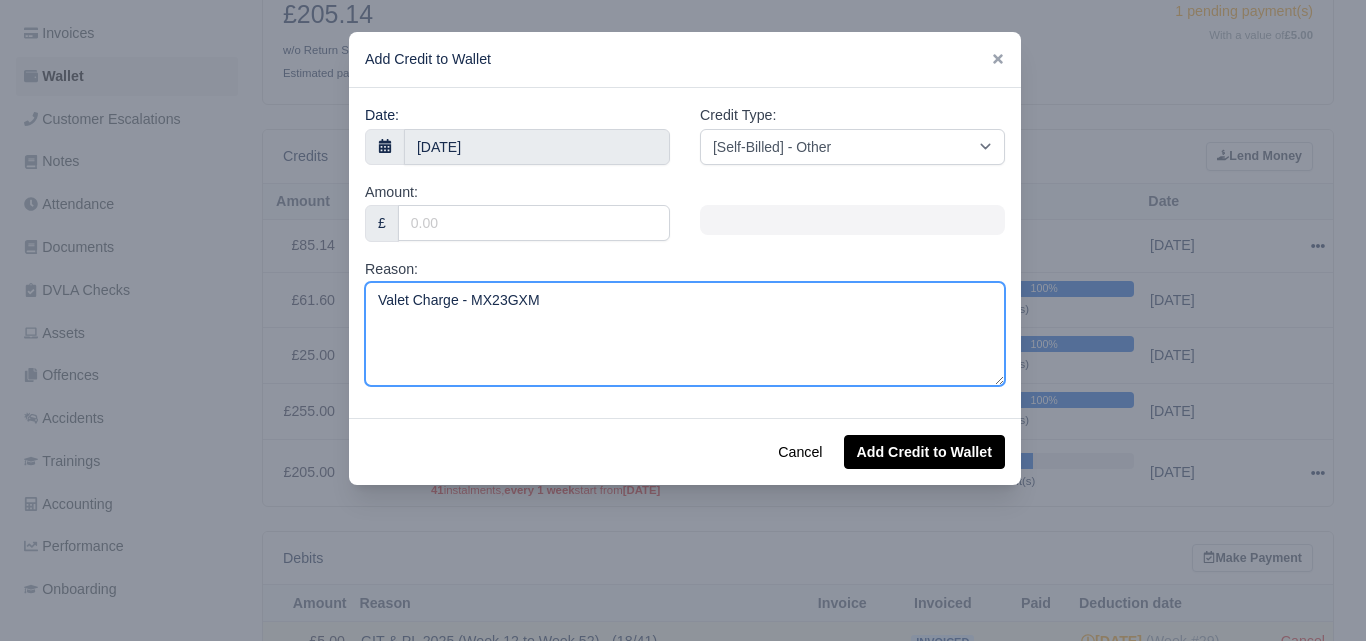 click on "Valet Charge - MX23GXM" at bounding box center [685, 334] 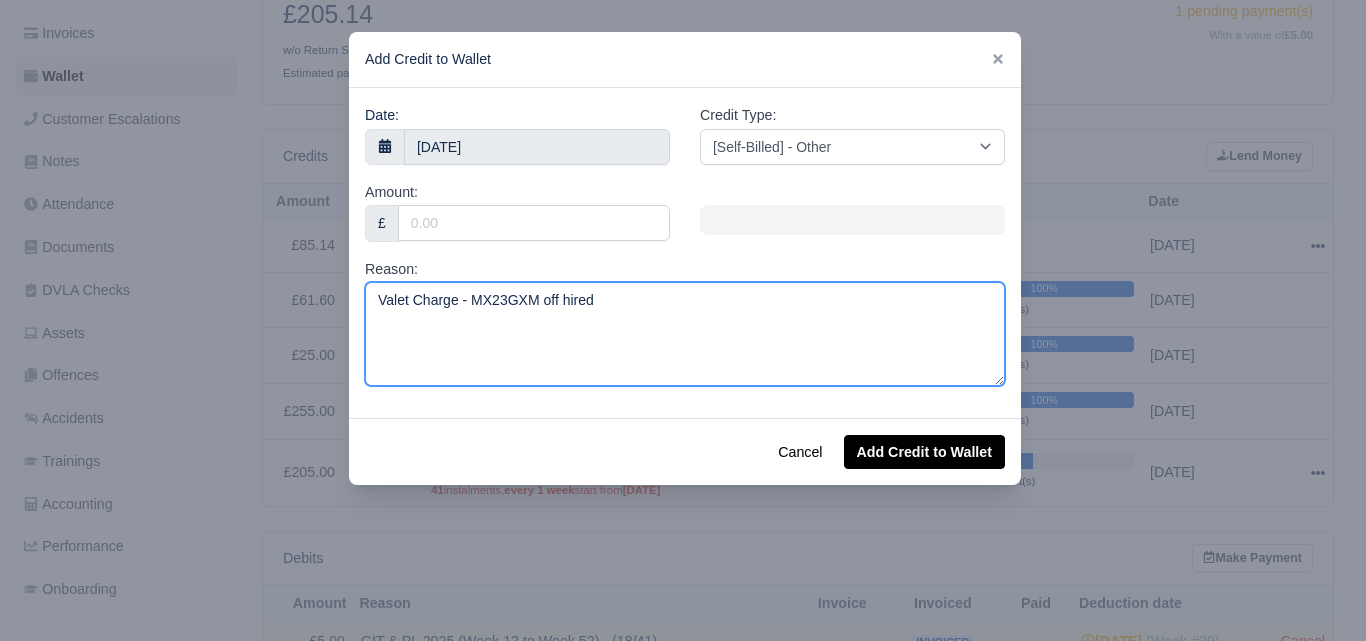 click on "Valet Charge - MX23GXM off hired" at bounding box center [685, 334] 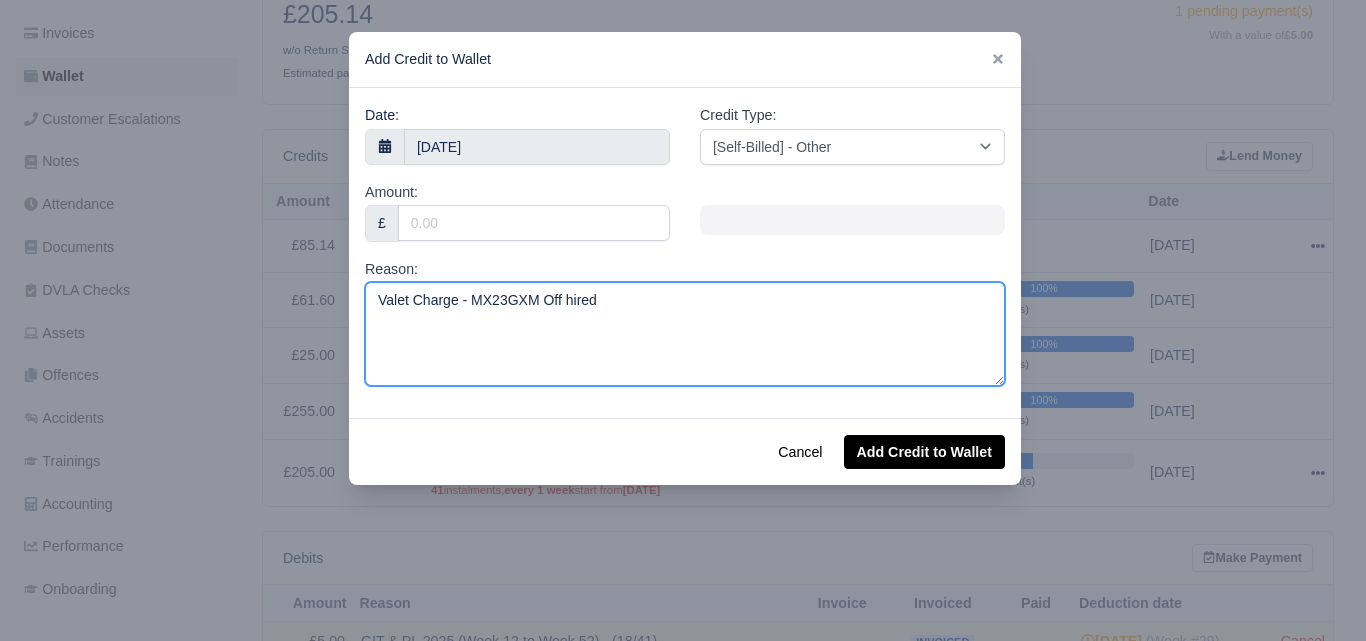 click on "Valet Charge - MX23GXM Off hired" at bounding box center [685, 334] 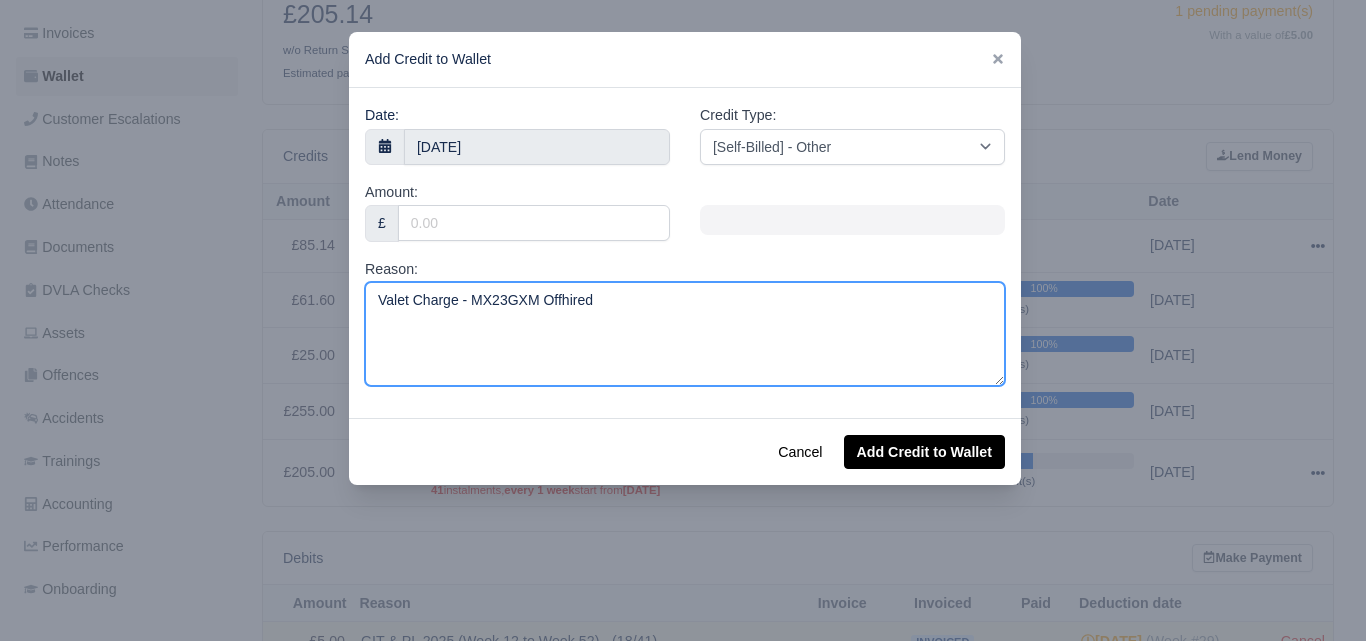 click on "Valet Charge - MX23GXM Offhired" at bounding box center (685, 334) 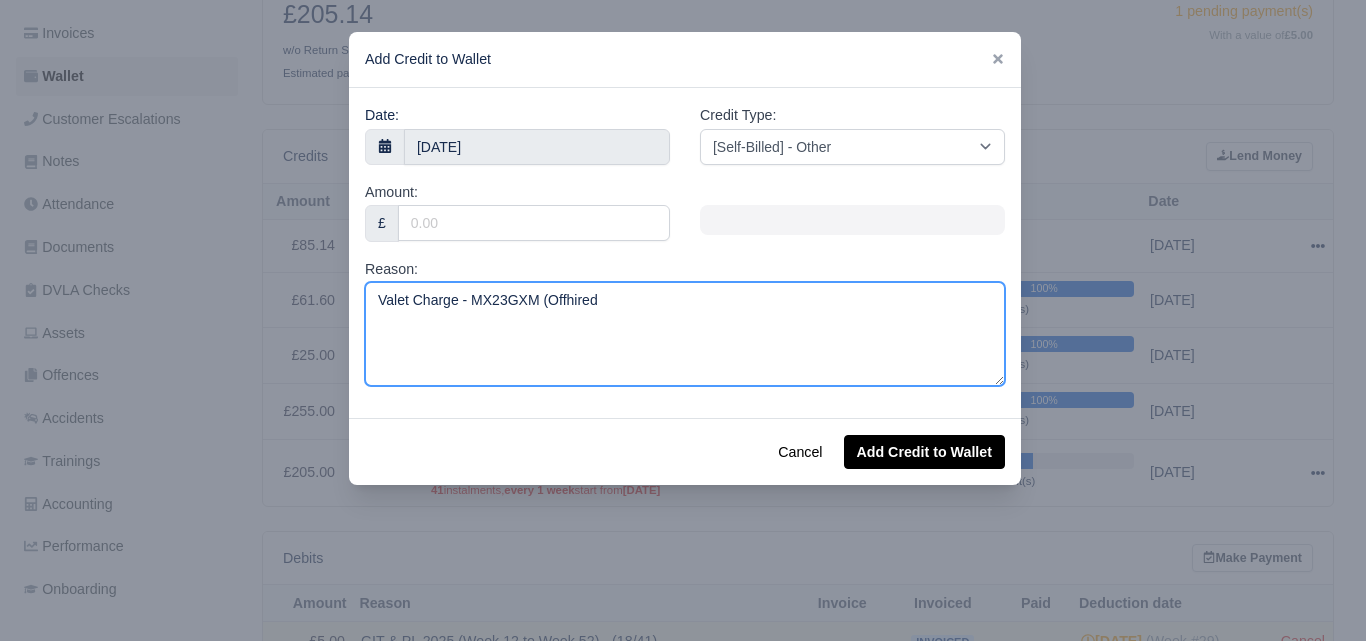 click on "Valet Charge - MX23GXM (Offhired" at bounding box center (685, 334) 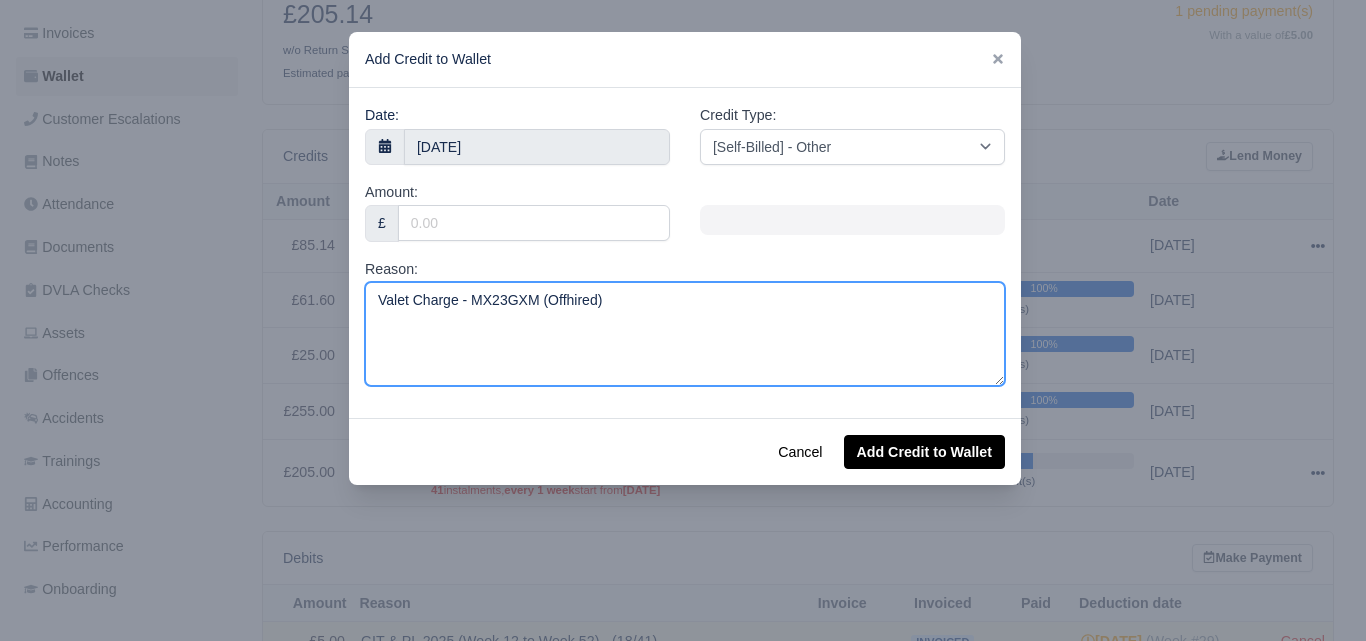 type on "Valet Charge - MX23GXM (Offhired)" 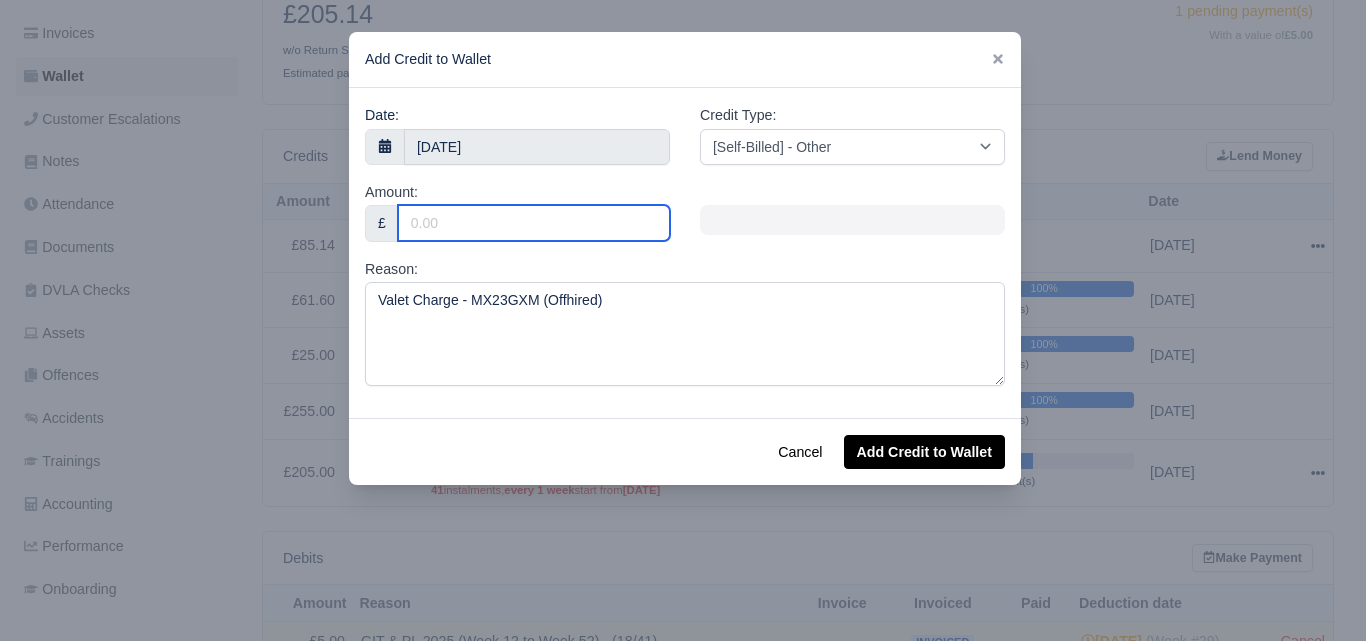 click on "Amount:" at bounding box center (534, 223) 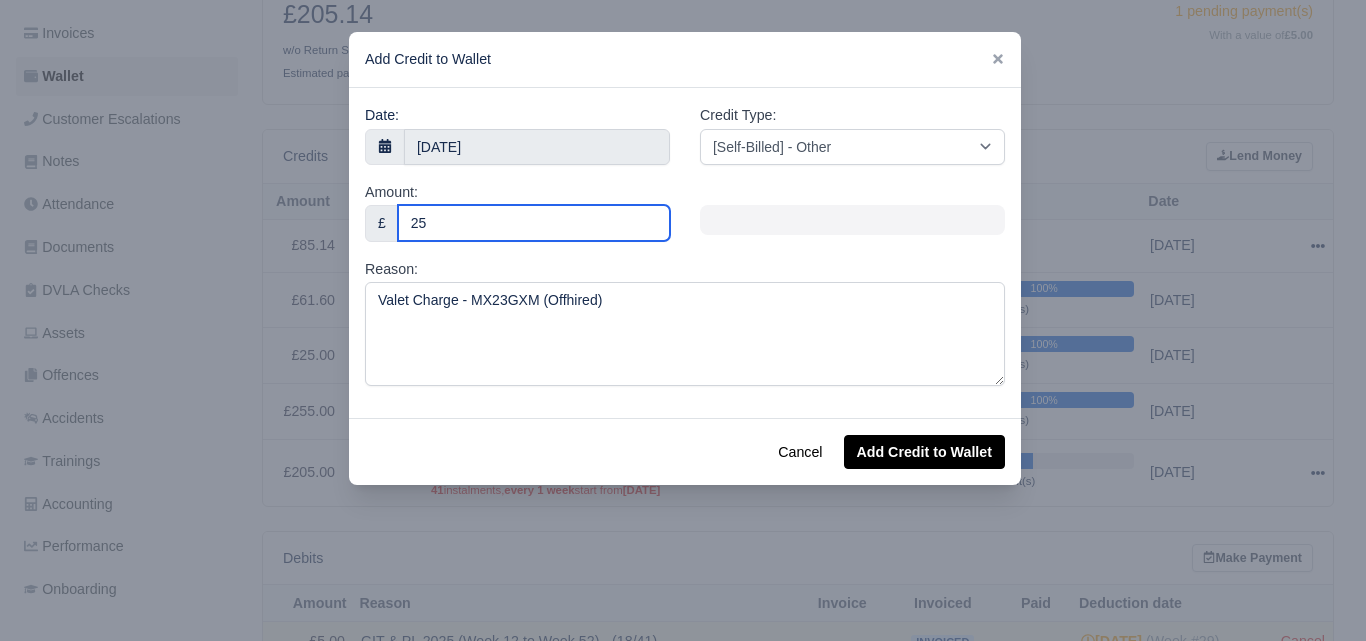 type on "25" 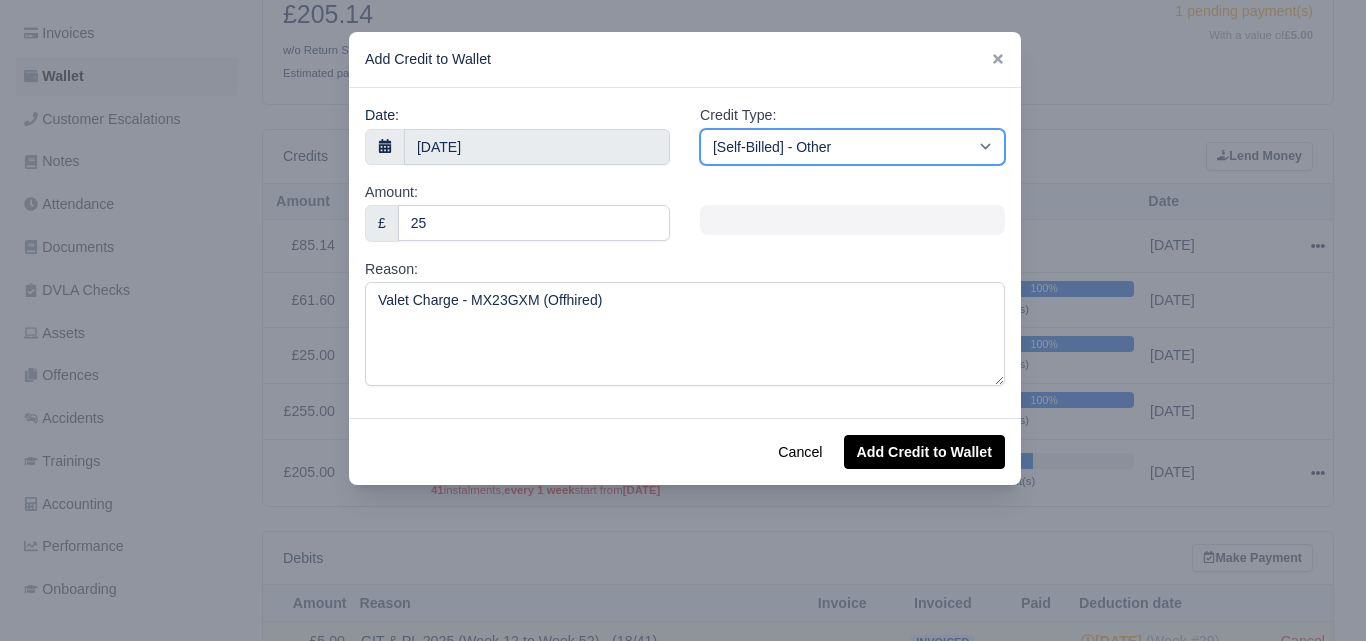 click on "[Self-Billed] - Other
[Self-Billed] - Negative Invoice
[Self-Billed] - Keychain
[Self-Billed] - Background Check
[Self-Billed] - Fuel Advance Payment
[Self-Billed] - Prepayment for Upcoming Work
[Rental] - Other
[Rental] - Vehicle Wash
[Rental] - Repayment in respect of vehicle damage
[Rental] - Vehicle Recovery Charge
[Rental] - Vehicle Pound Recovery
[Rental] - Vehicle Key Replacement
[Rental] - Vehicle Fuel Out
[Rental] - Van Fuel out/Adblue/Keychain/Van Wash/Sticker
[Rental] - Security Deposit to a maximum of £500
[Rental] - Advance payment in respect of rental vehicle deposit
[Rental] - Vehicle Violation
[Rental] - Violation Fee" at bounding box center [852, 147] 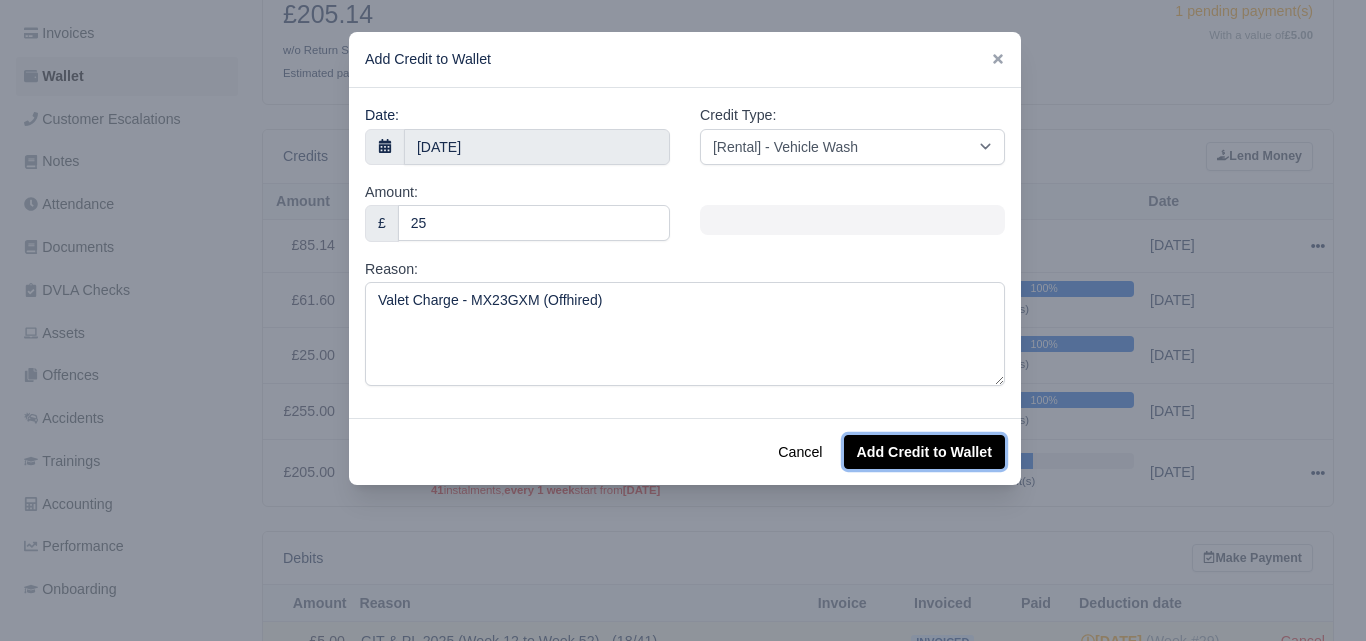 click on "Add Credit to Wallet" at bounding box center [924, 452] 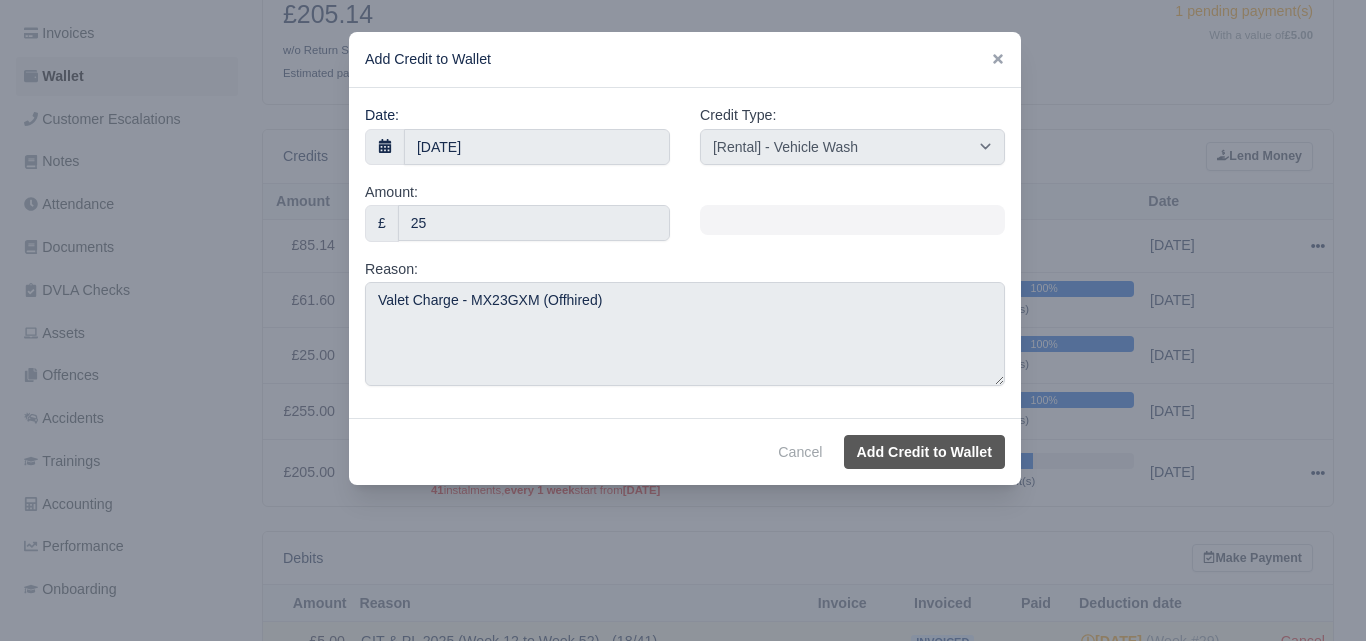 select on "other" 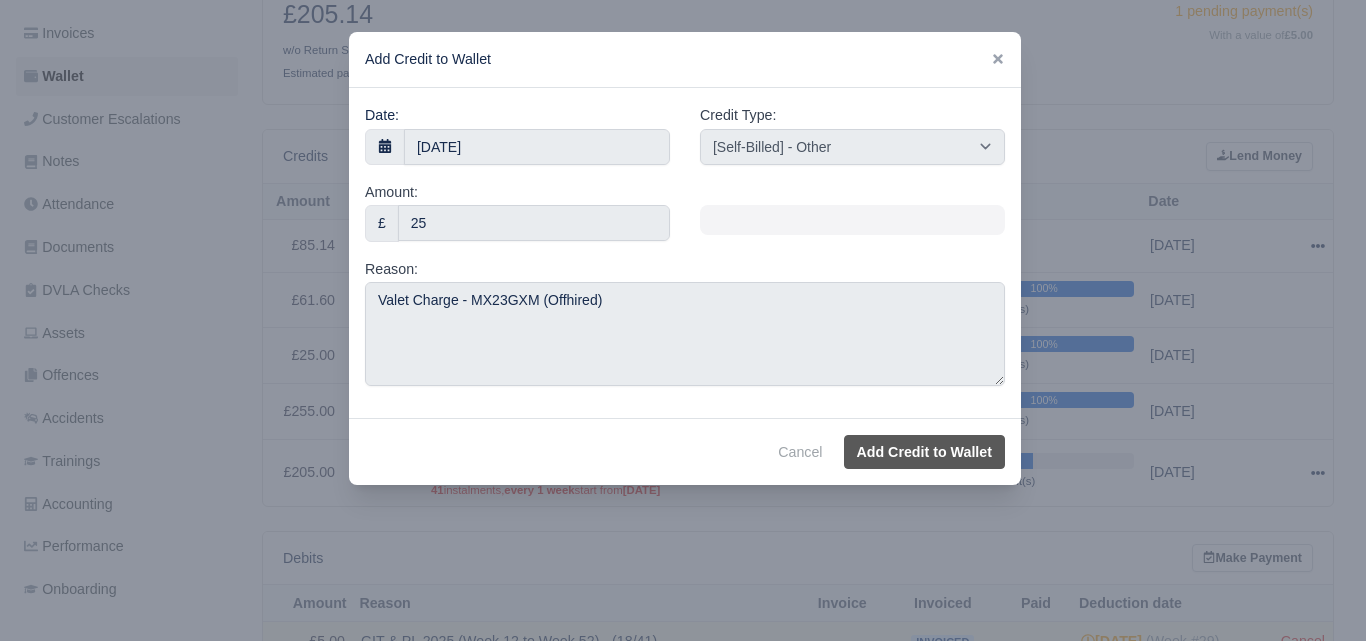 type 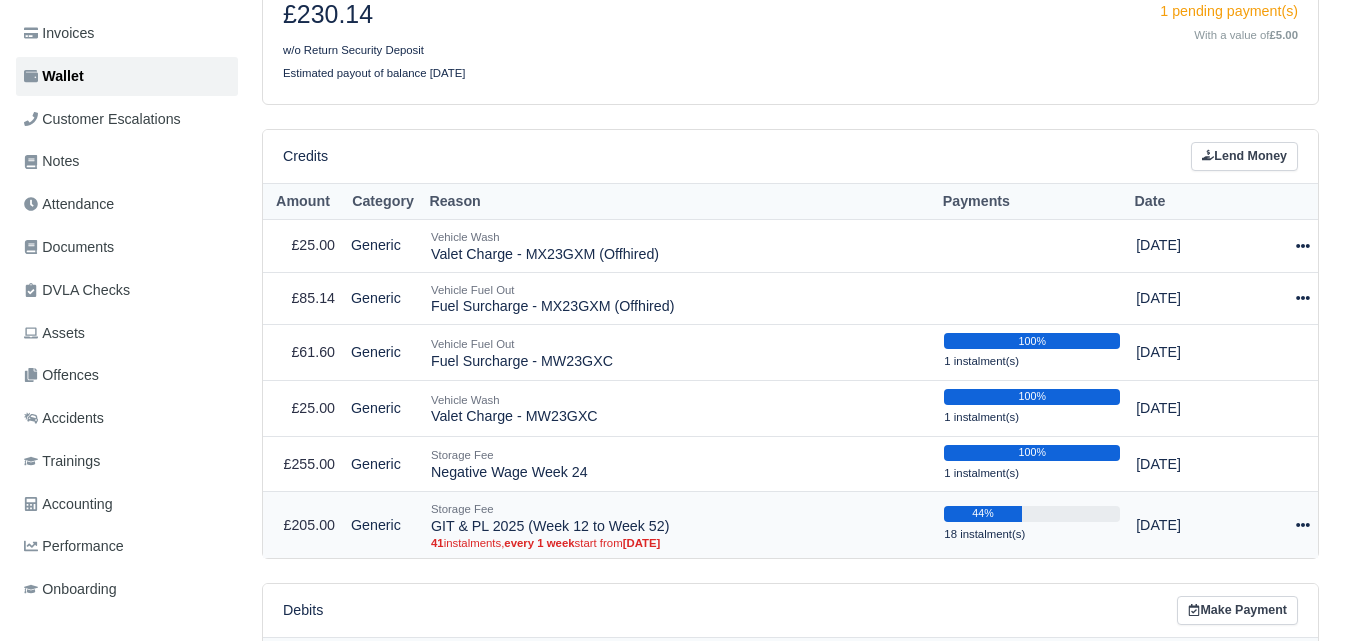 scroll, scrollTop: 333, scrollLeft: 0, axis: vertical 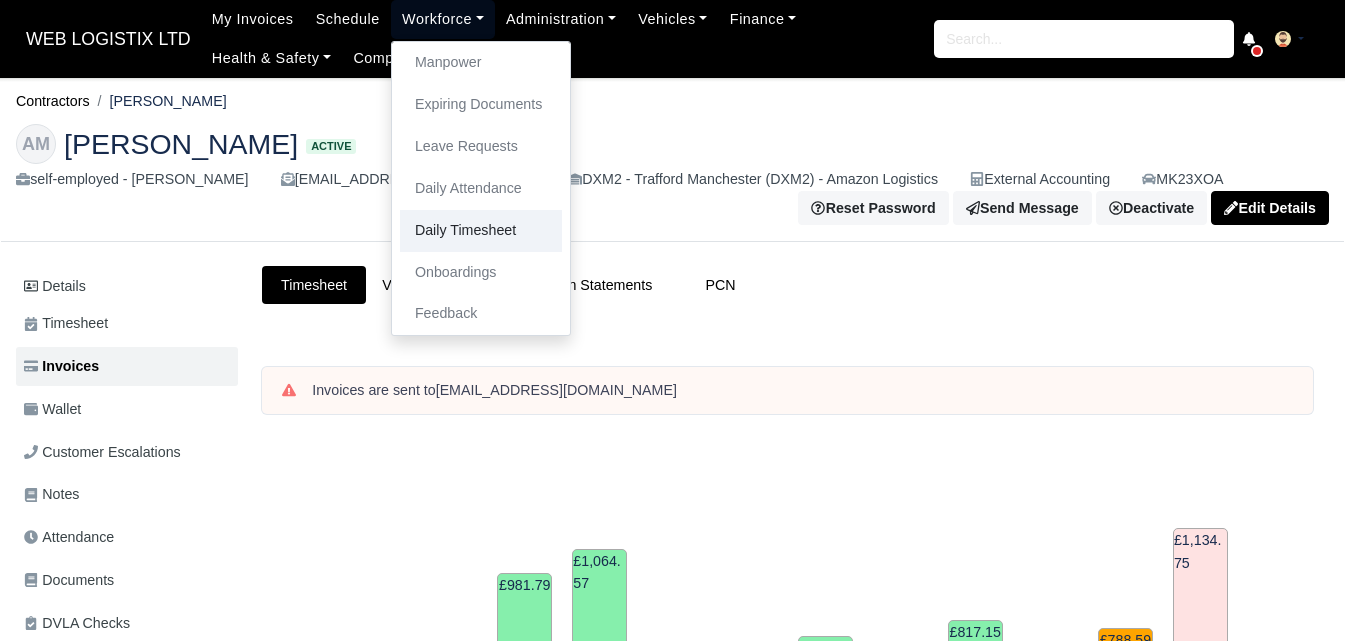 click on "Daily Timesheet" at bounding box center (481, 231) 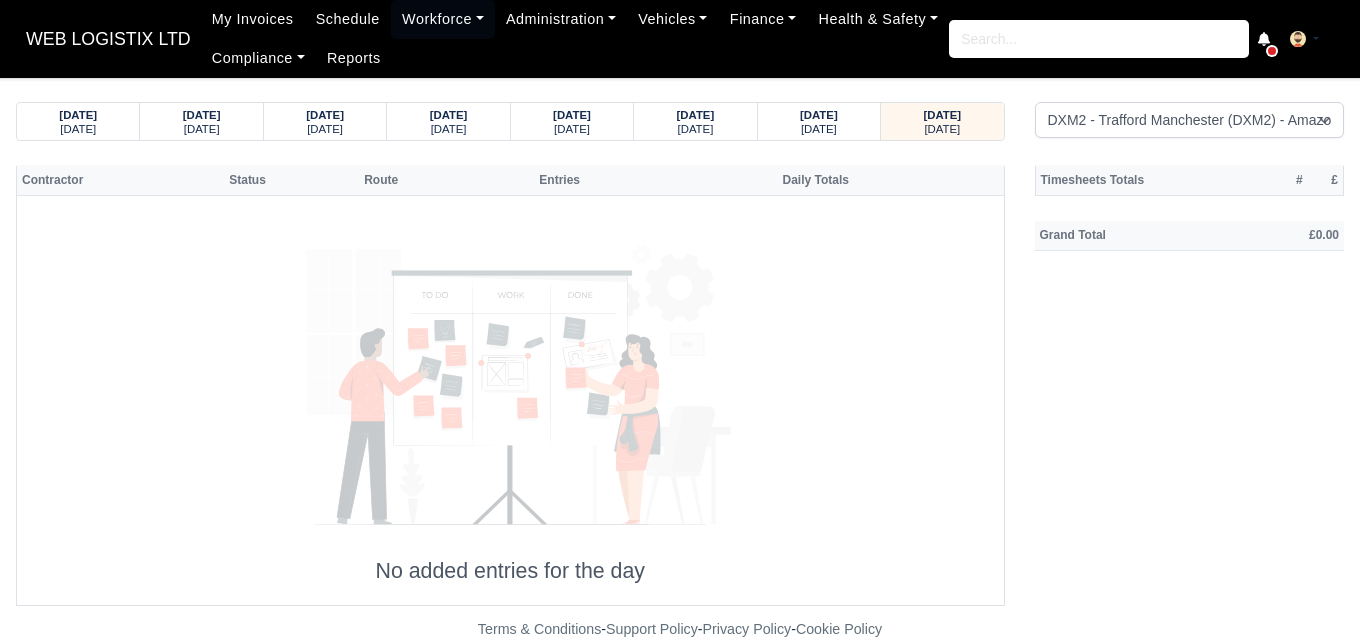 select on "1" 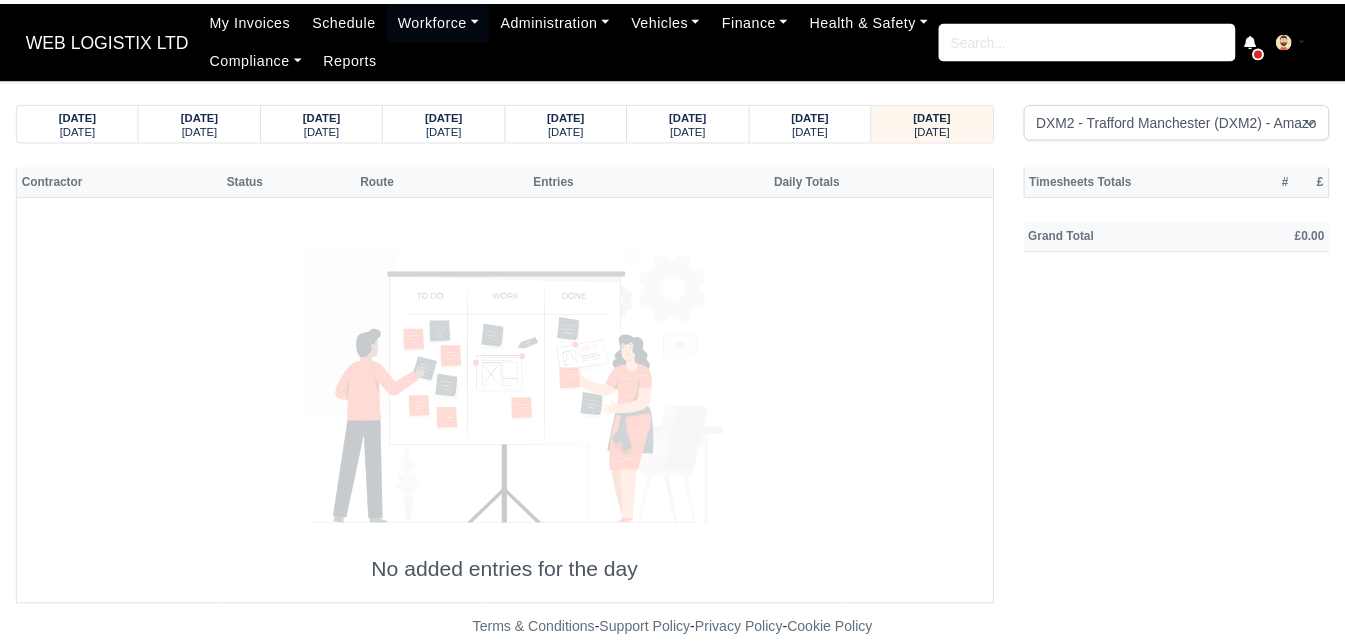 scroll, scrollTop: 0, scrollLeft: 0, axis: both 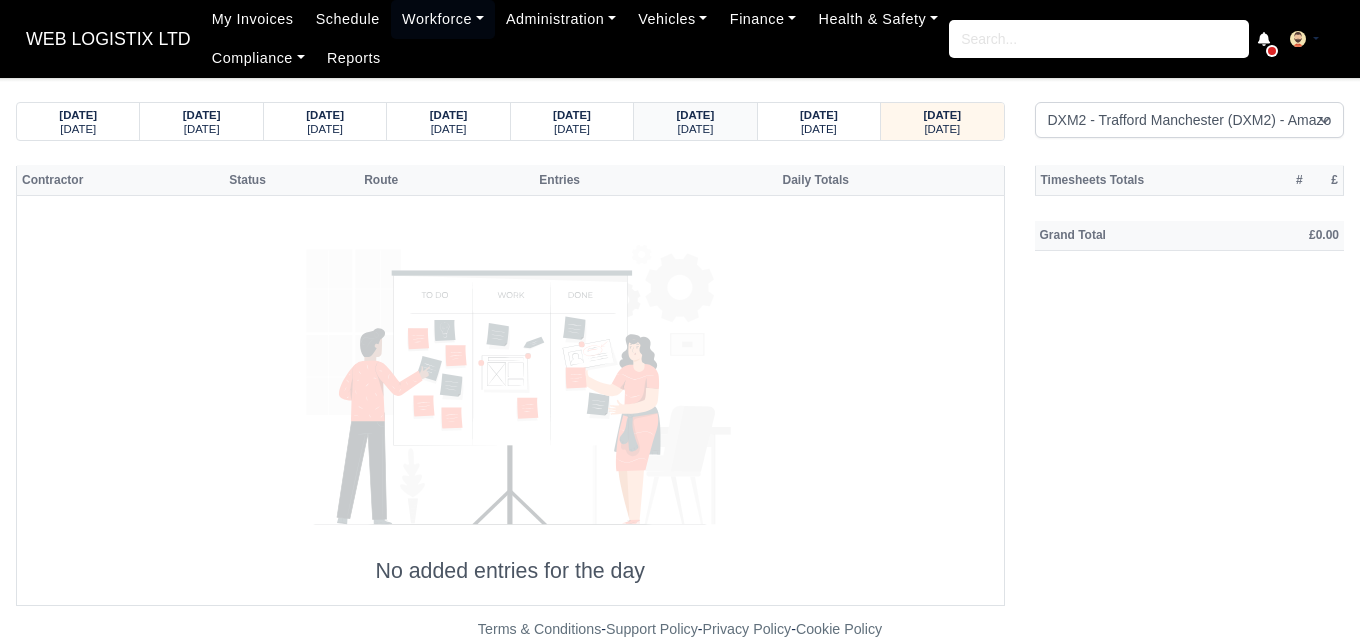 click on "[DATE]" at bounding box center (696, 115) 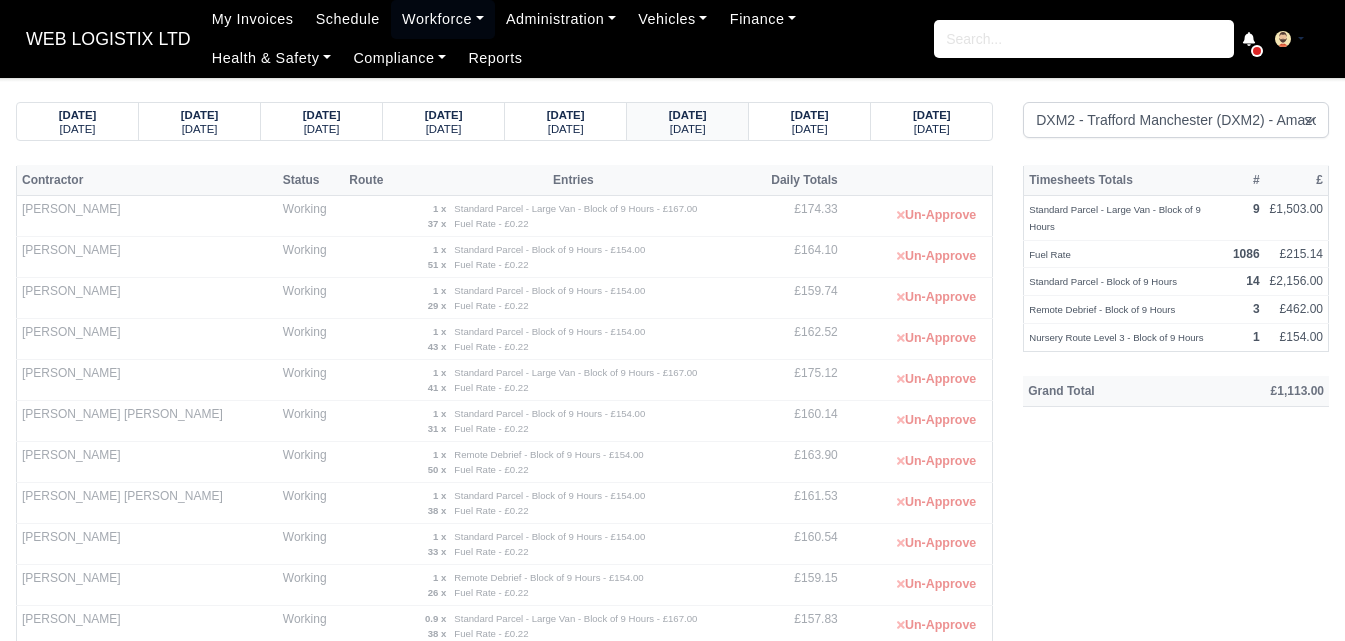 click on "[DATE]" at bounding box center (688, 115) 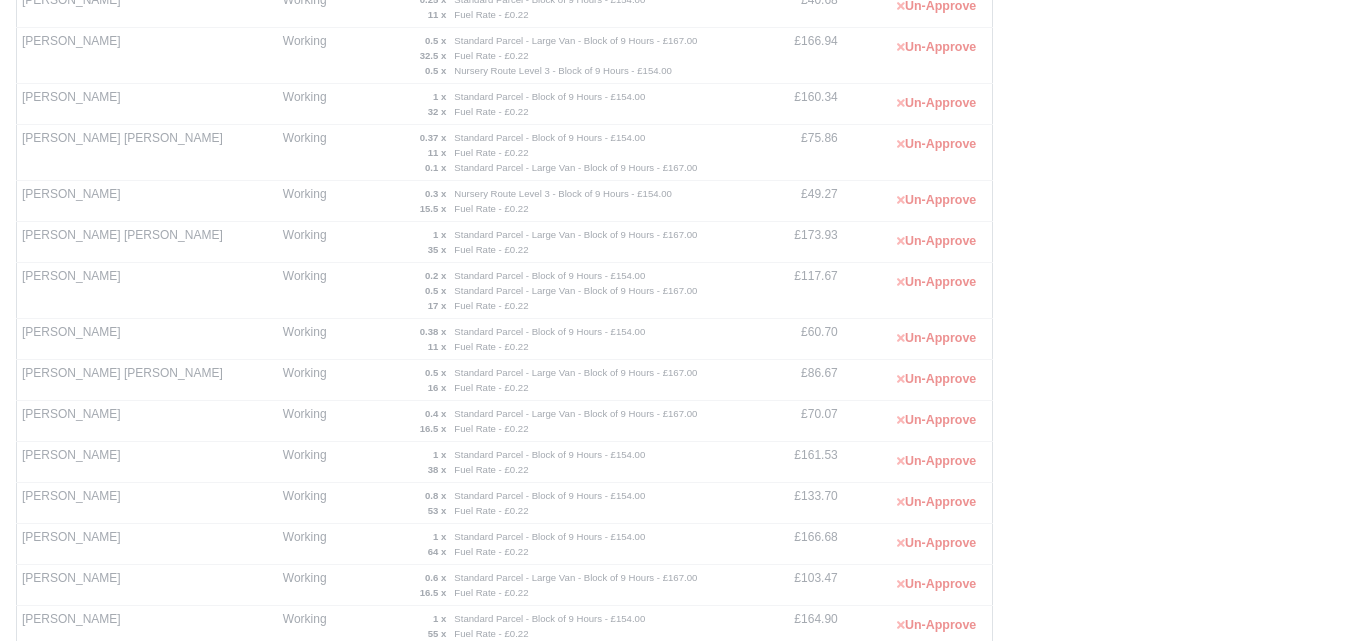 scroll, scrollTop: 617, scrollLeft: 0, axis: vertical 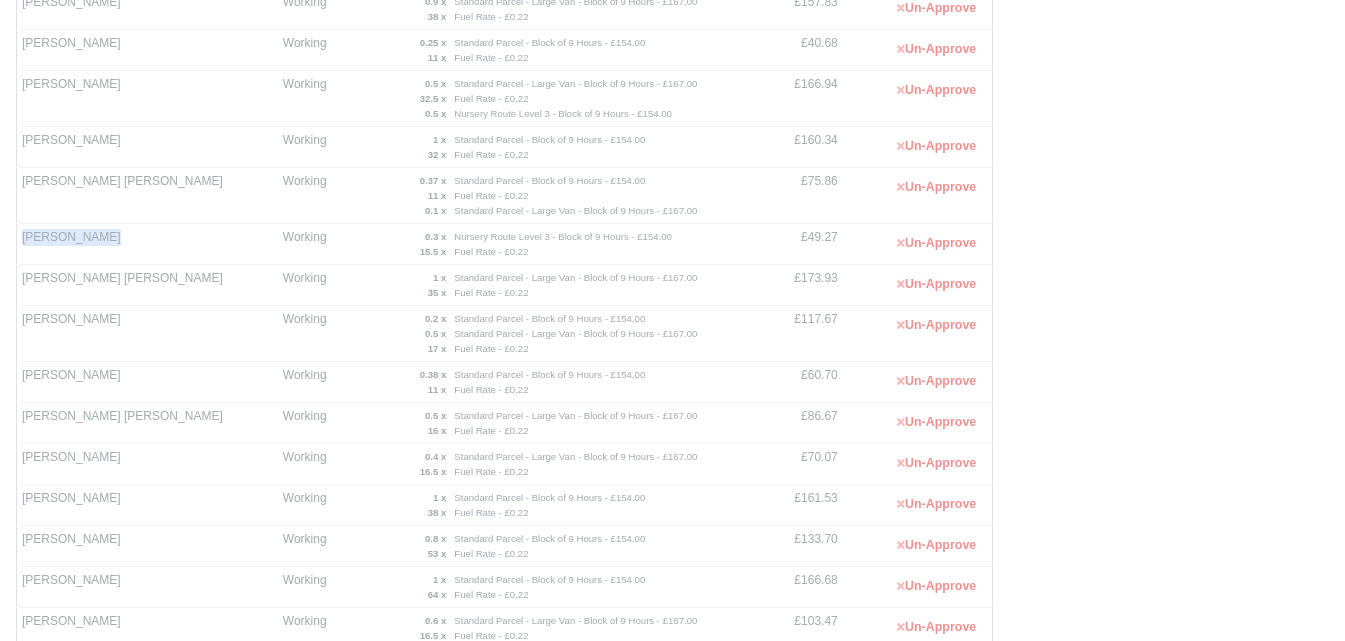 drag, startPoint x: 19, startPoint y: 243, endPoint x: 105, endPoint y: 247, distance: 86.09297 